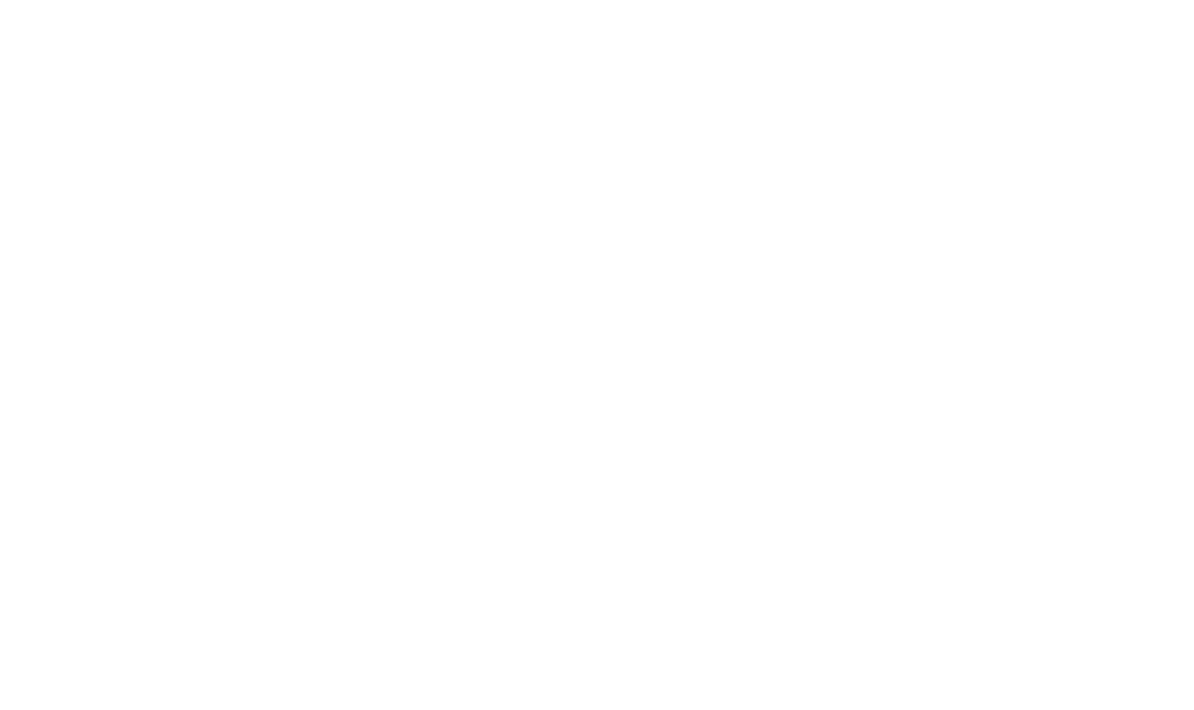 scroll, scrollTop: 0, scrollLeft: 0, axis: both 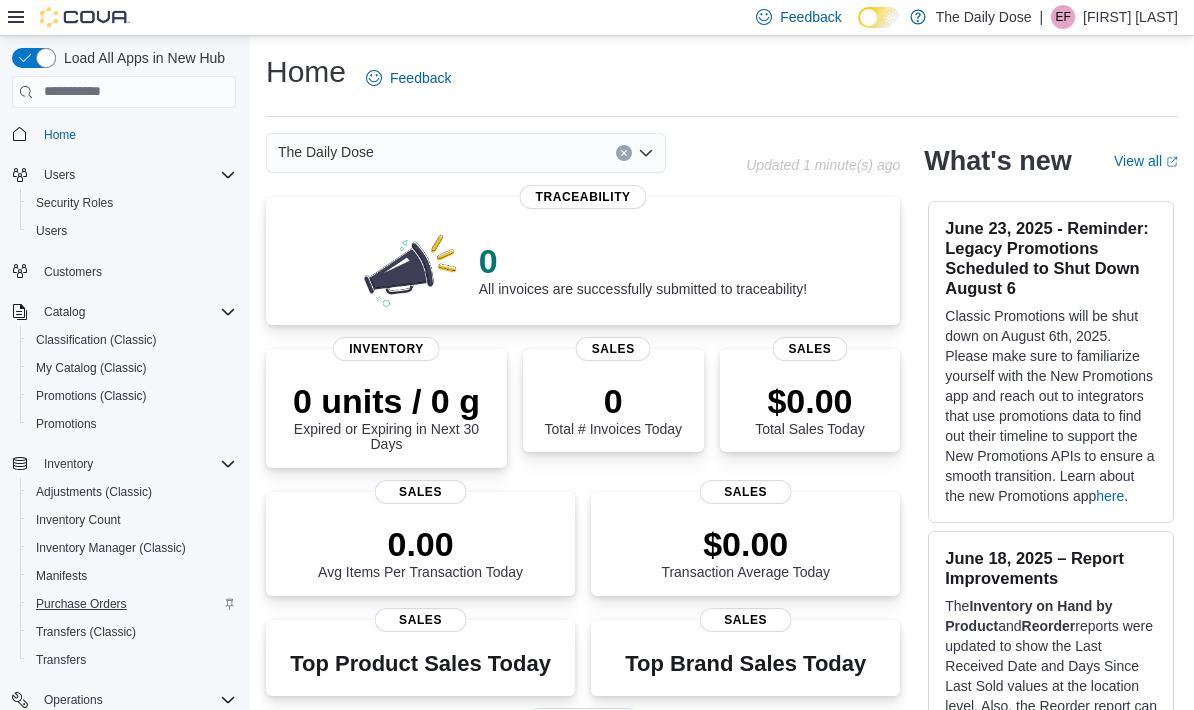 click on "Purchase Orders" at bounding box center (81, 604) 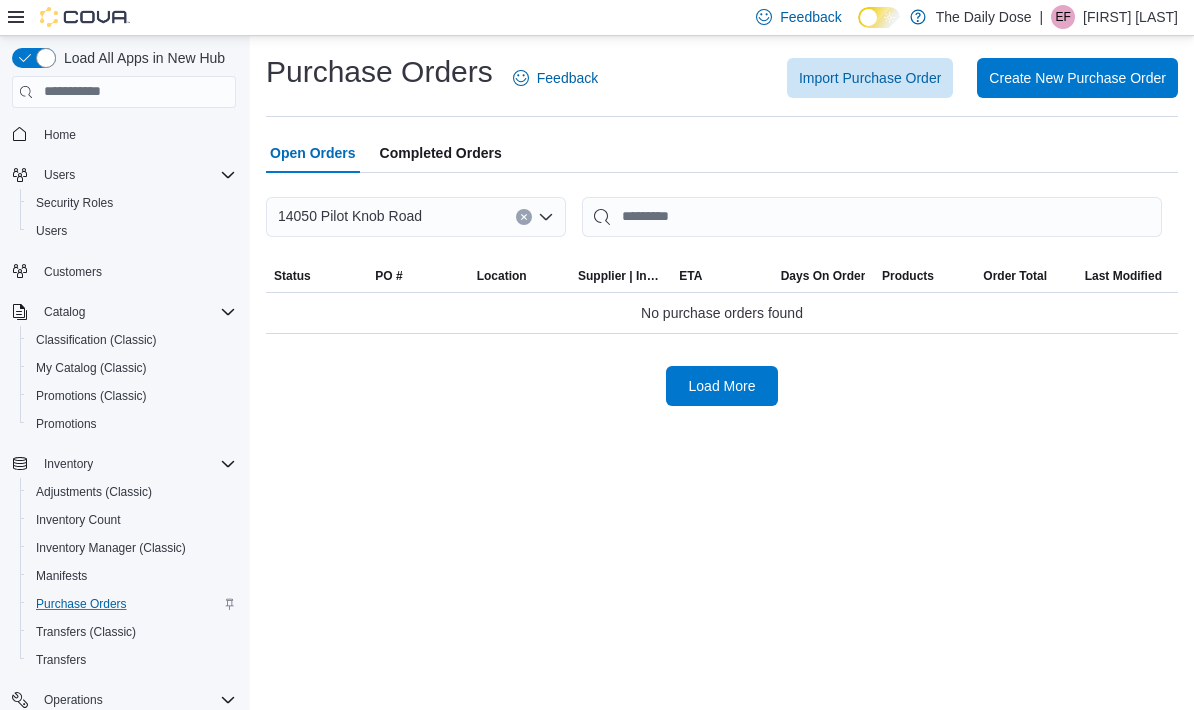 click on "Purchase Orders Feedback Import Purchase Order Create New Purchase Order Open Orders Completed Orders [NUMBER] [STREET] Sorting This table contains 0 rows. Status PO # Location Supplier | Invoice Number ETA Days On Order Products Order Total Last Modified No purchase orders found Load More" at bounding box center [722, 229] 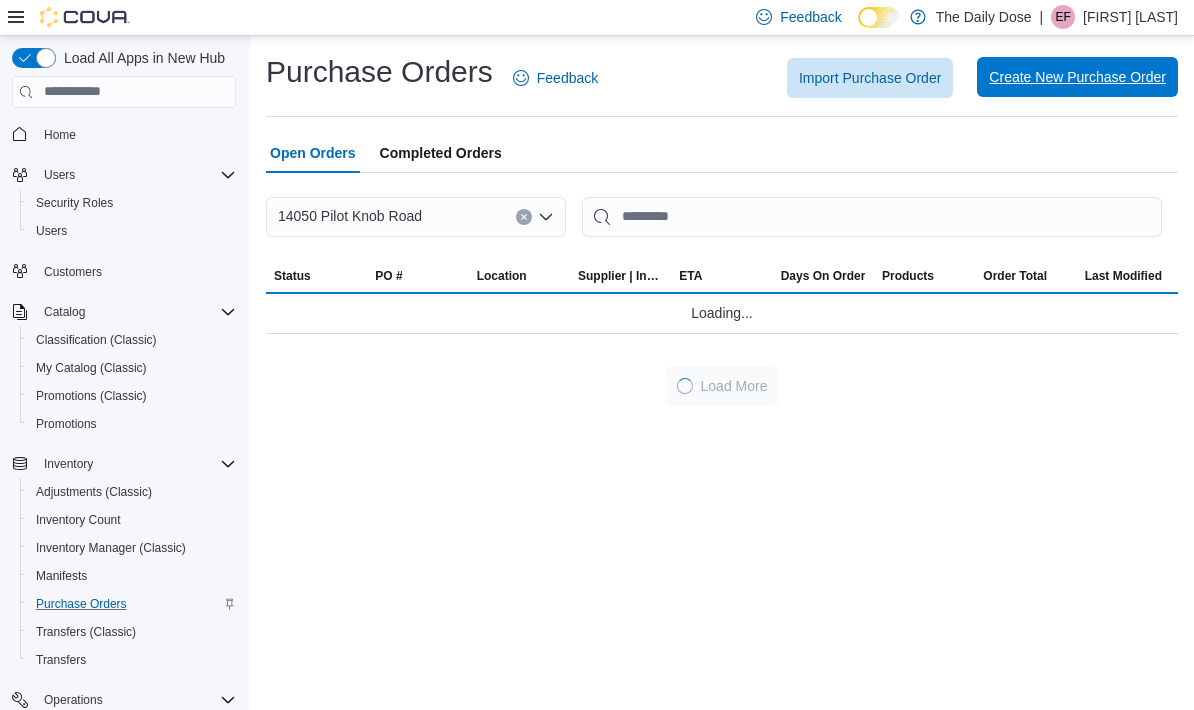 click on "Create New Purchase Order" at bounding box center [1077, 77] 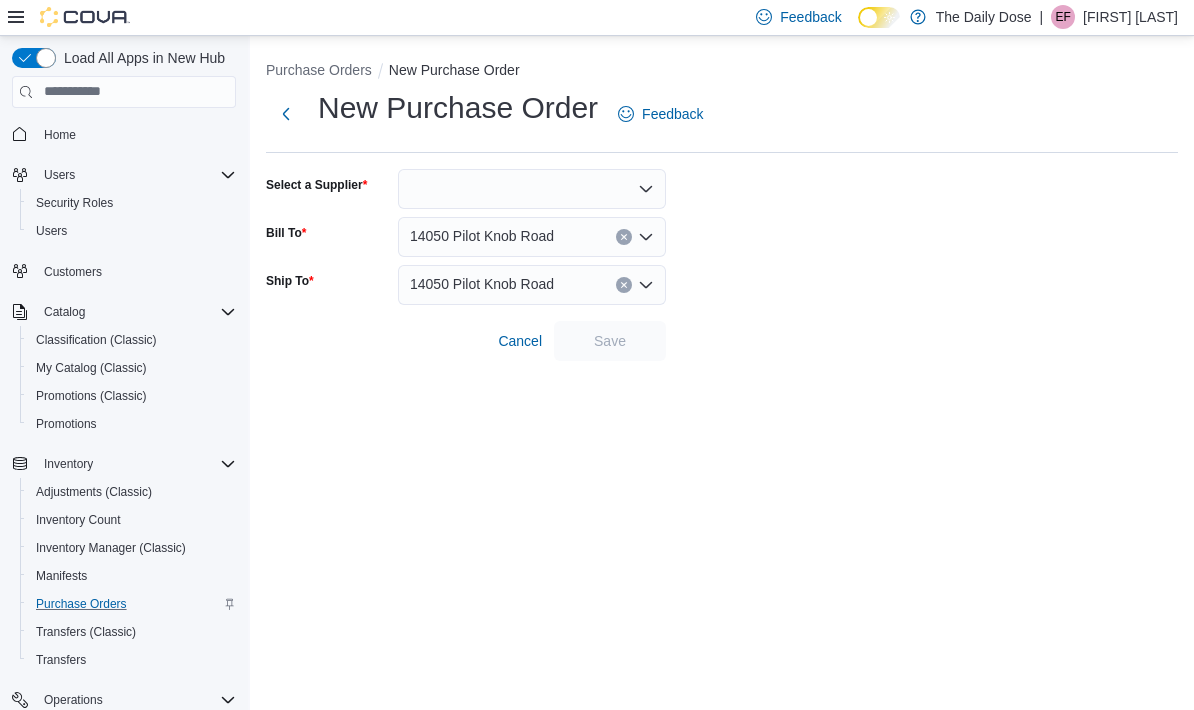 click on "New Purchase Order Feedback Select a Supplier Bill To 14050 Pilot Knob Road Ship To 14050 Pilot Knob Road Cancel Save" at bounding box center [722, 224] 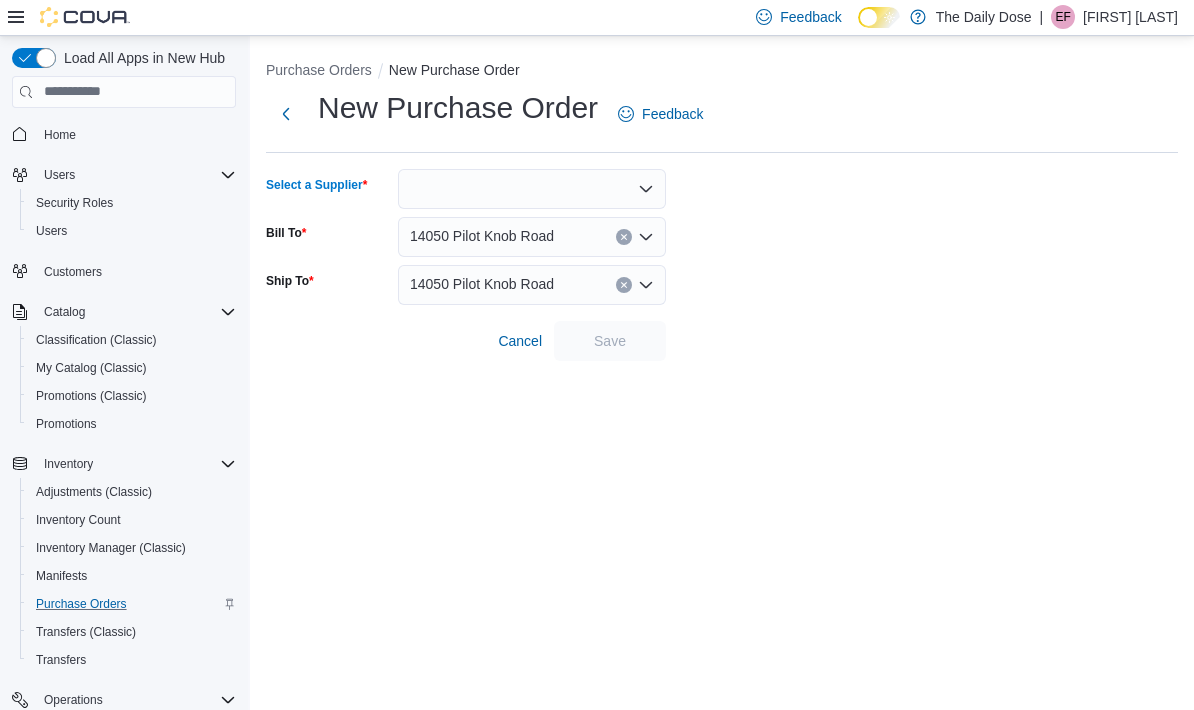 click at bounding box center (532, 189) 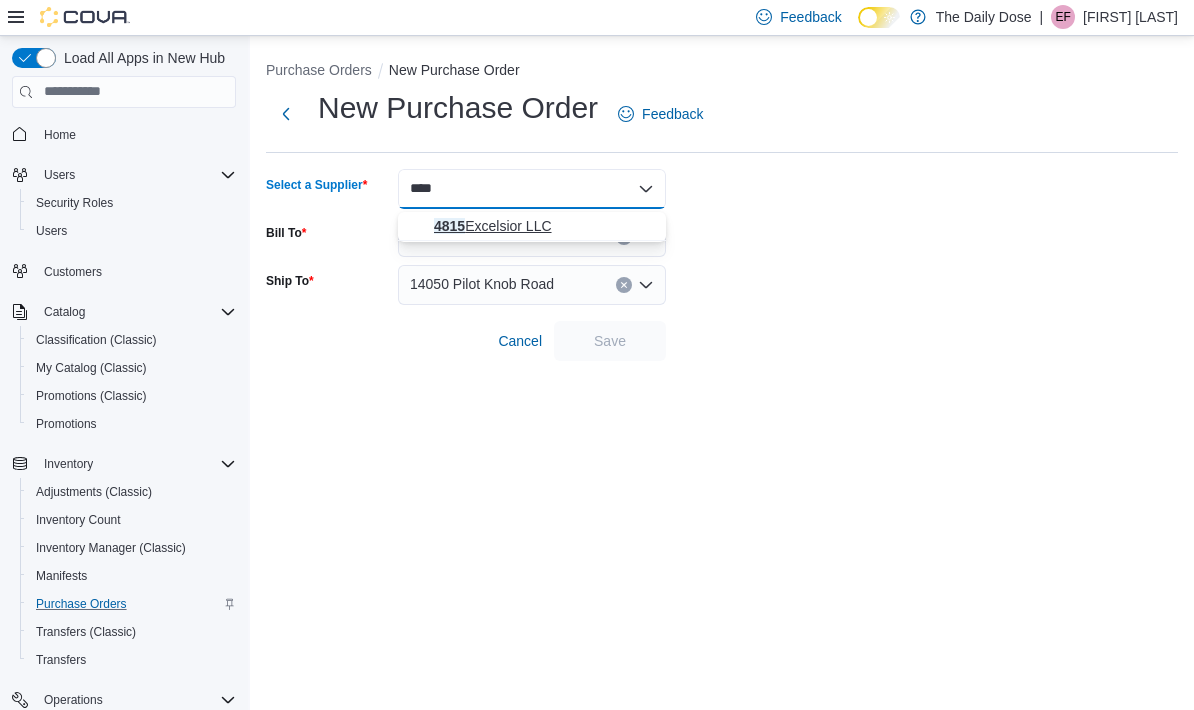 type on "****" 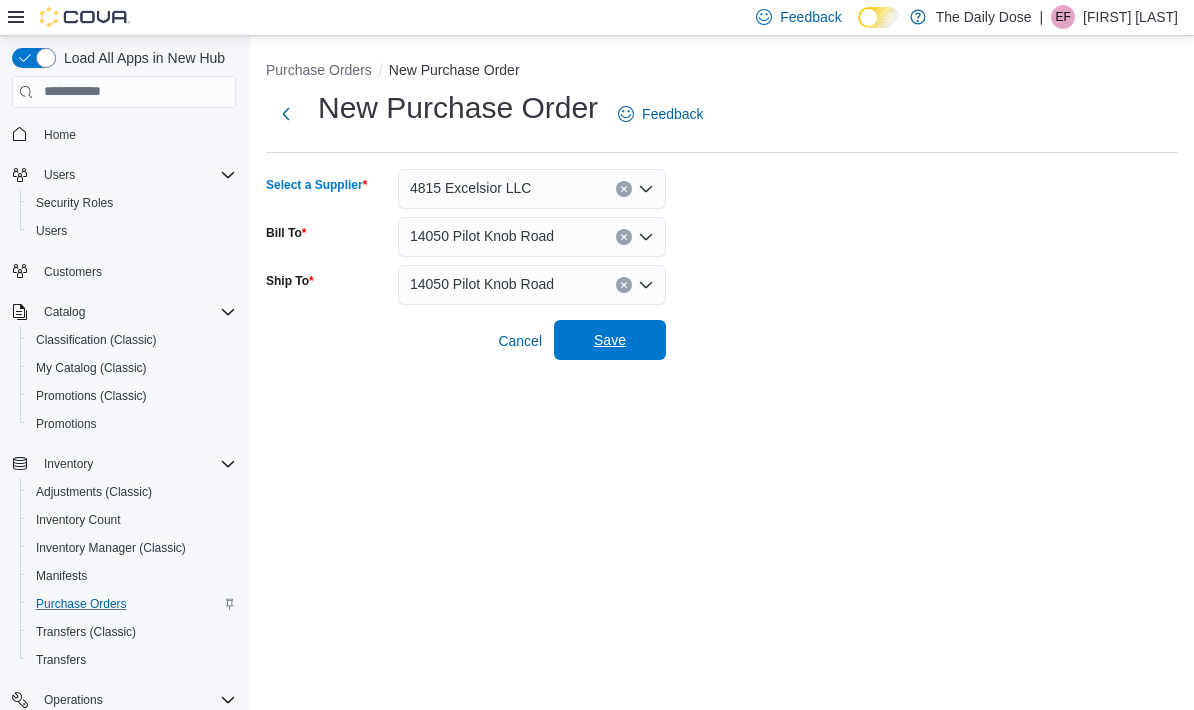click on "Save" at bounding box center [610, 340] 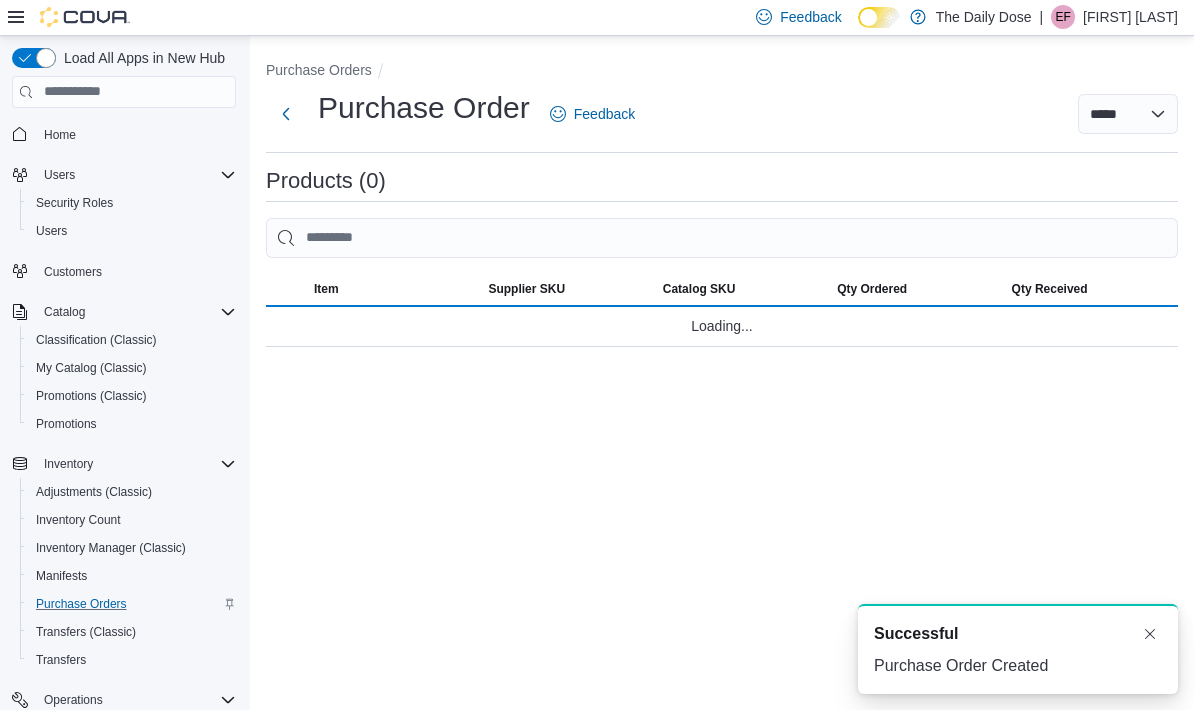 scroll, scrollTop: 0, scrollLeft: 0, axis: both 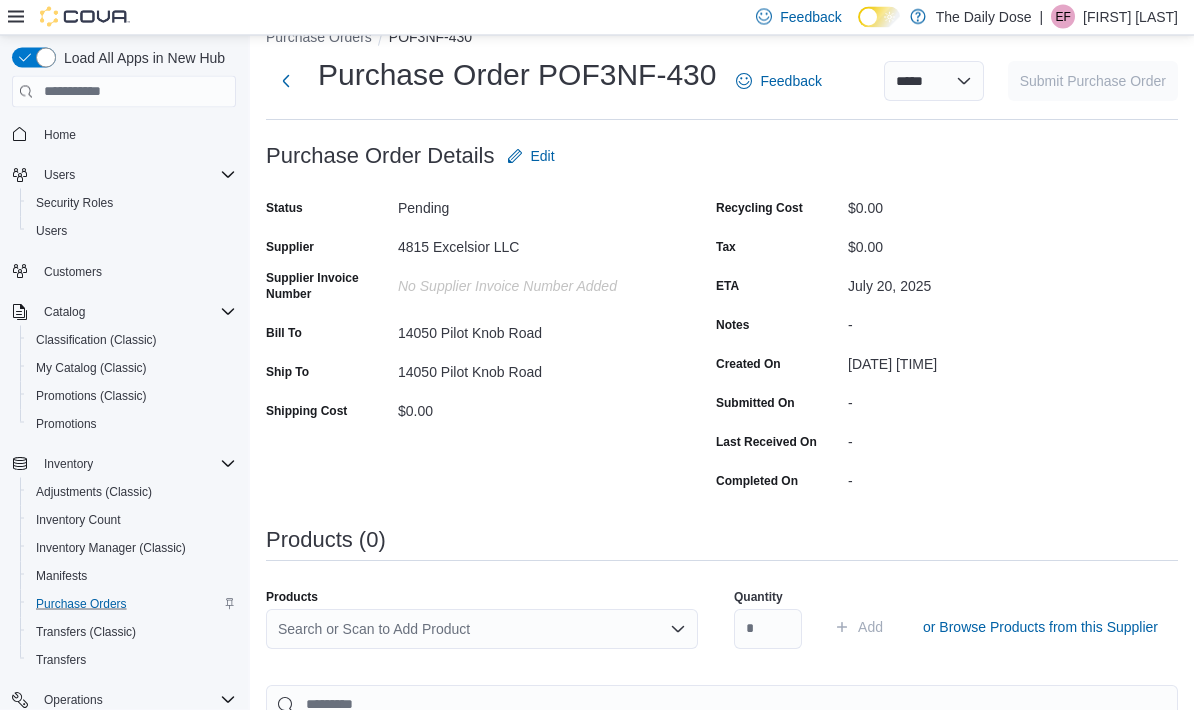 click on "Search or Scan to Add Product" at bounding box center [482, 630] 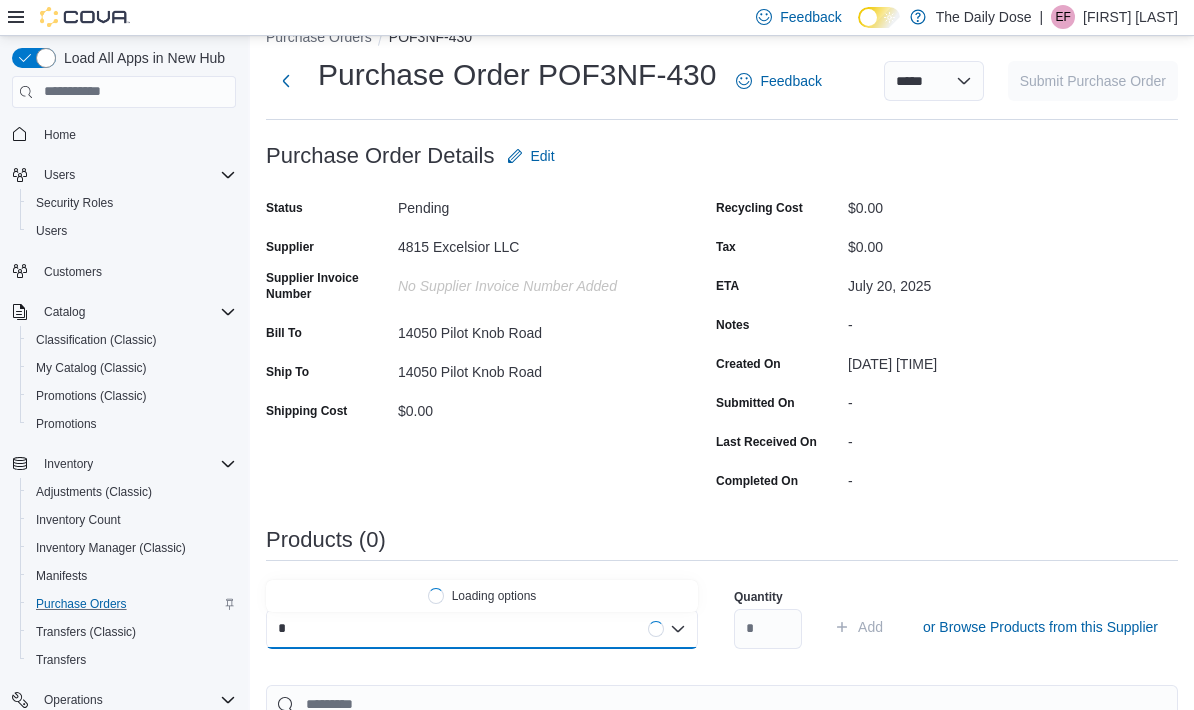 scroll, scrollTop: 32, scrollLeft: 0, axis: vertical 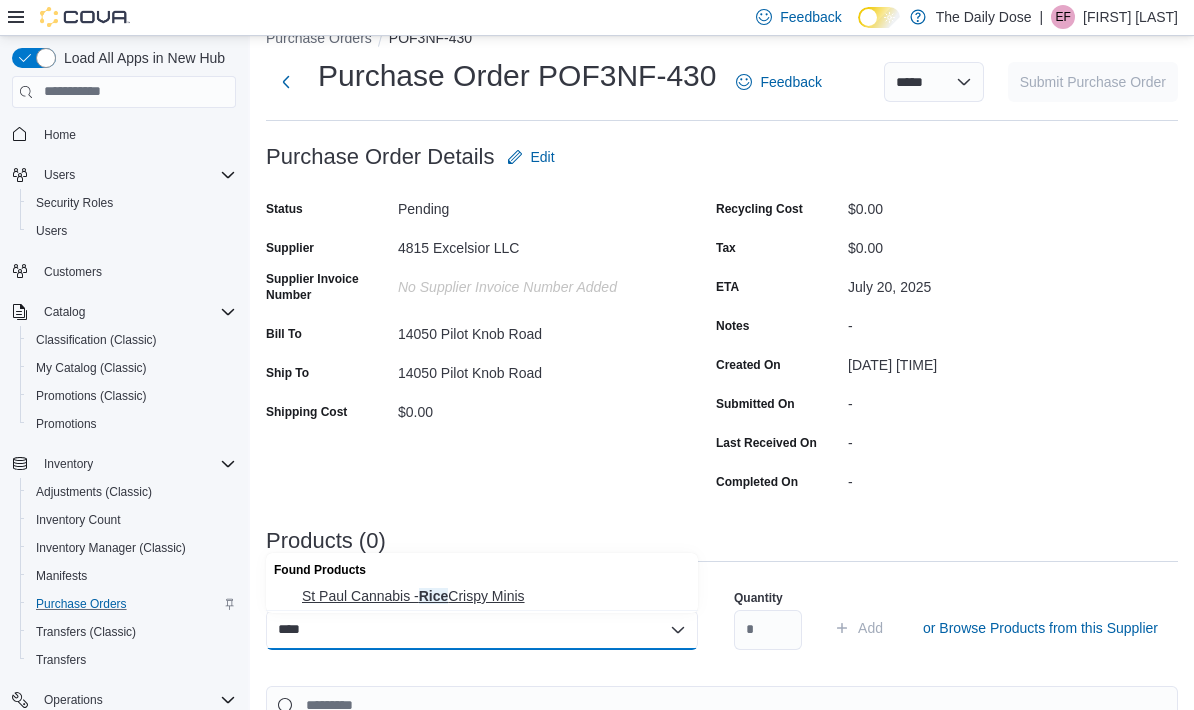type on "****" 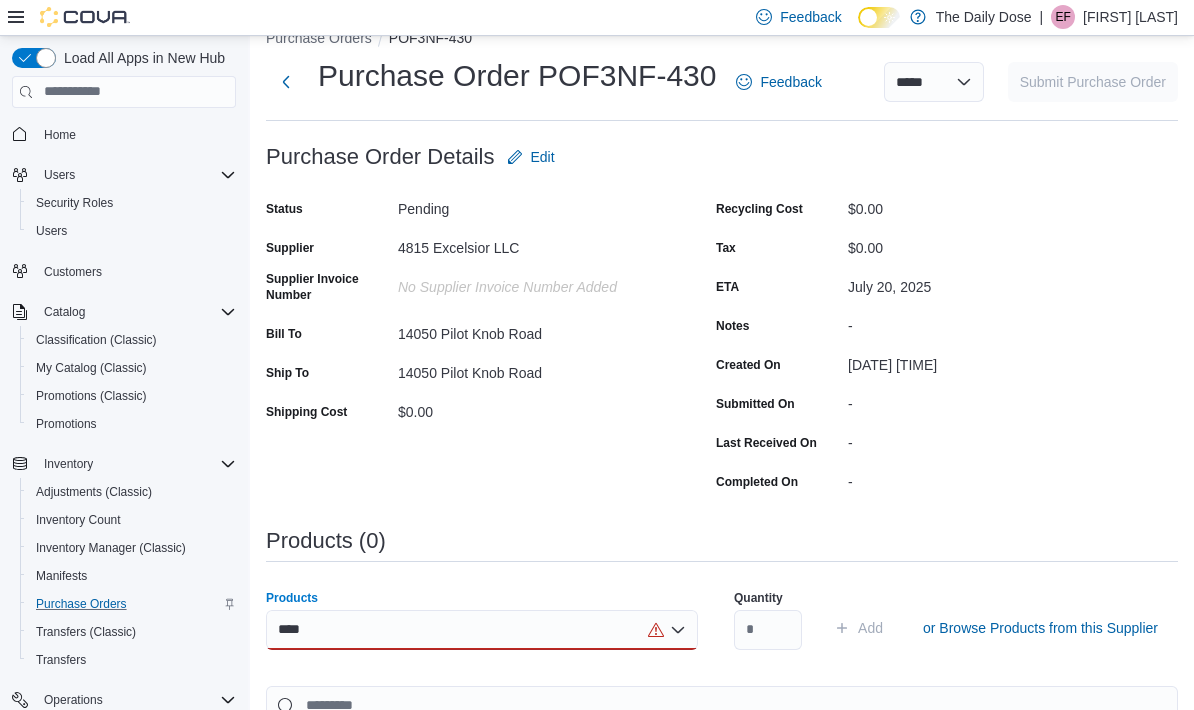 scroll, scrollTop: 213, scrollLeft: 0, axis: vertical 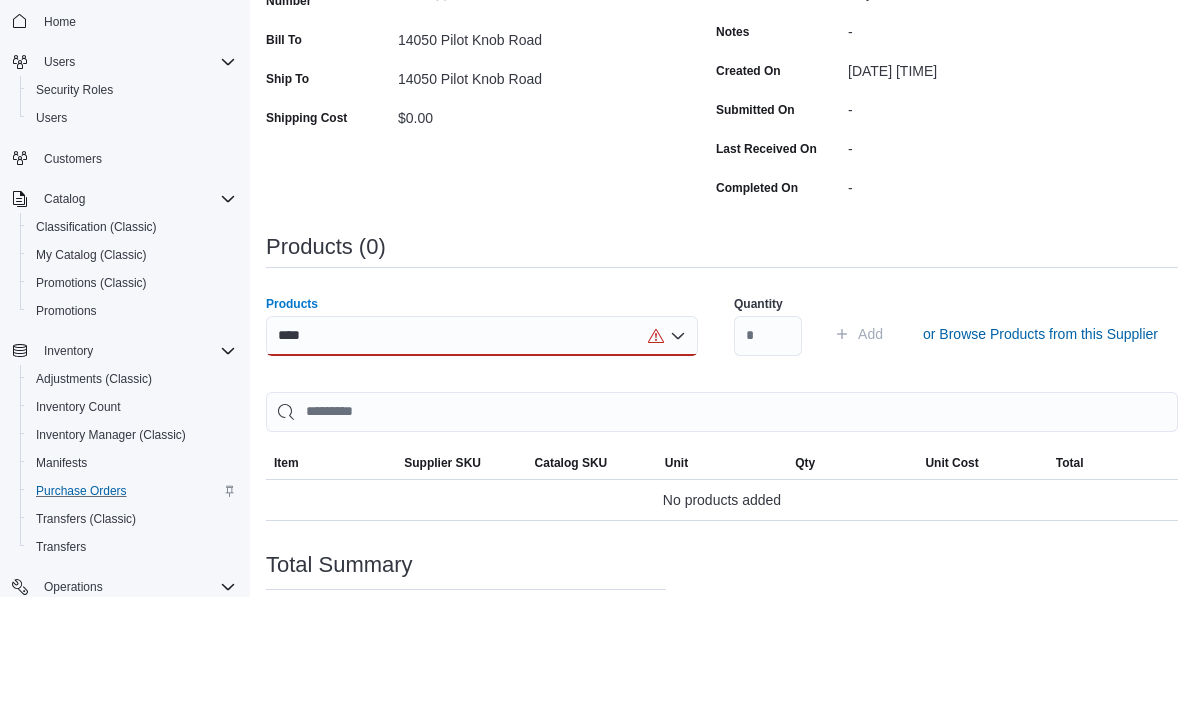 click on "**** Combo box. Selected. Rice. Selected. Combo box input. Search or Scan to Add Product. Type some text or, to display a list of choices, press Down Arrow. To exit the list of choices, press Escape." at bounding box center [482, 449] 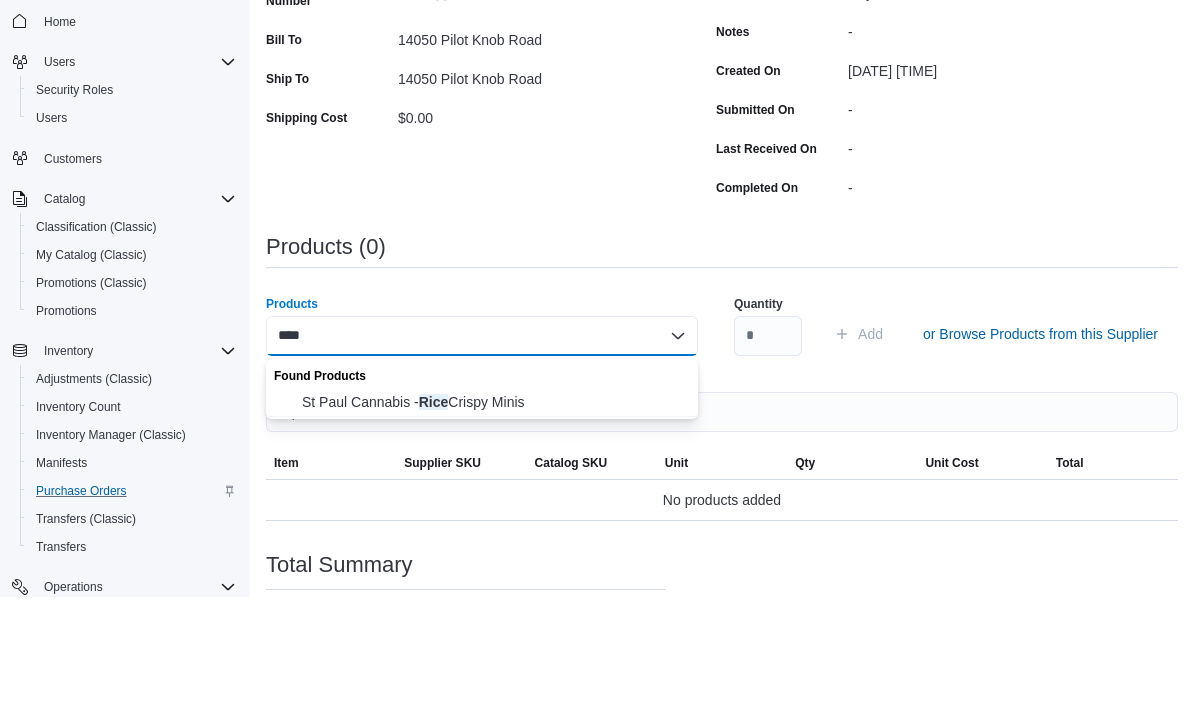 click on "St Paul Cannabis -  Rice  Crispy Minis" at bounding box center (494, 515) 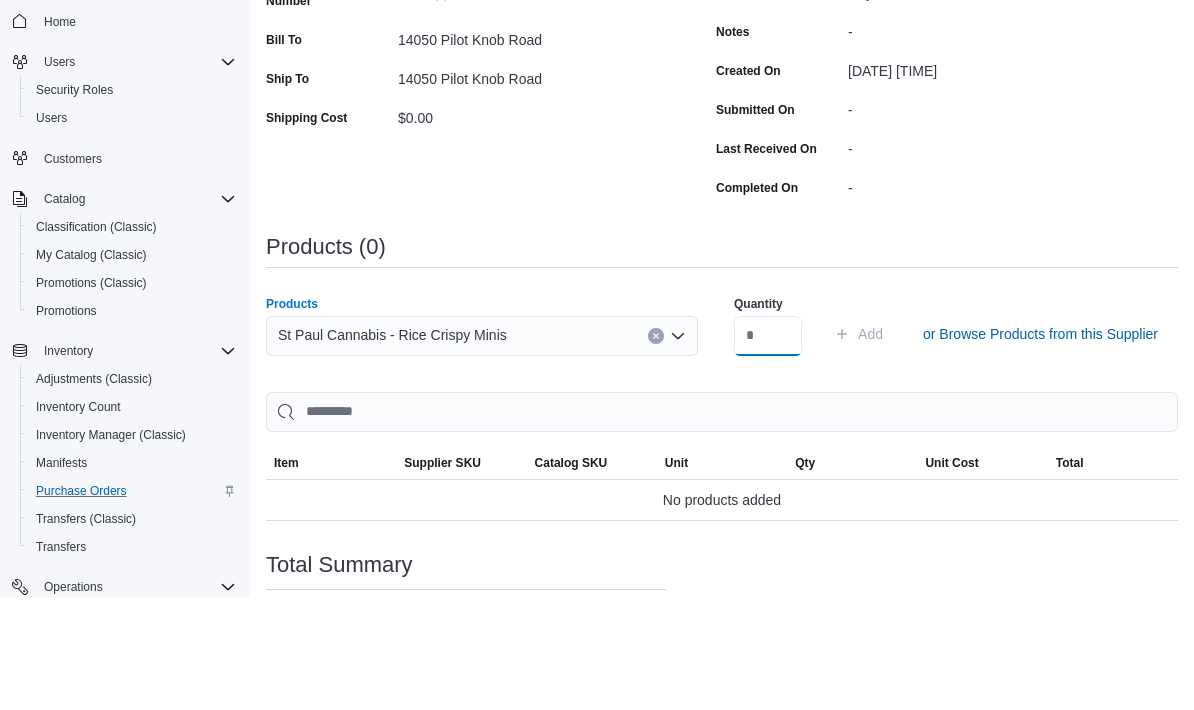 click at bounding box center (768, 449) 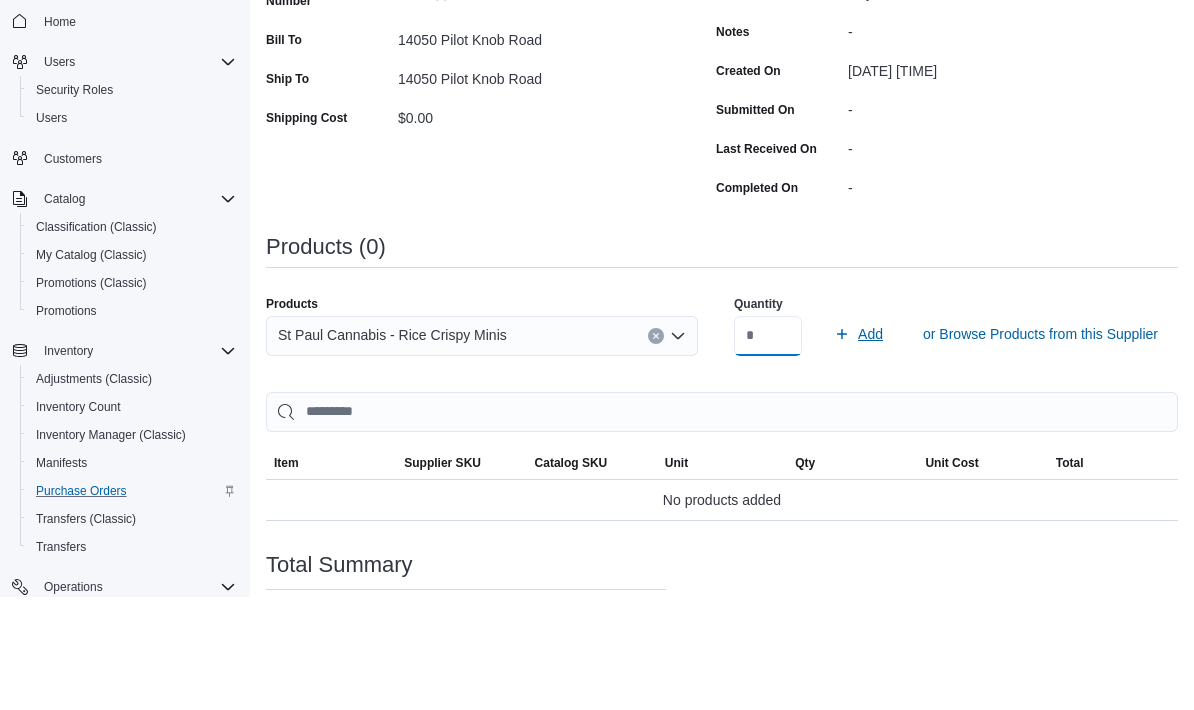 type on "*" 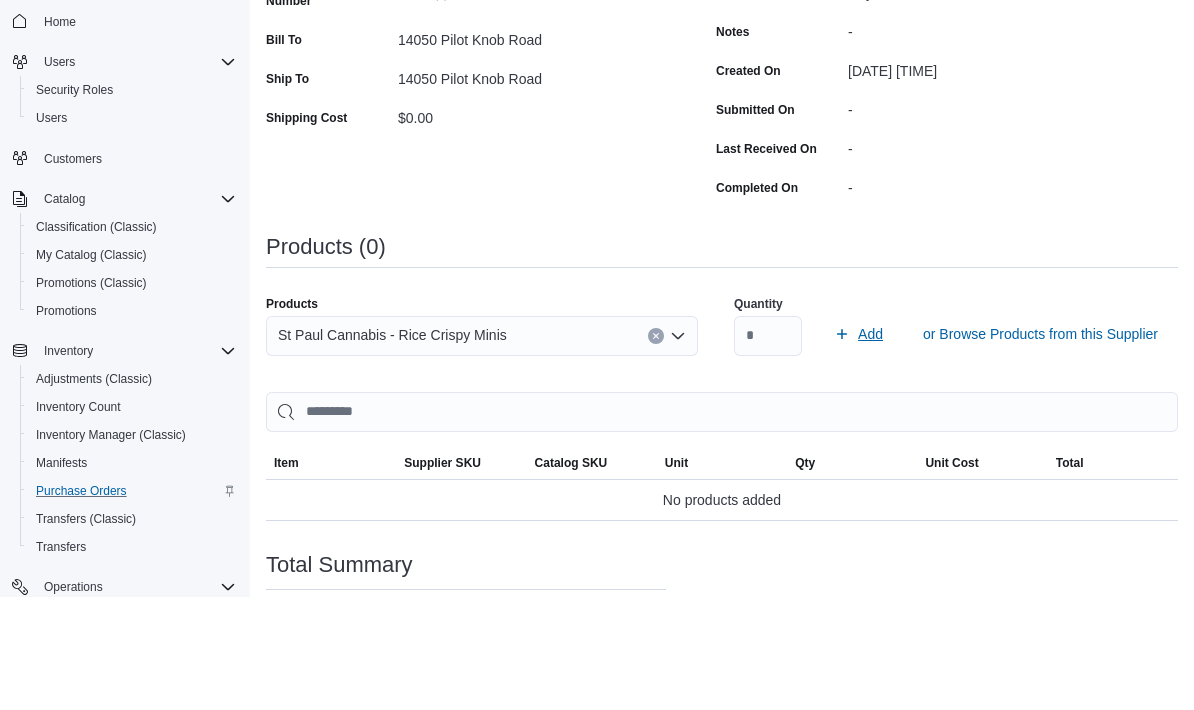click on "Add" at bounding box center (858, 447) 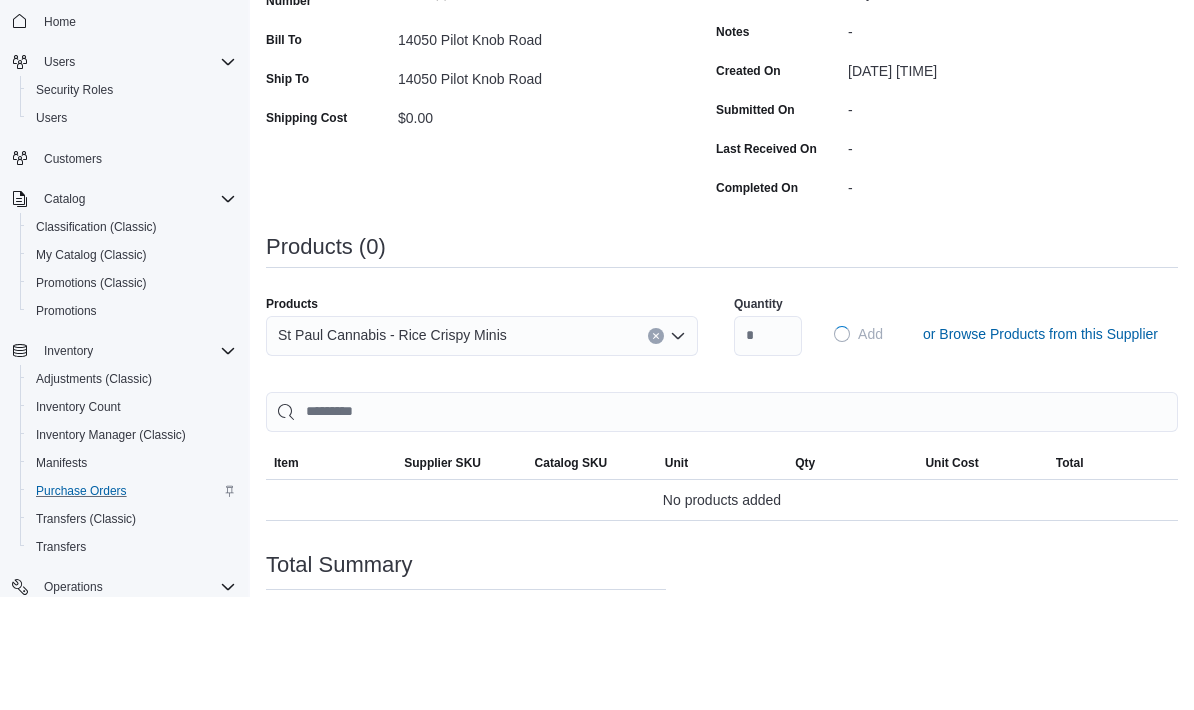 scroll, scrollTop: 326, scrollLeft: 0, axis: vertical 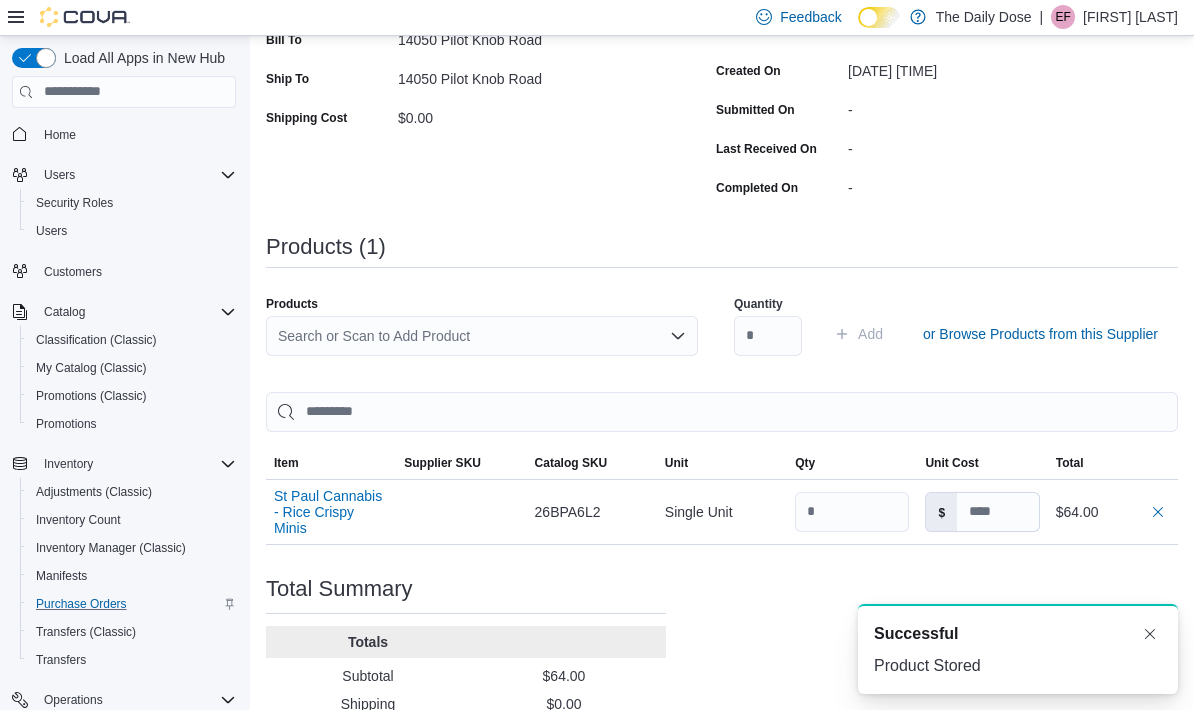 type 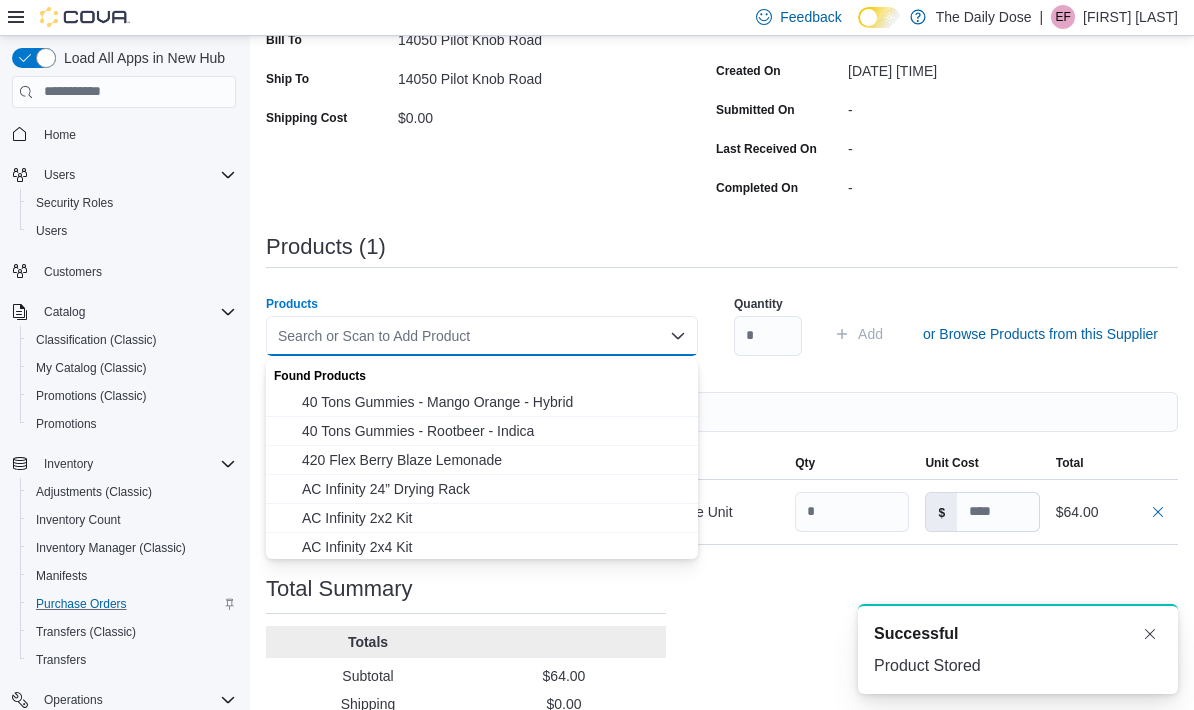 type 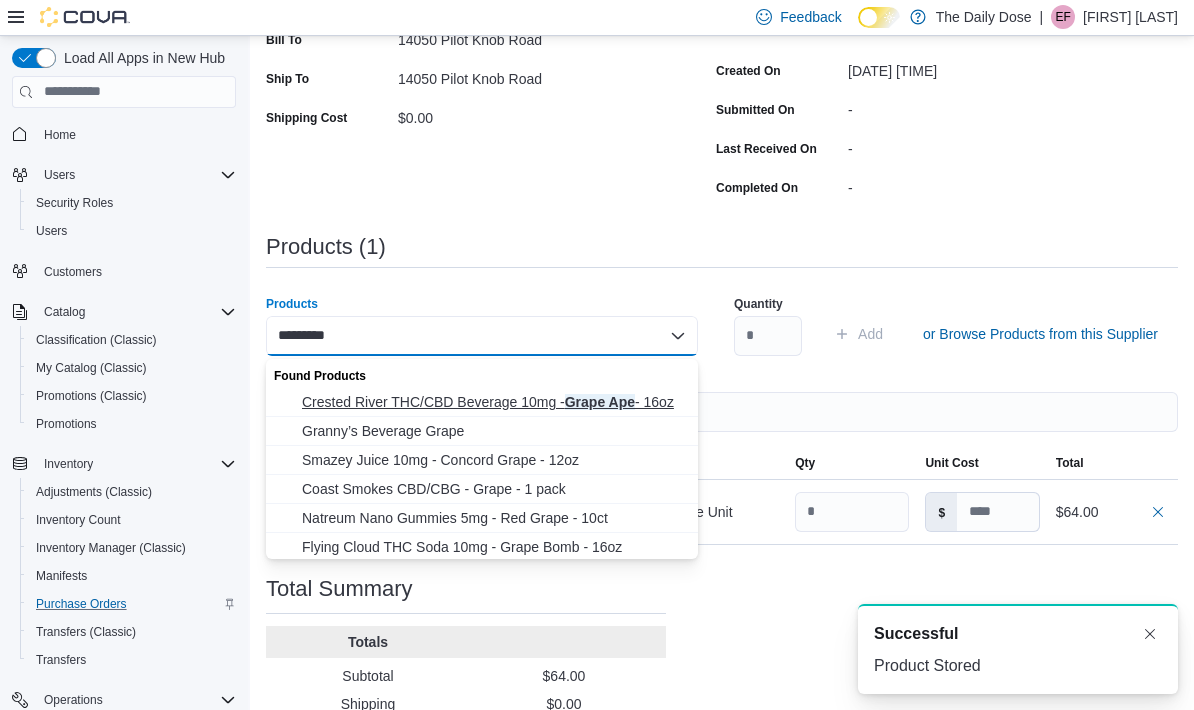 type on "*********" 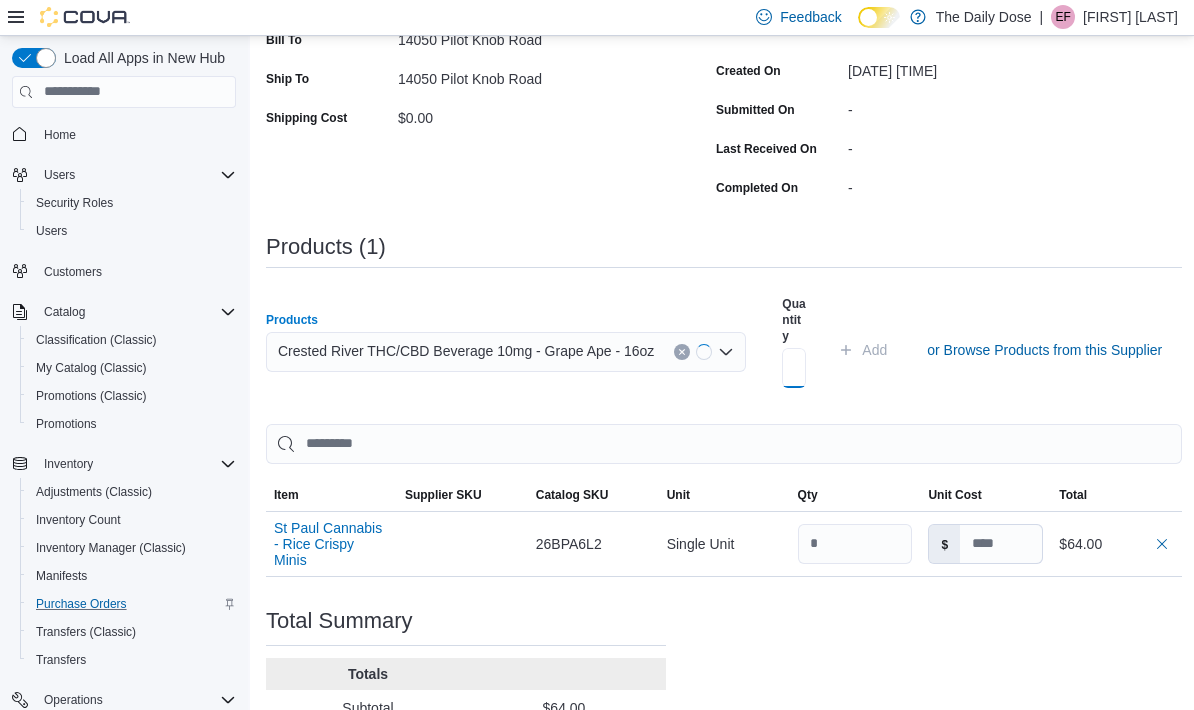 click at bounding box center [794, 368] 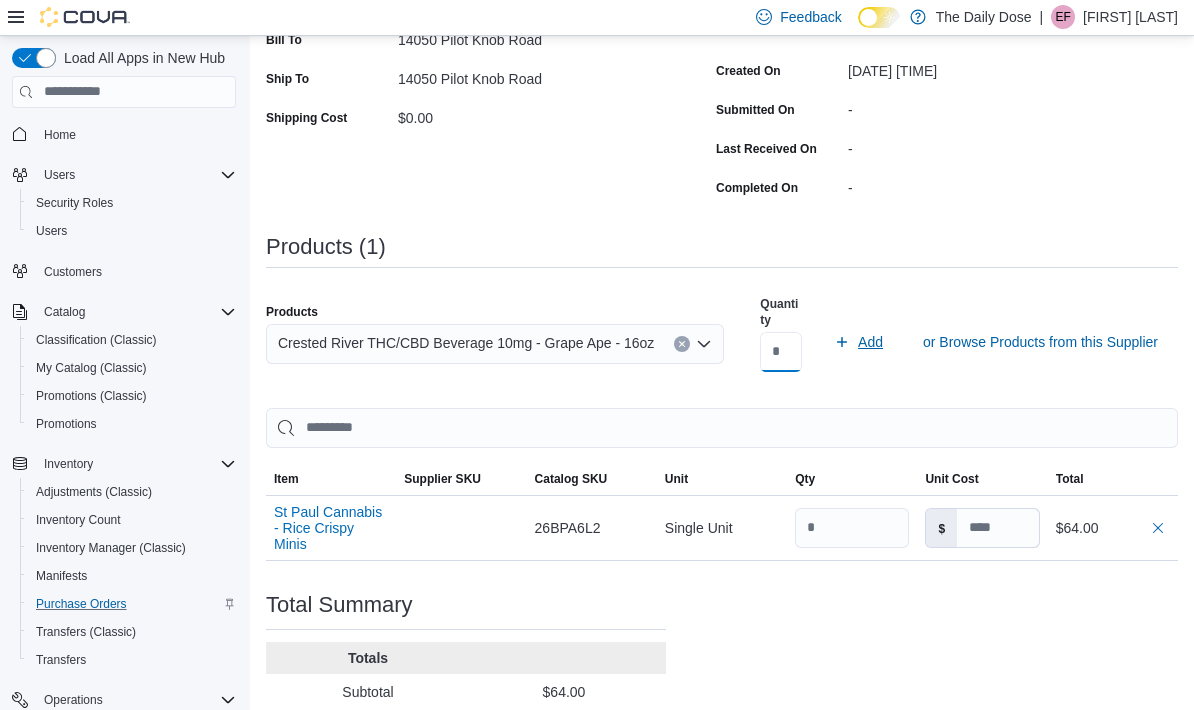 type on "**" 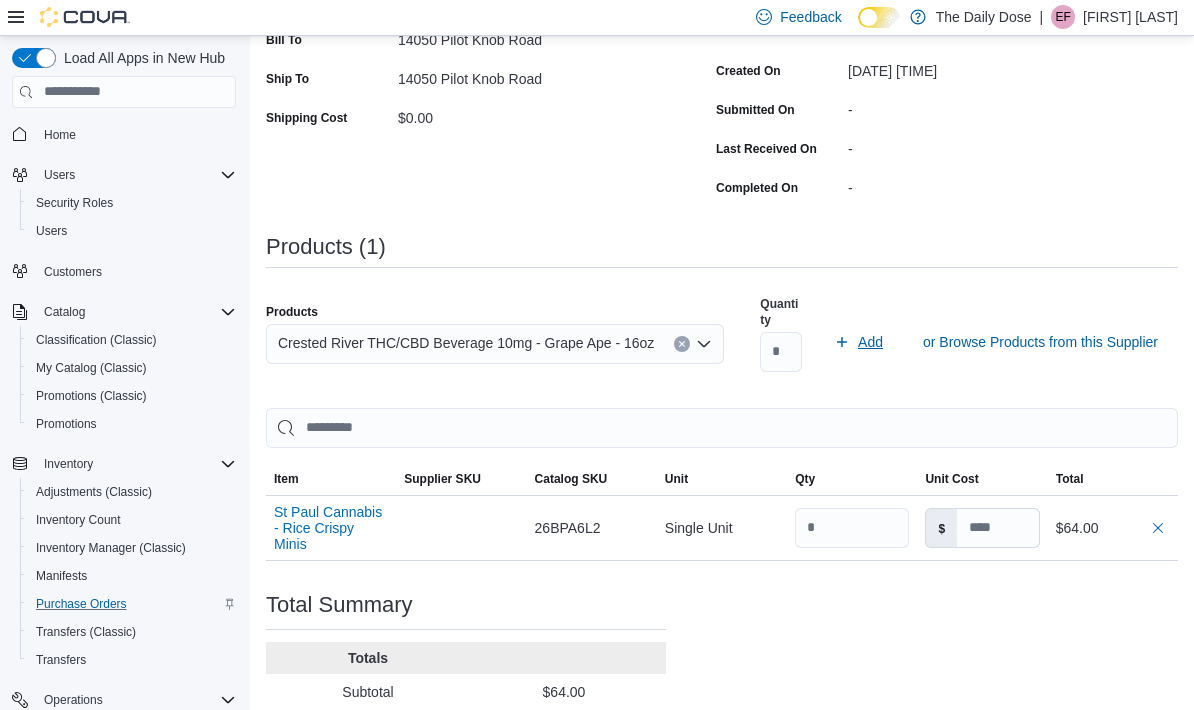click on "Add" at bounding box center (870, 342) 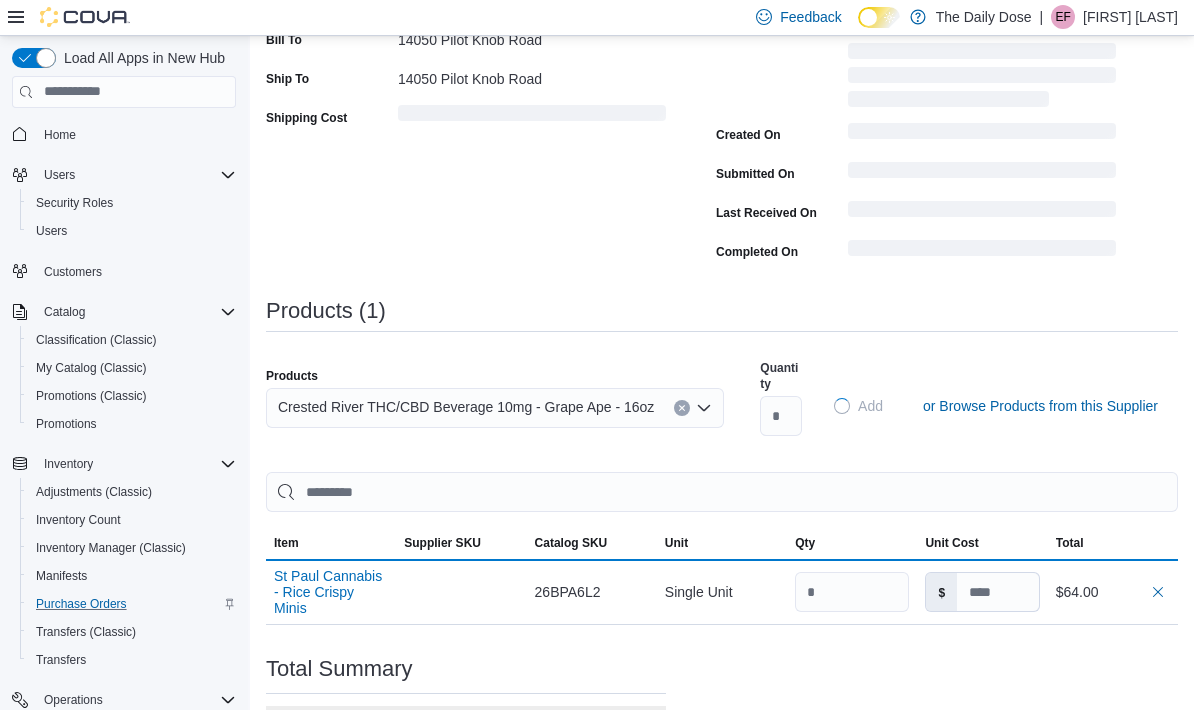 type 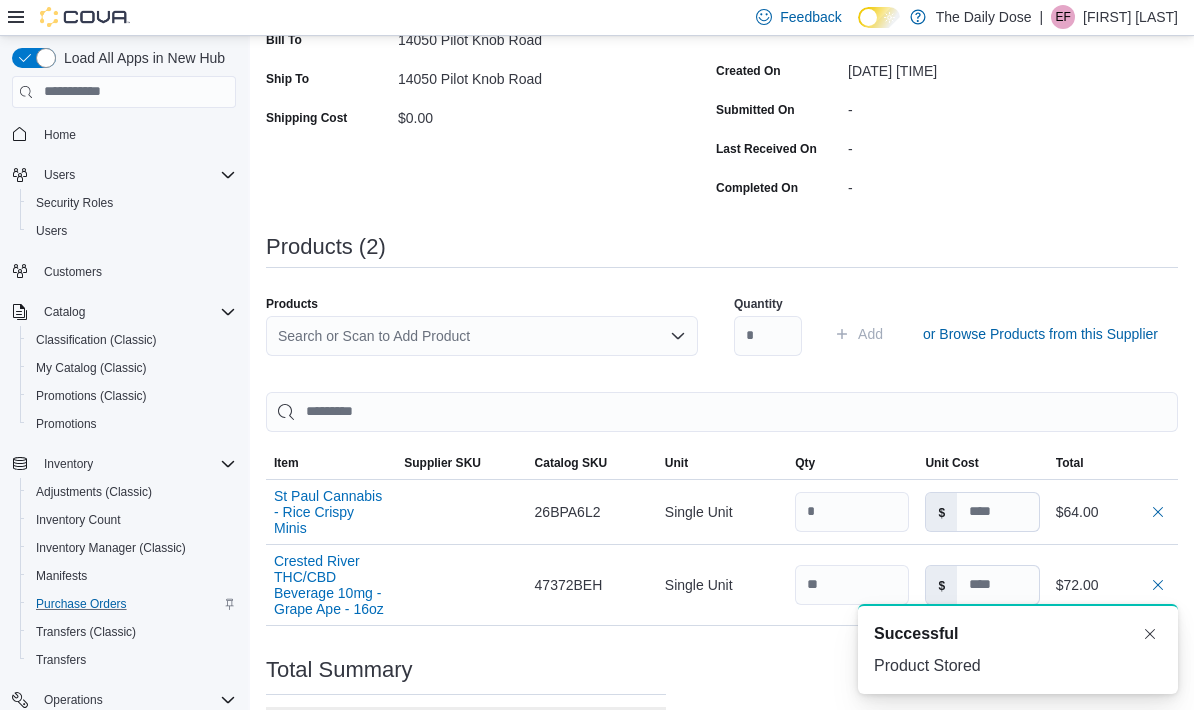 scroll, scrollTop: 0, scrollLeft: 0, axis: both 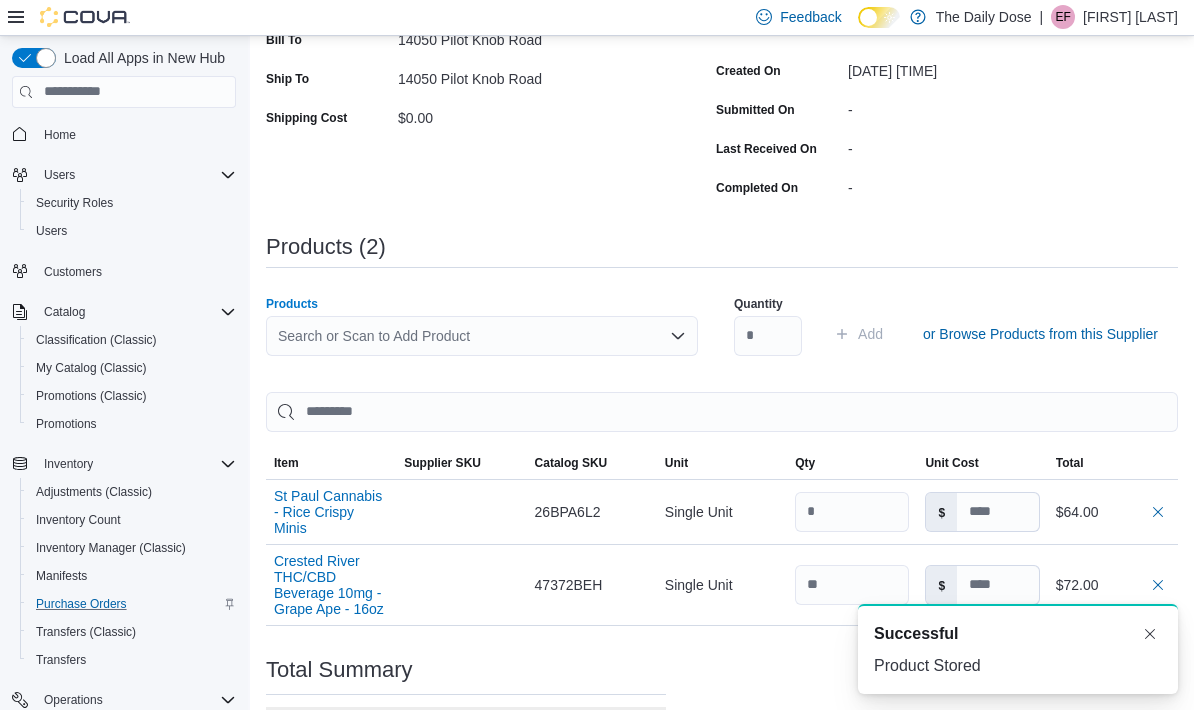 click on "Search or Scan to Add Product" at bounding box center [482, 336] 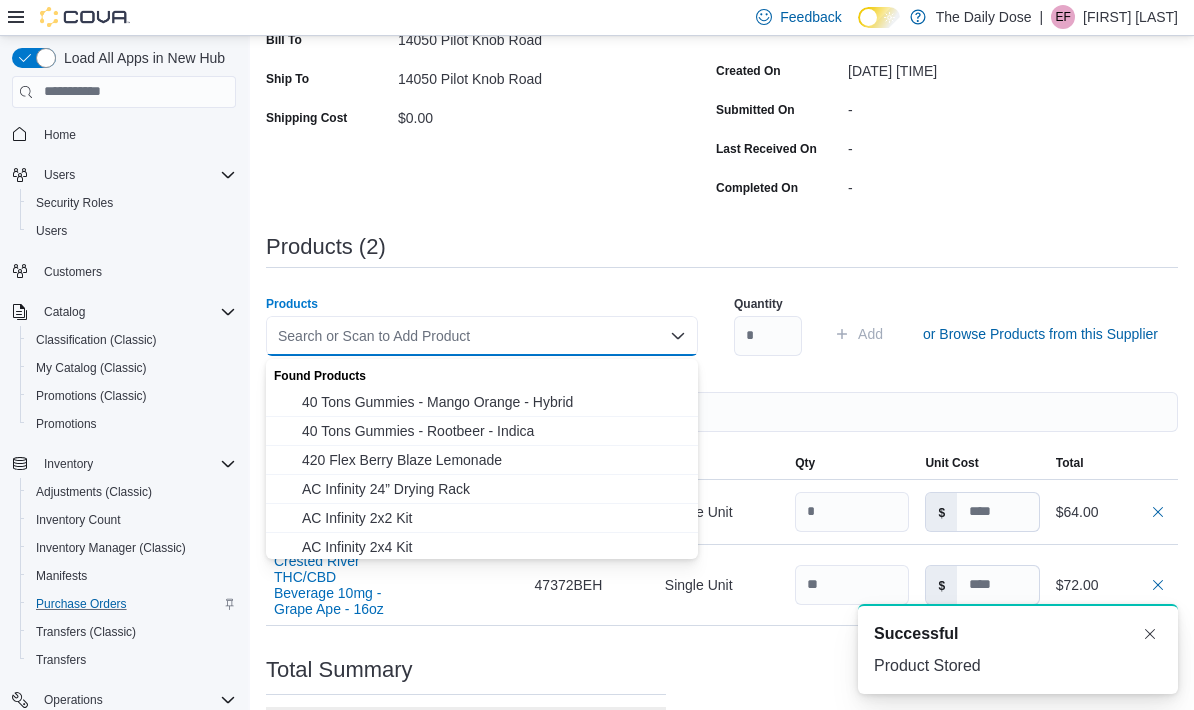 type 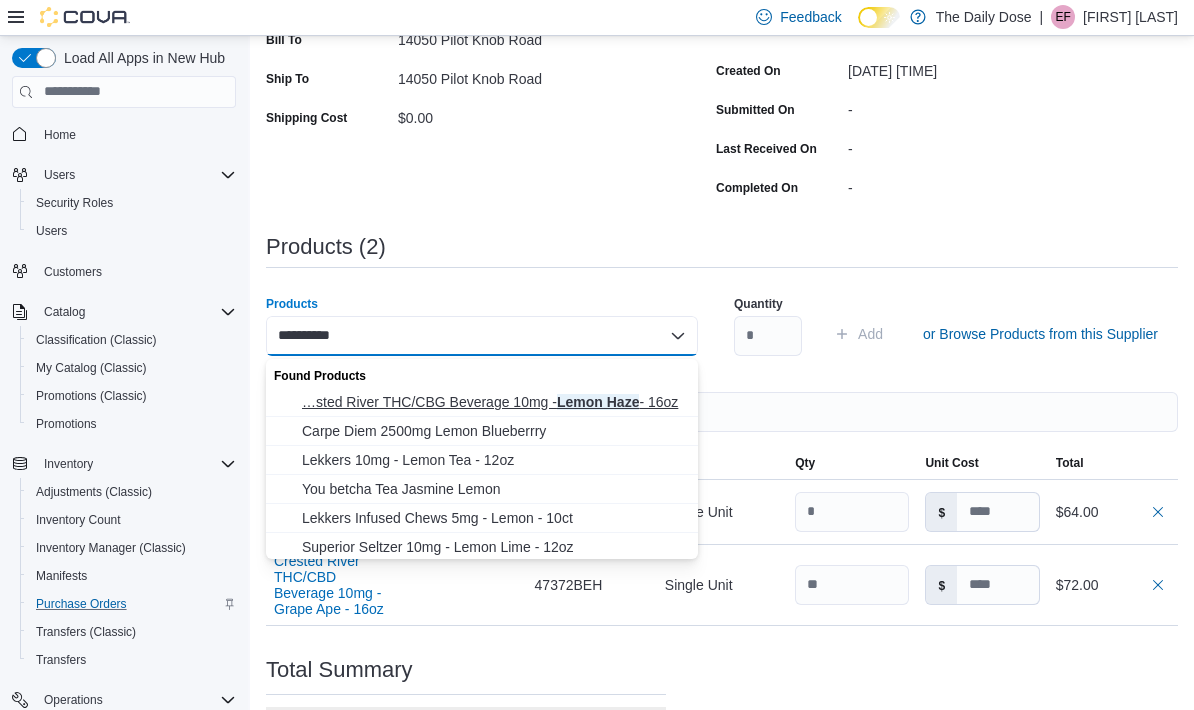 type on "**********" 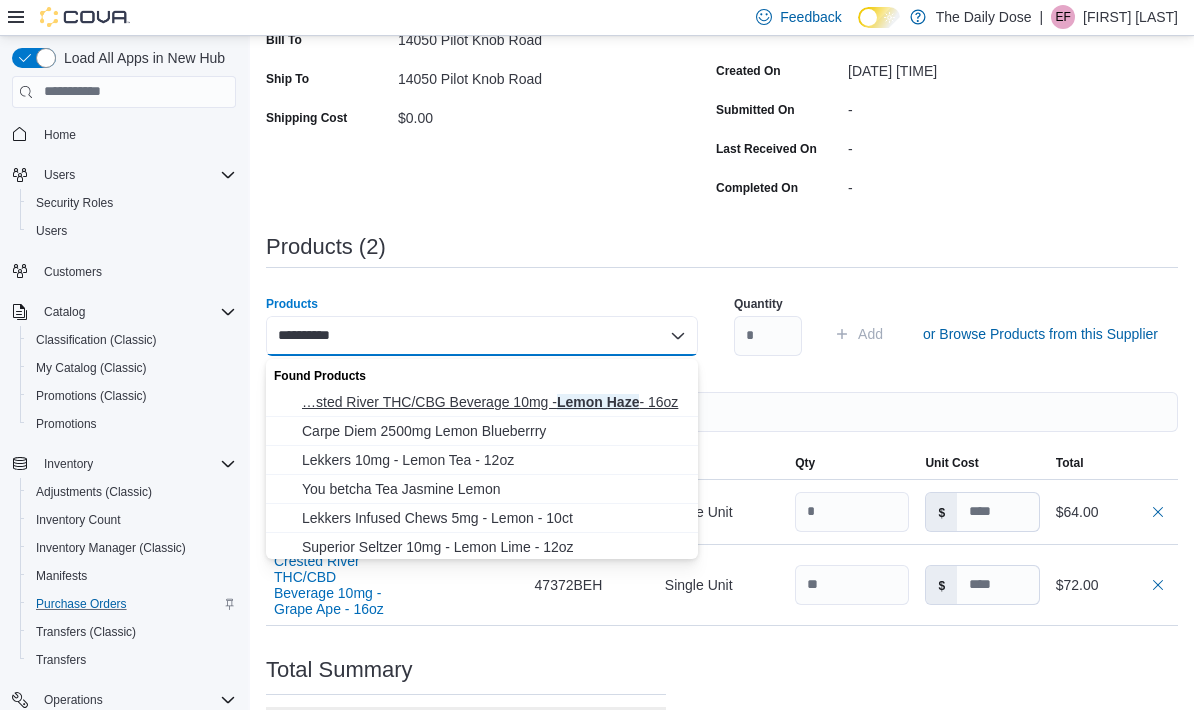 click on "…sted River THC/CBG Beverage 10mg -  Lemon Haze  - 16oz Crested River THC/CBG Beverage 10mg - Lemon Haze - 16oz" at bounding box center [494, 402] 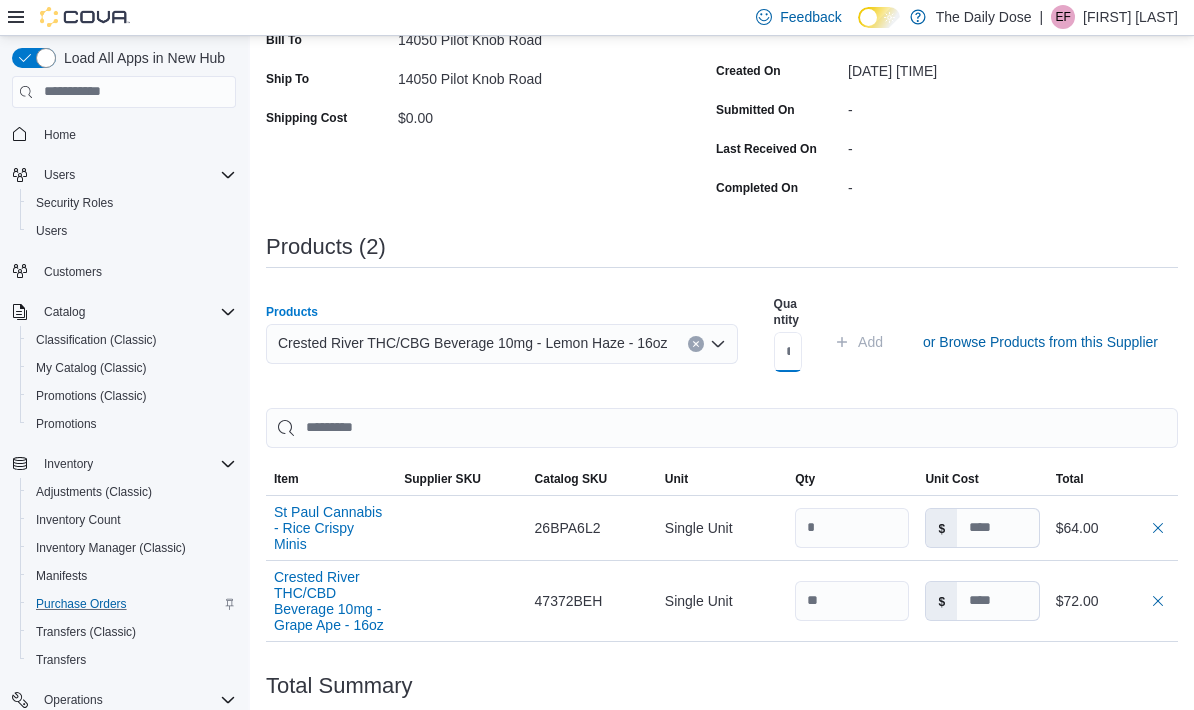 click at bounding box center [788, 352] 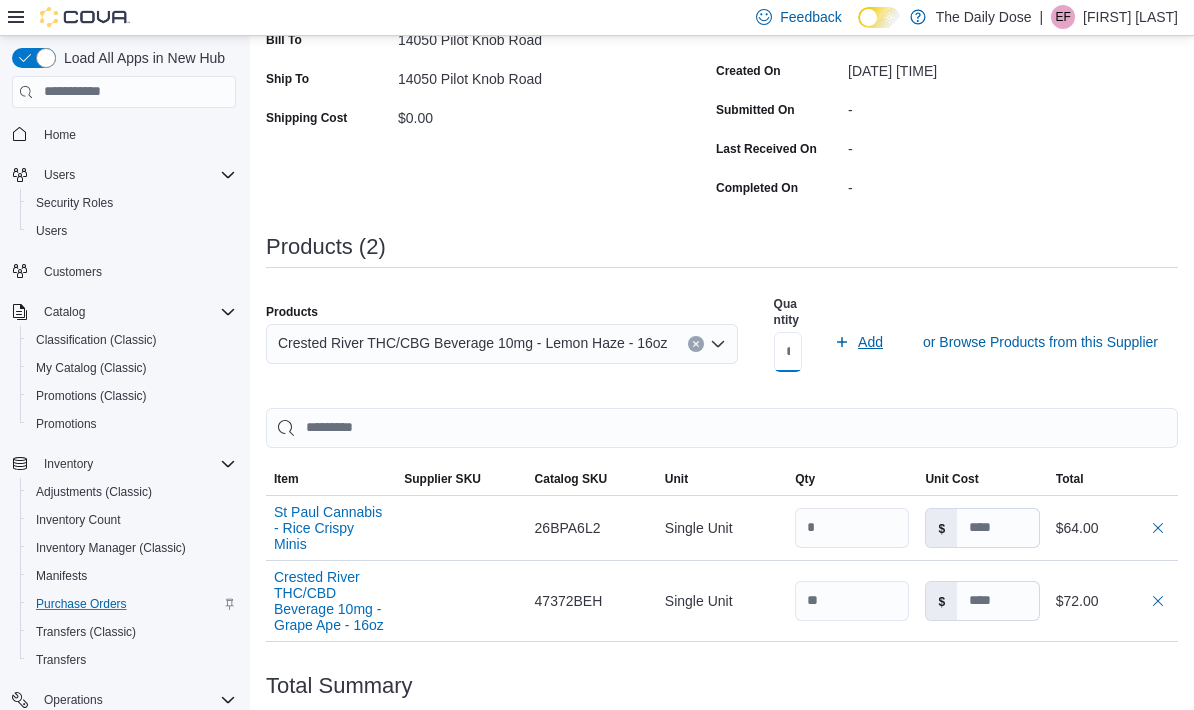 type on "**" 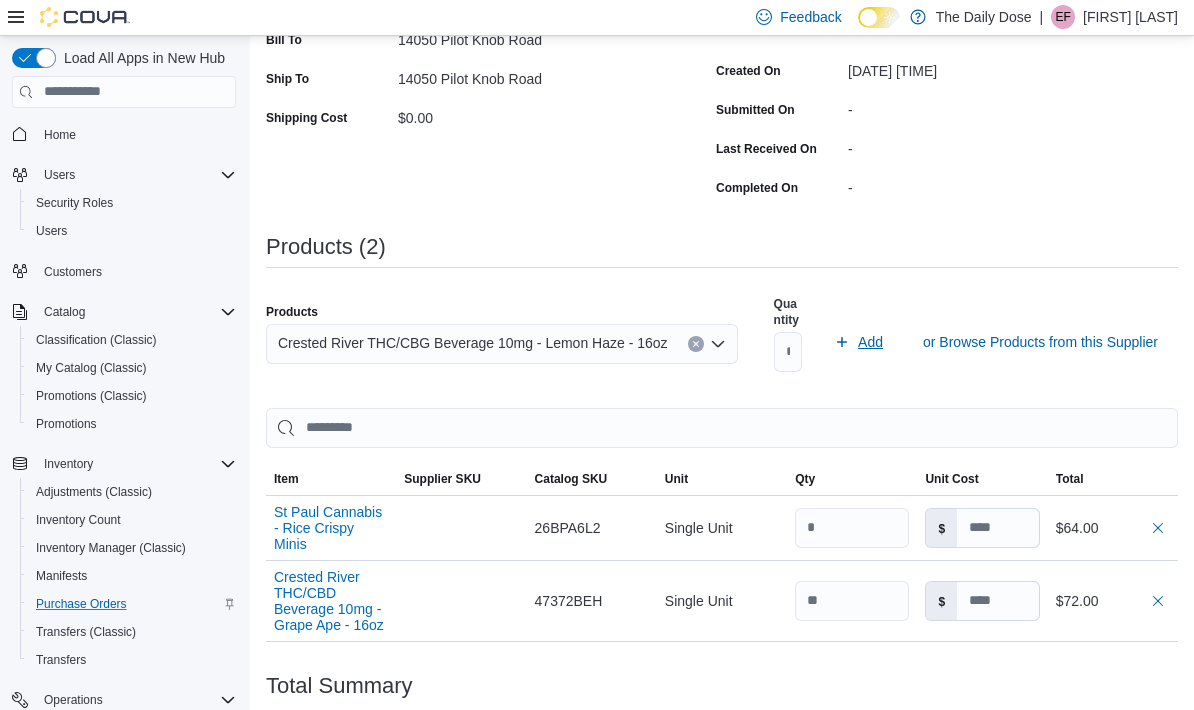 click on "Add" at bounding box center (870, 342) 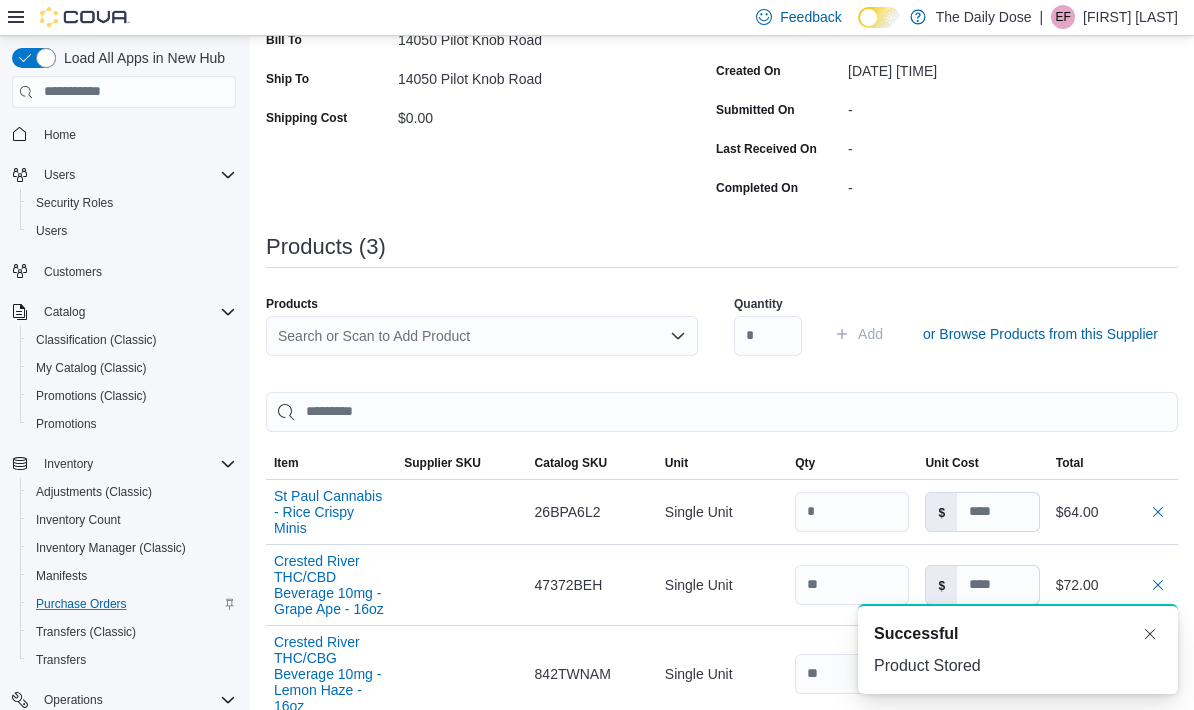 type 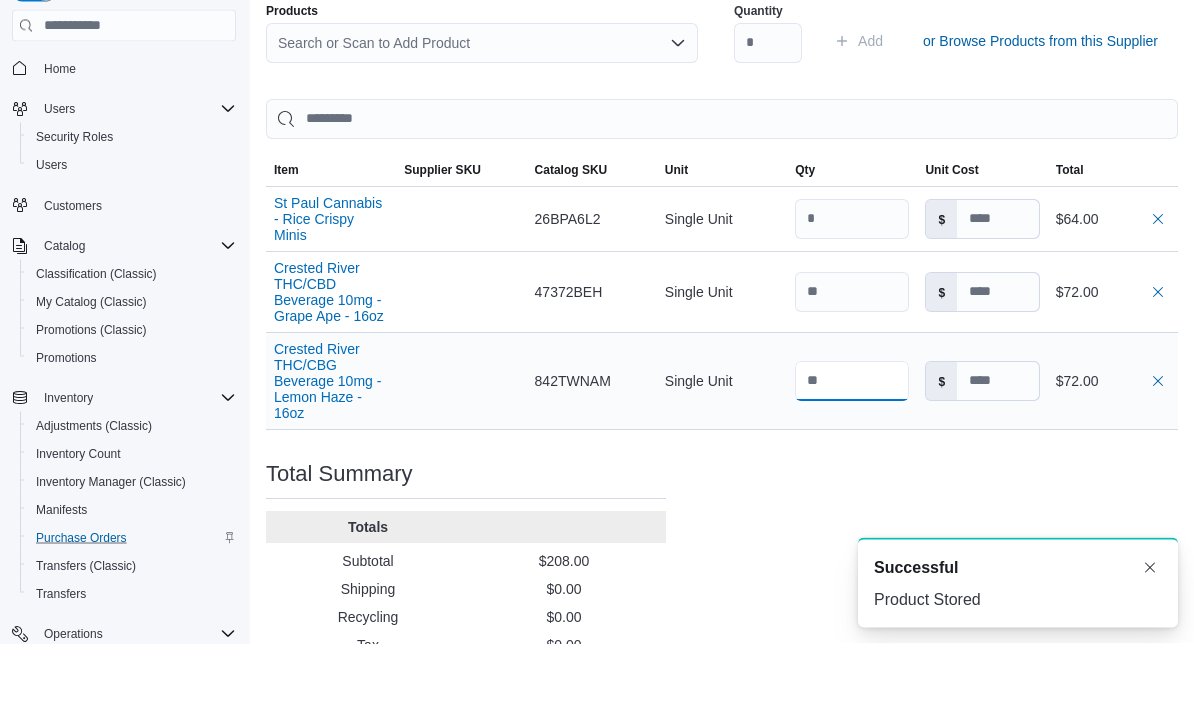 click at bounding box center (852, 448) 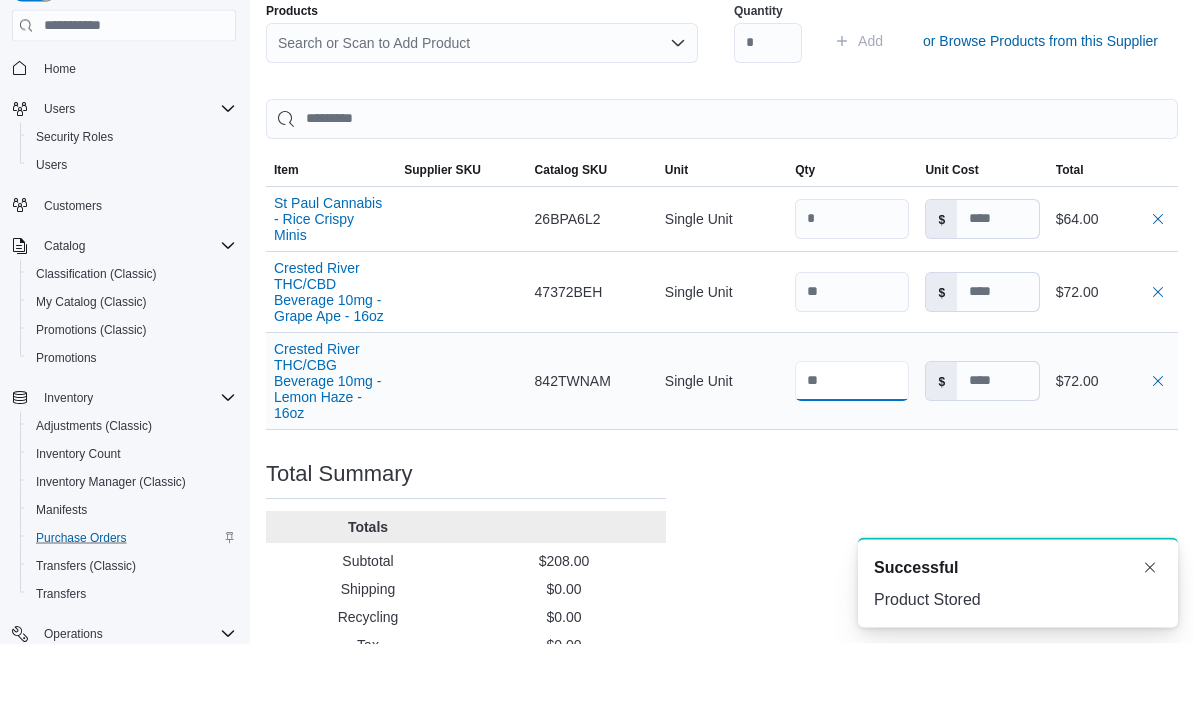 type 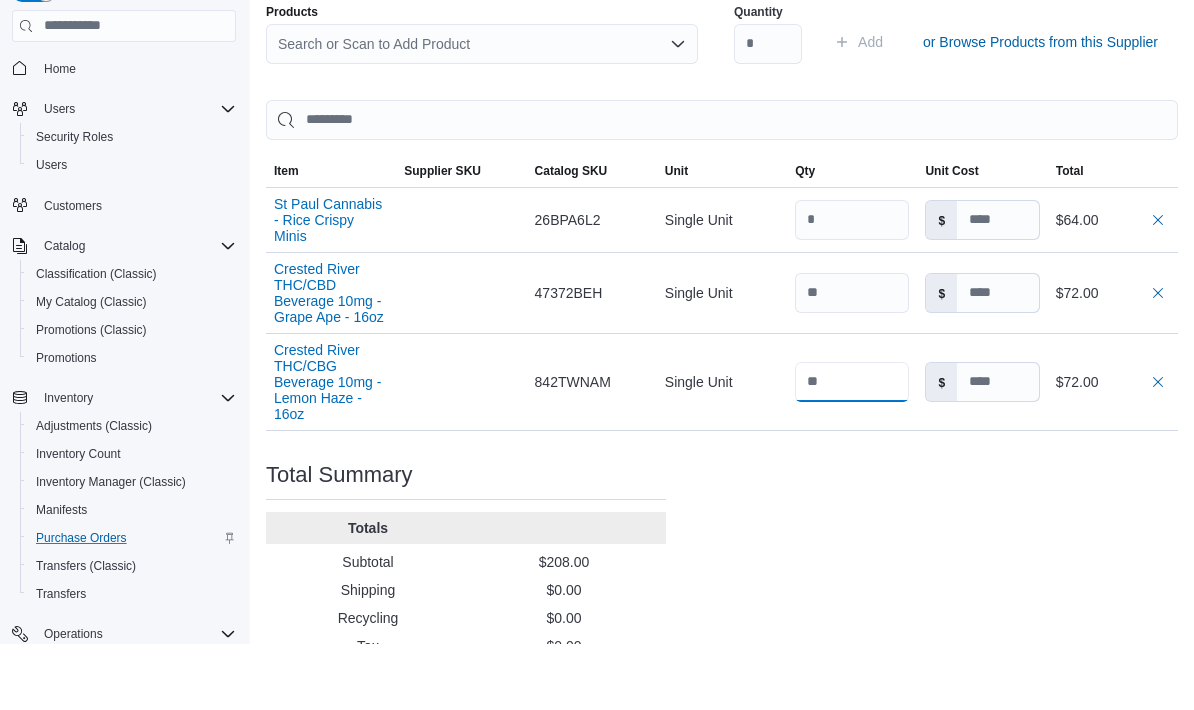 type on "**" 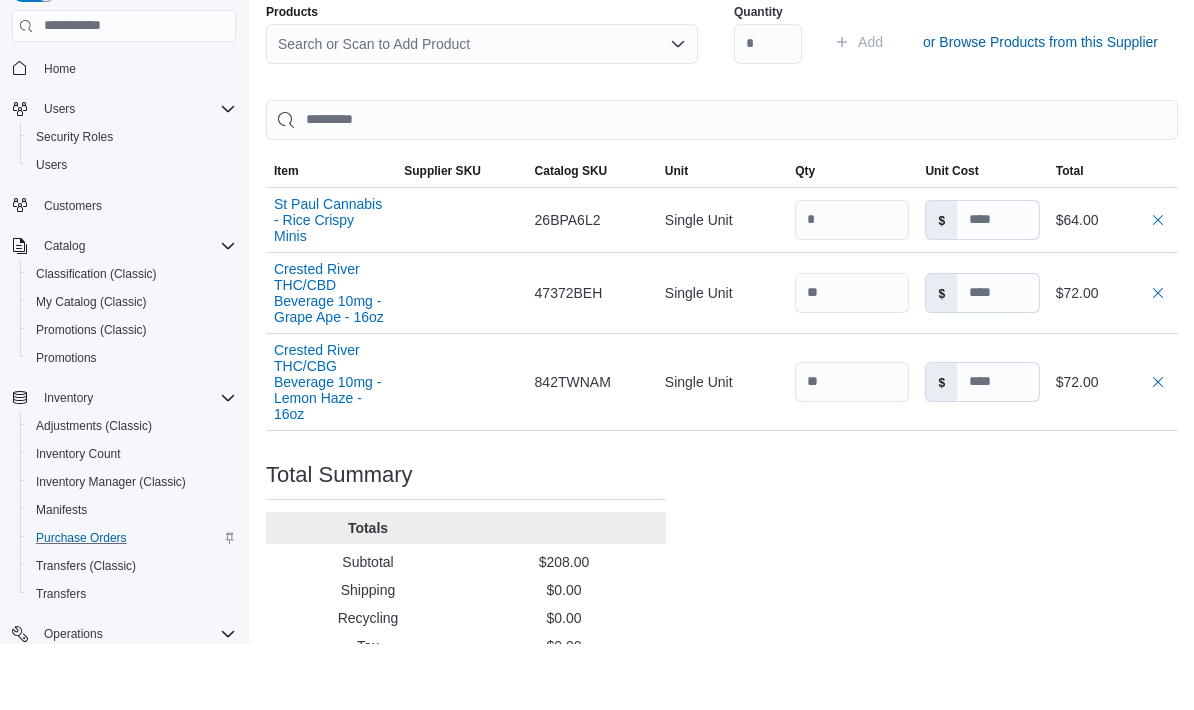 click on "Purchase Order: POF3NF-430 Feedback Purchase Order Details   Edit Status Pending Supplier [NUMBER] [COMPANY_NAME] Supplier Invoice Number No Supplier Invoice Number added Bill To [NUMBER] [STREET] Ship To [NUMBER] [STREET] Shipping Cost $0.00 Recycling Cost $0.00 Tax $0.00 ETA [DATE] Notes - Created On [DATE] [TIME] Submitted On - Last Received On - Completed On - Products (3)     Products Search or Scan to Add Product Quantity  Add or Browse Products from this Supplier Sorting EuiBasicTable with search callback Item Supplier SKU Catalog SKU Unit Qty Unit Cost Total St Paul Cannabis - Rice Crispy Minis Supplier SKU Catalog SKU 26BPA6L2 Unit Single Unit Qty Unit Cost $ Total $64.00 Crested River THC/CBD Beverage 10mg - Grape Ape - 16oz Supplier SKU Catalog SKU 47372BEH Unit Single Unit Qty Unit Cost $ Total $72.00 Crested River THC/CBG Beverage 10mg - Lemon Haze - 16oz Supplier SKU Catalog SKU 842TWNAM Unit Single Unit Qty Unit Cost $ Total $72.00  Total Summary   Totals Subtotal $208.00" at bounding box center [722, 192] 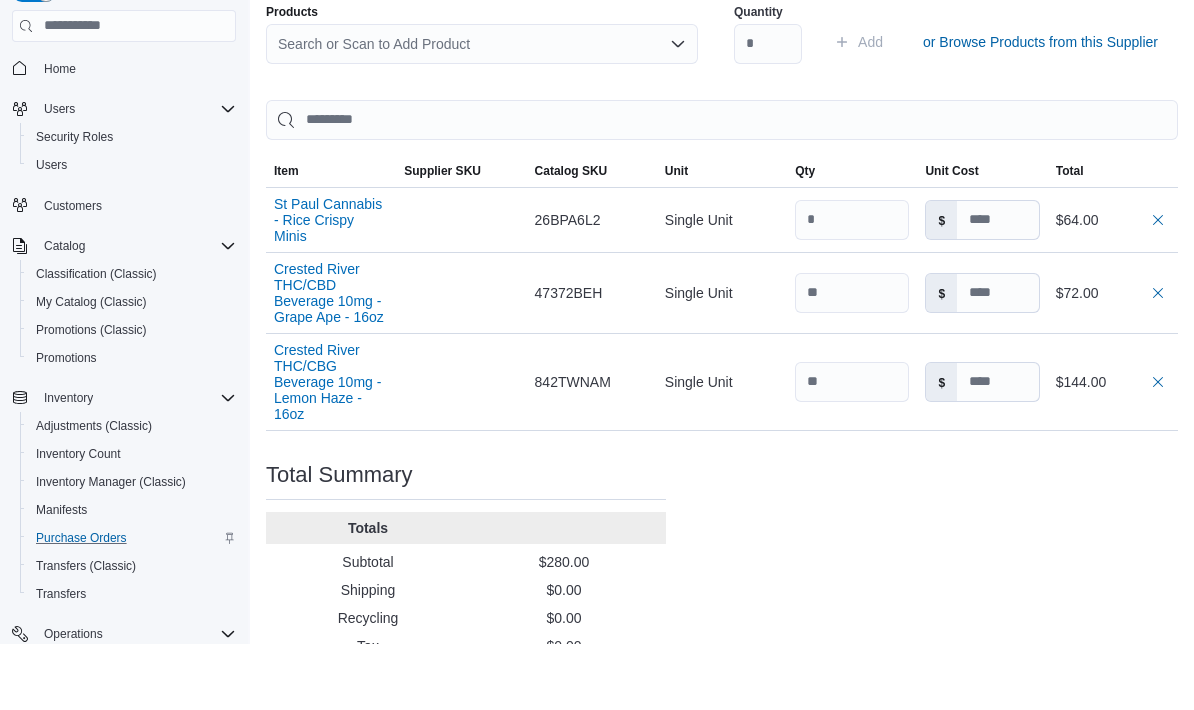 type 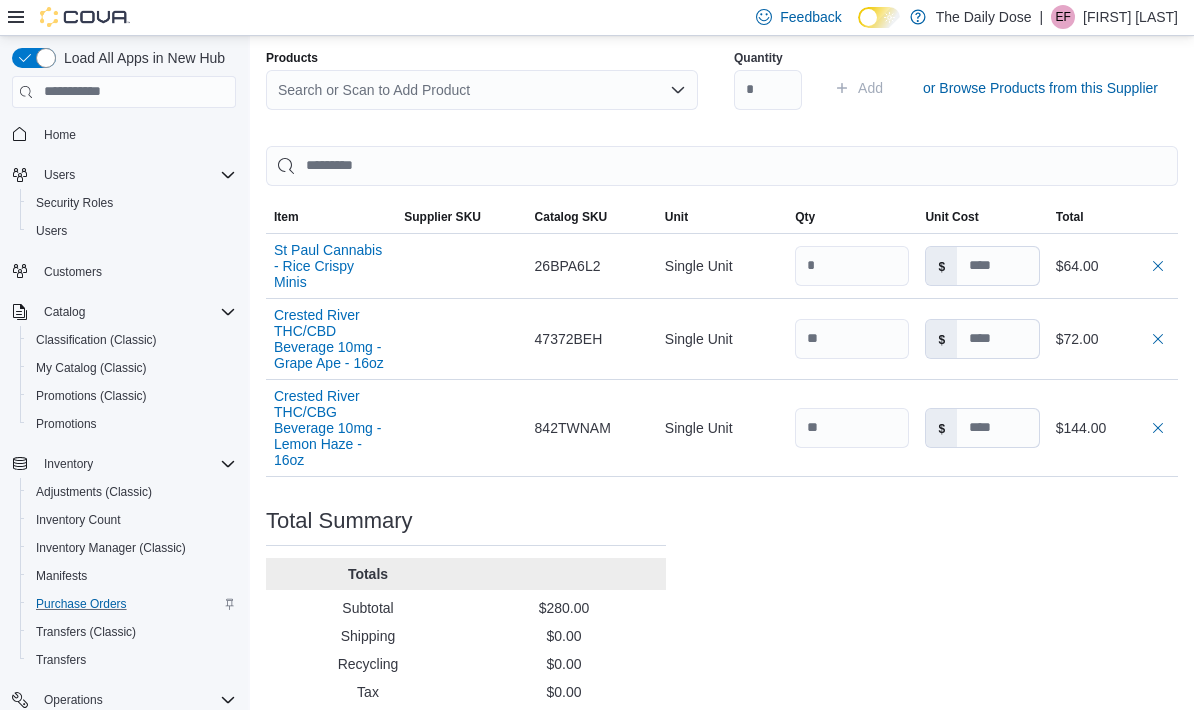 click on "Products" at bounding box center [482, 58] 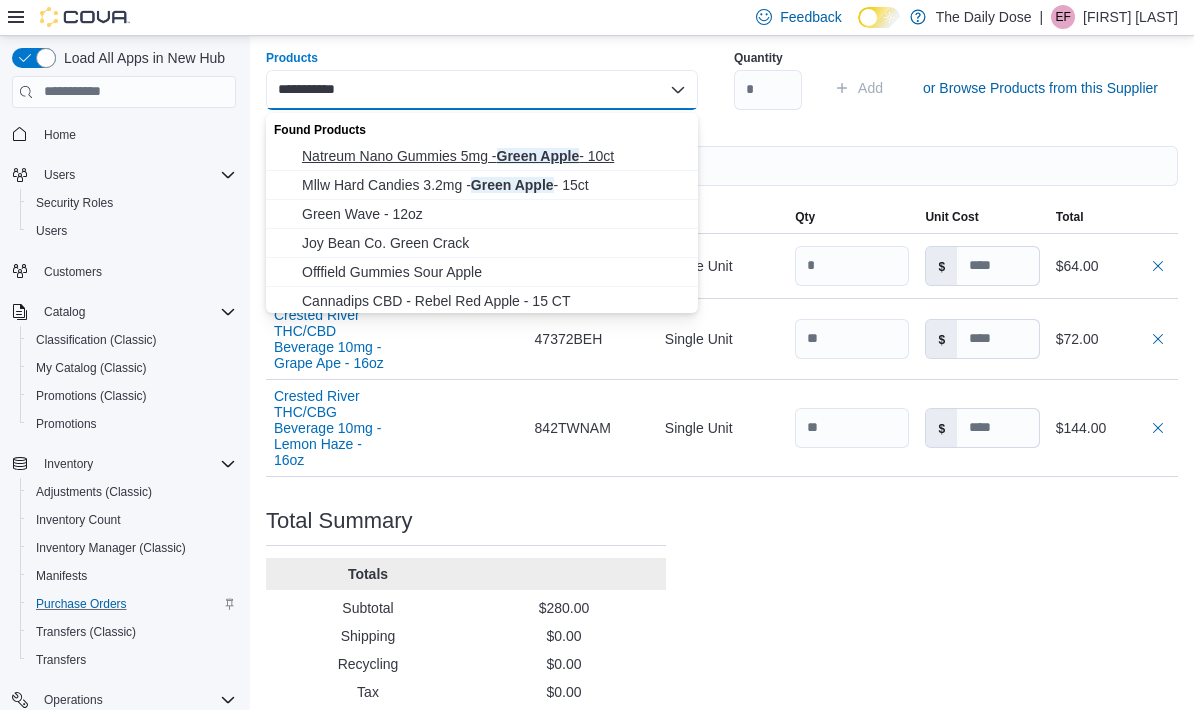 type on "**********" 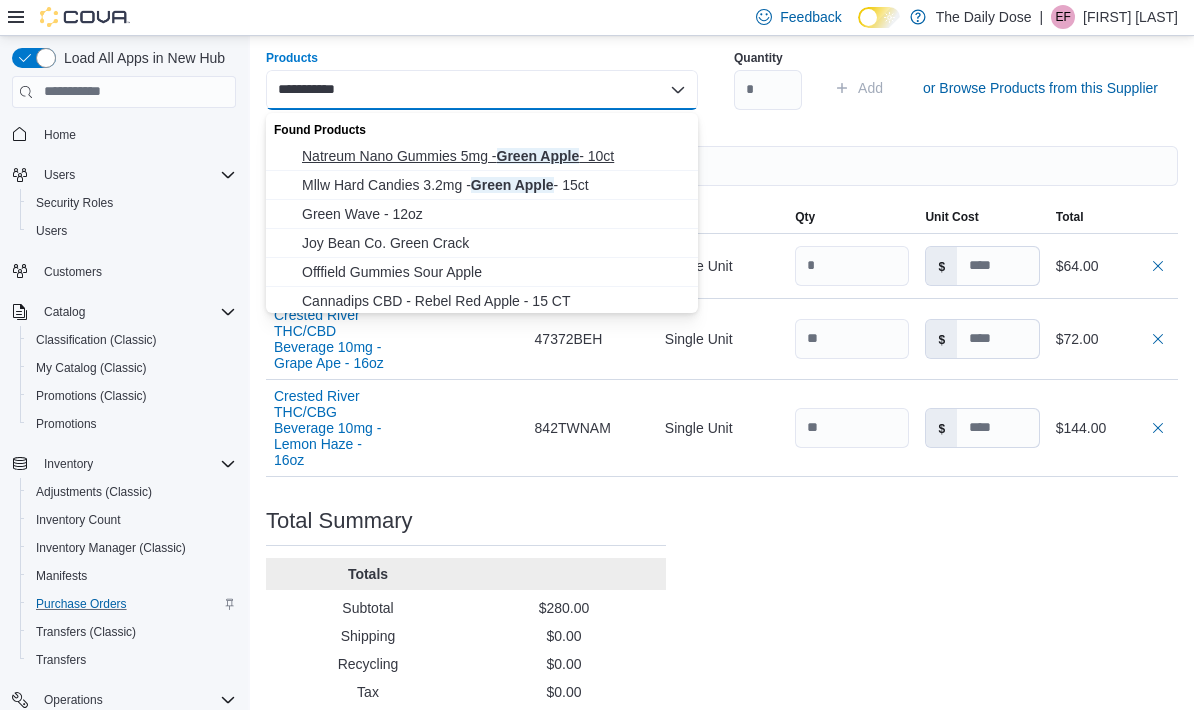 click on "Natreum Nano Gummies 5mg -  Green Apple  - 10ct" at bounding box center (494, 156) 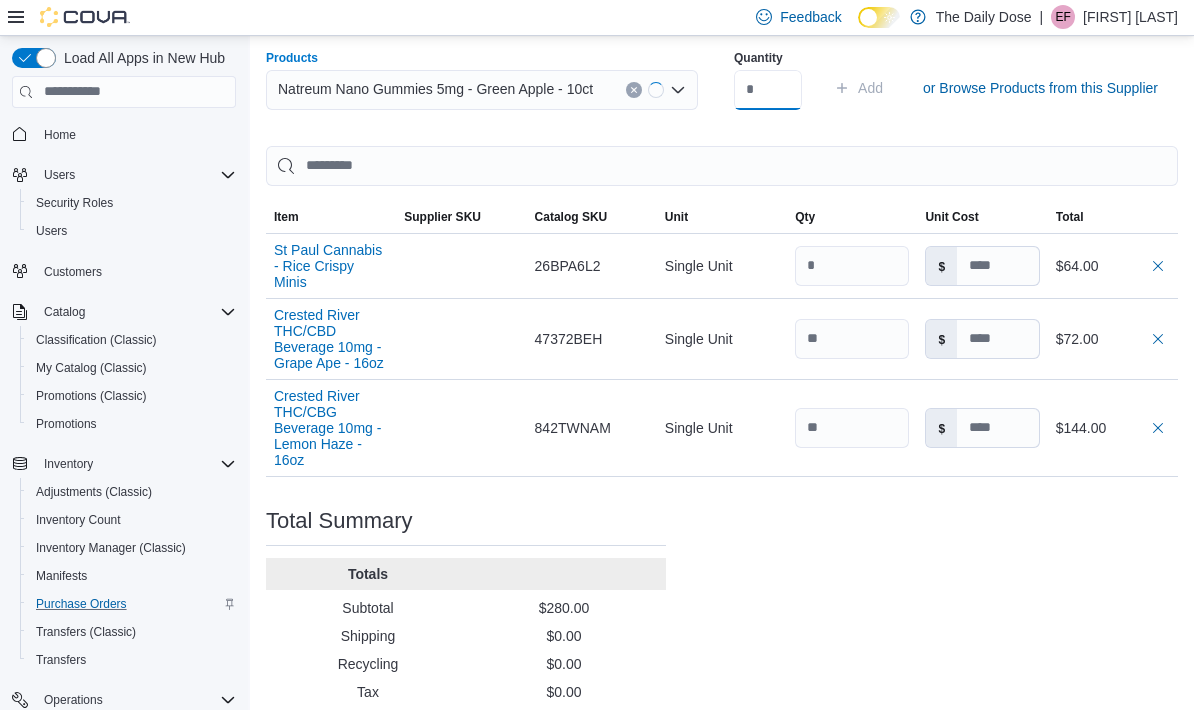 click at bounding box center [768, 90] 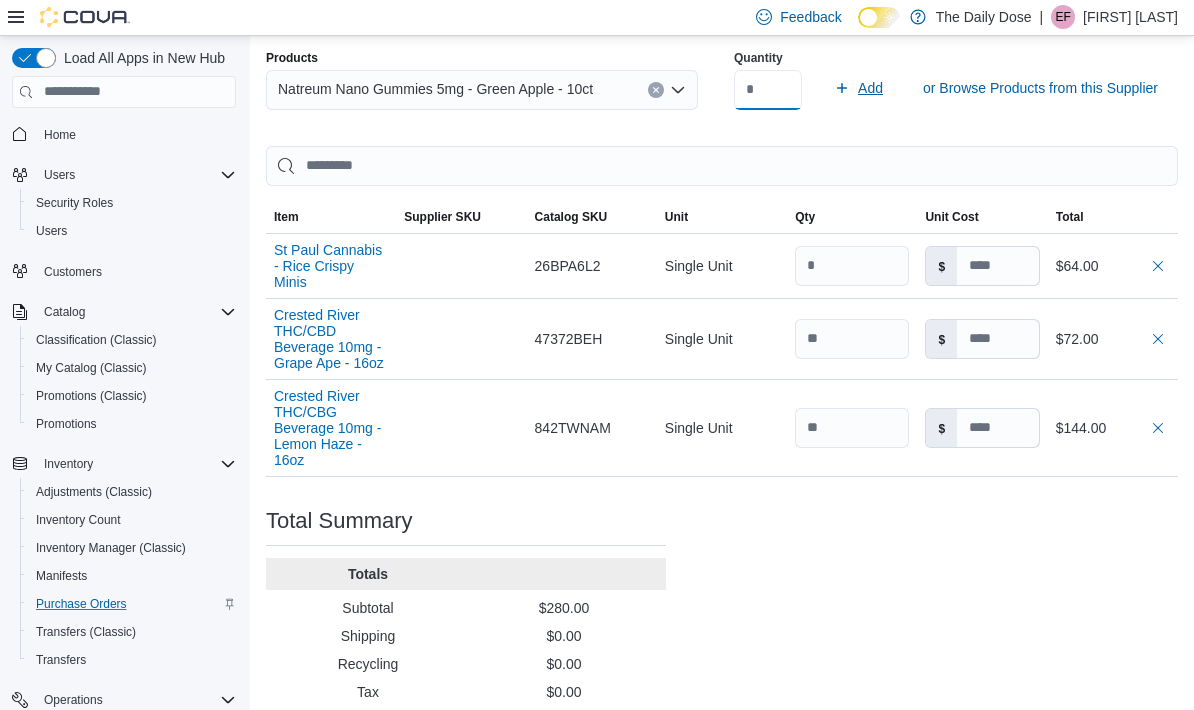 type on "*" 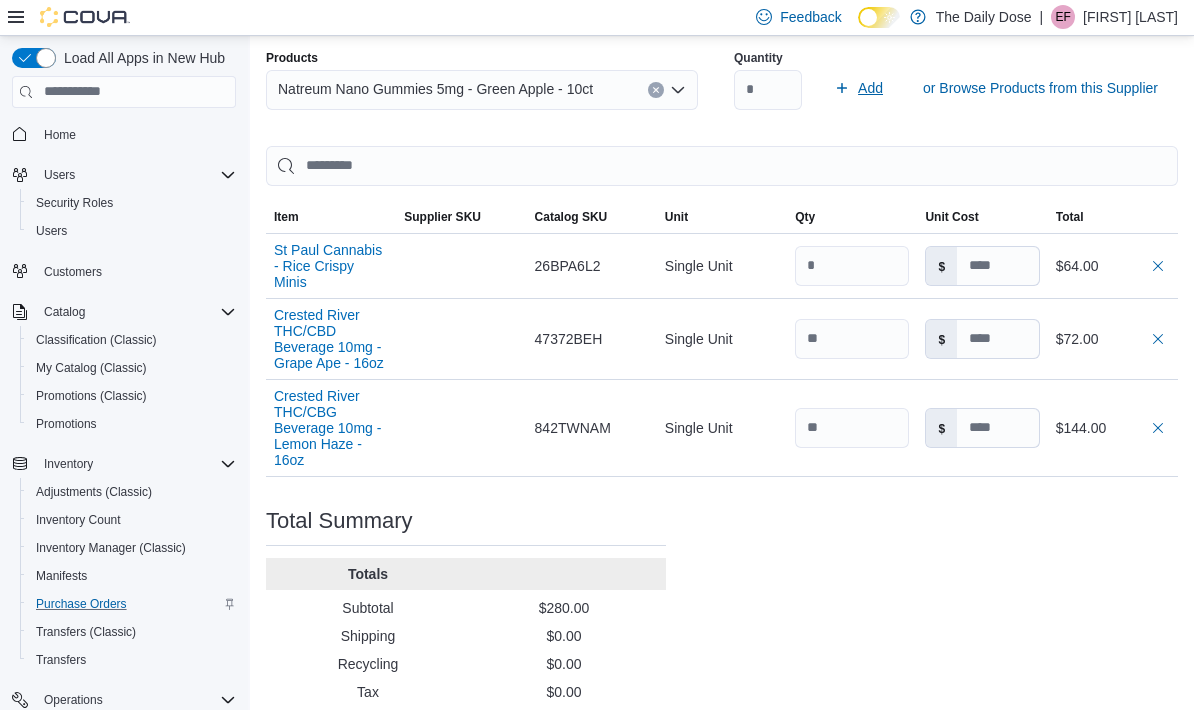 click on "Add" at bounding box center [870, 88] 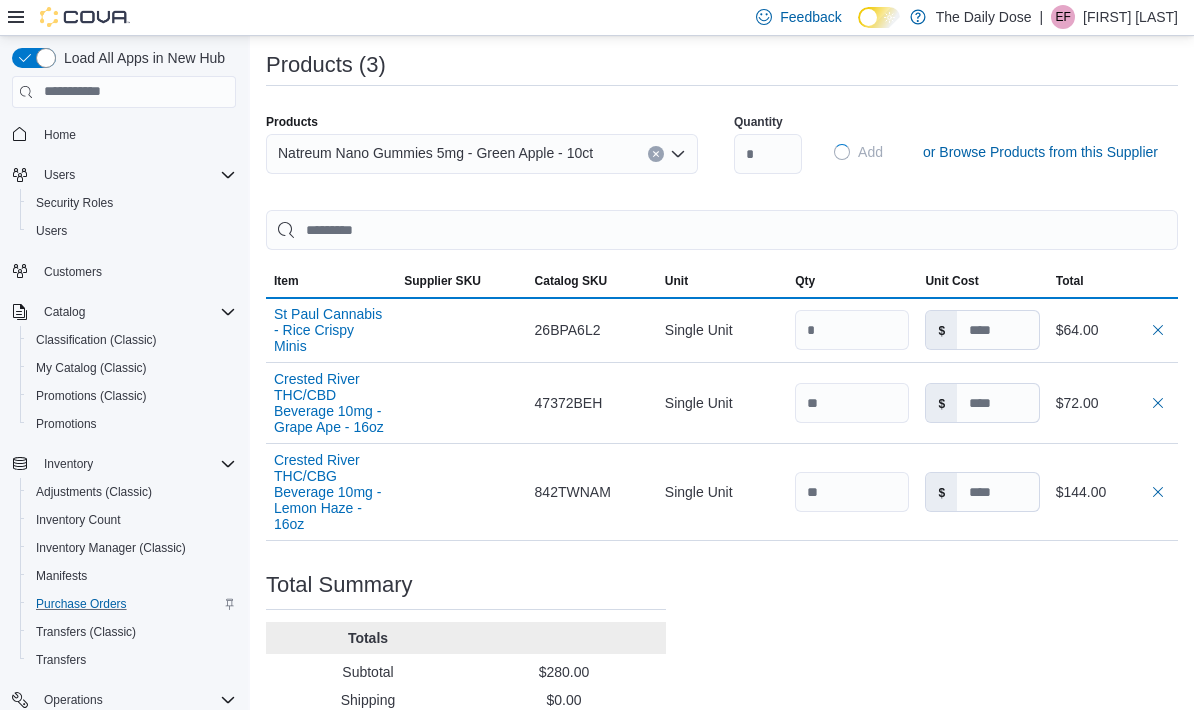 type 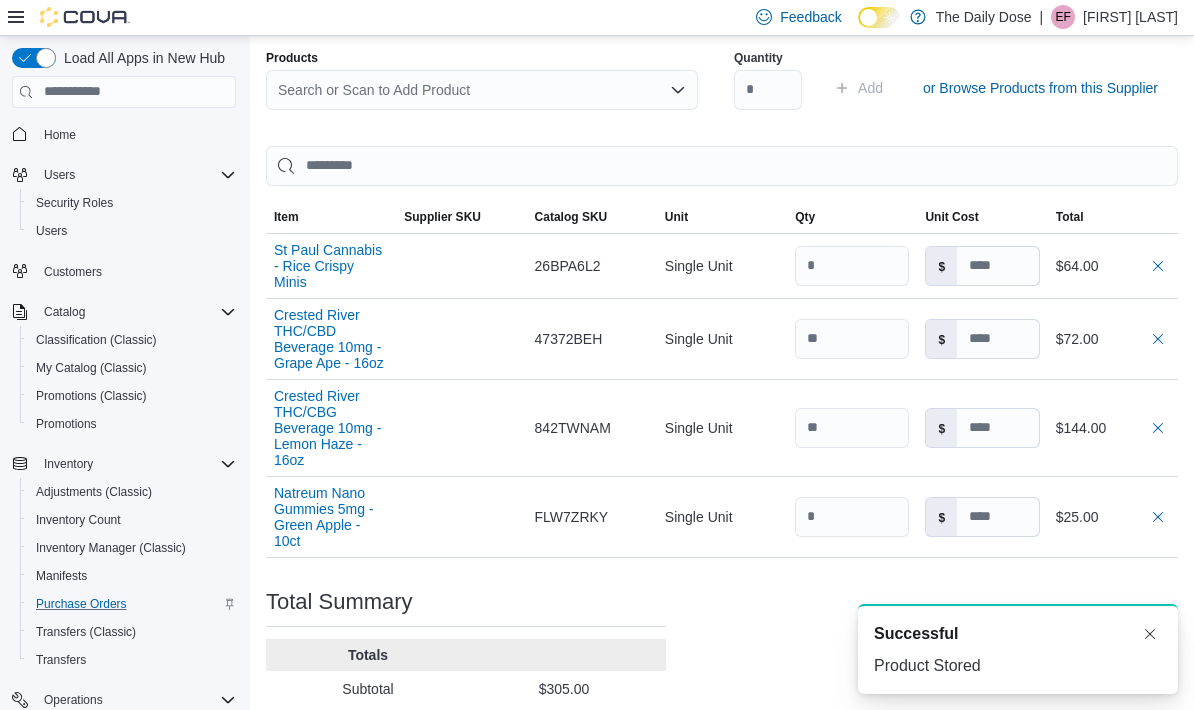 scroll, scrollTop: 0, scrollLeft: 0, axis: both 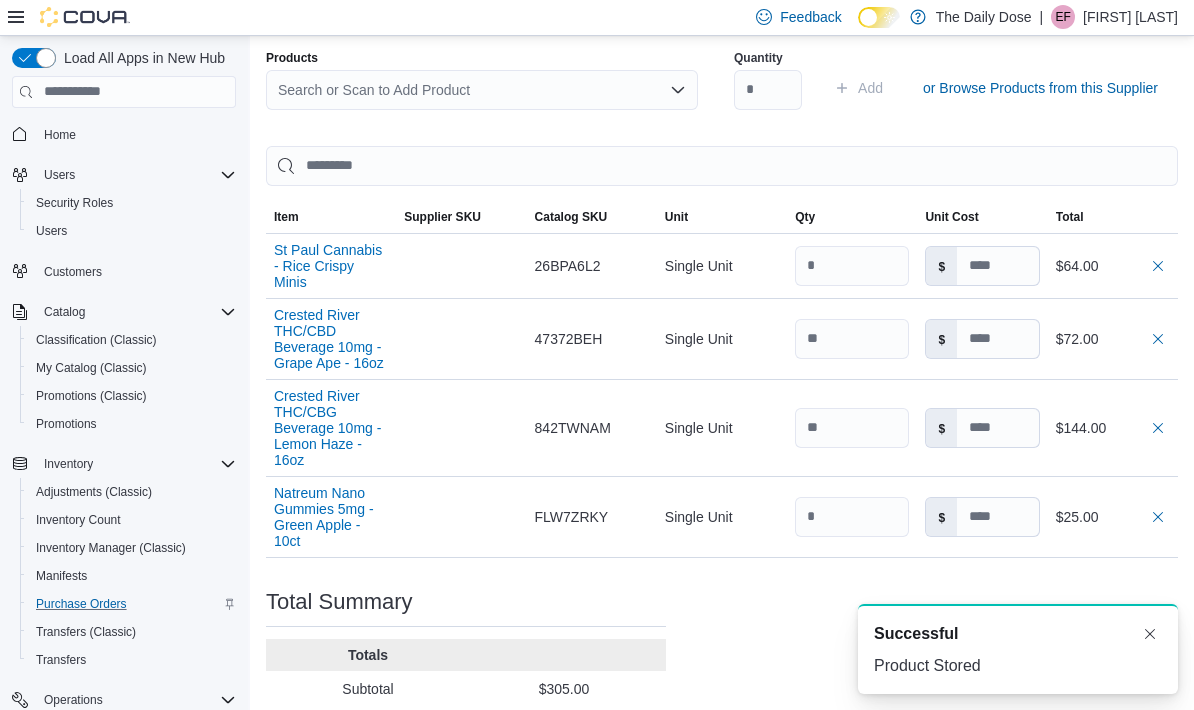click on "Search or Scan to Add Product" at bounding box center (482, 90) 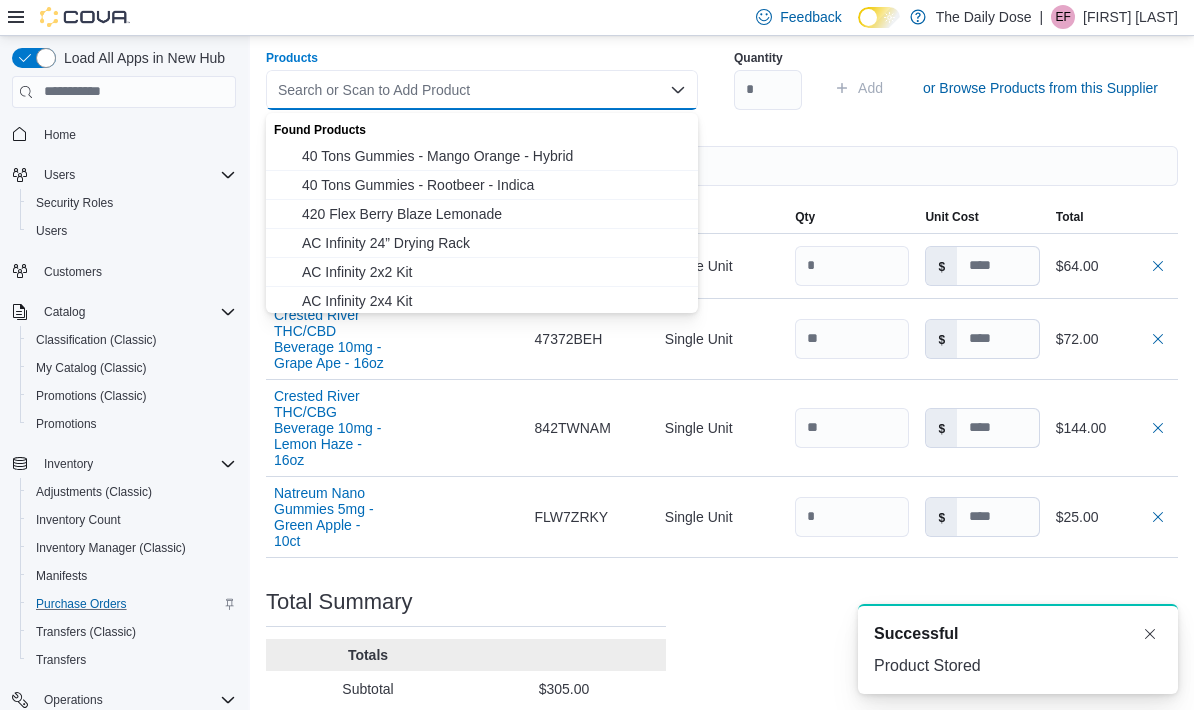 type 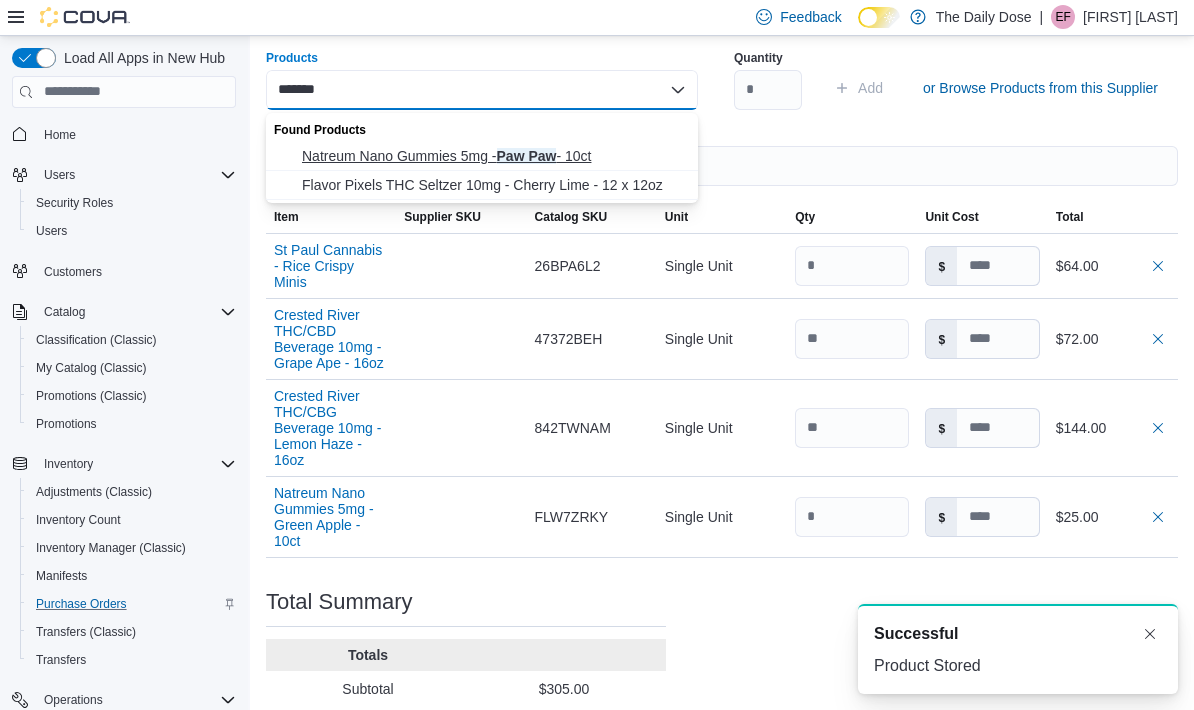 type on "*******" 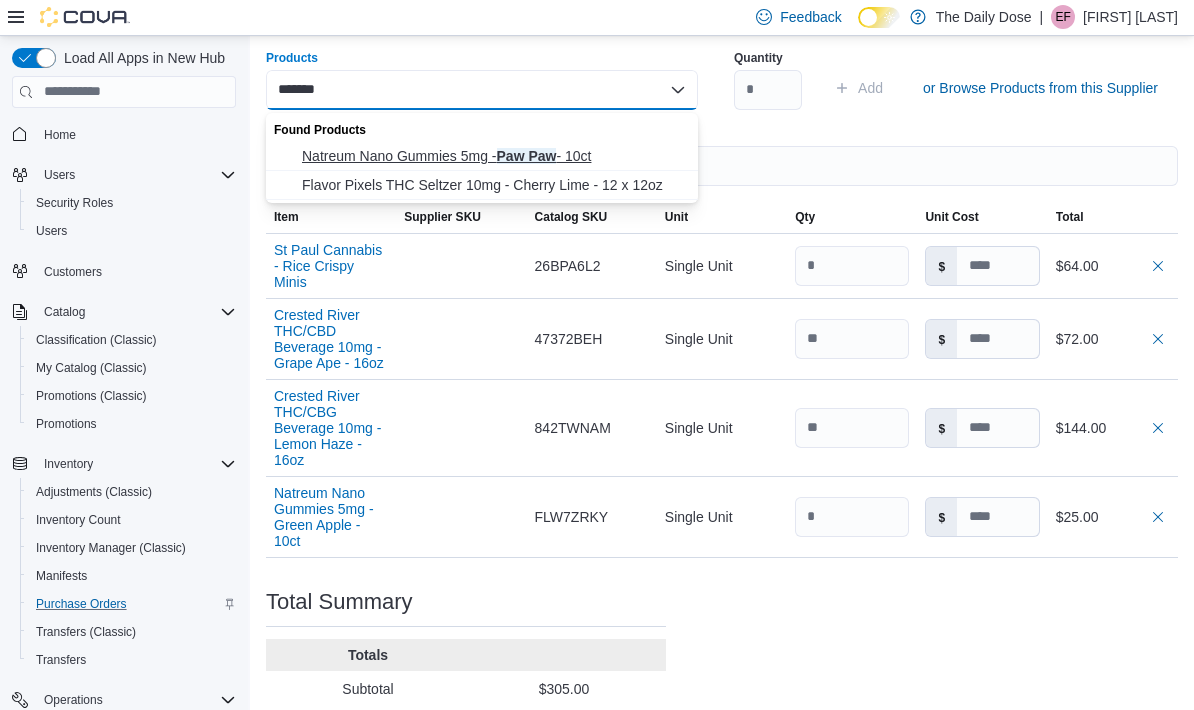 click on "Natreum Nano Gummies 5mg -  Paw Paw  - 10ct" at bounding box center (494, 156) 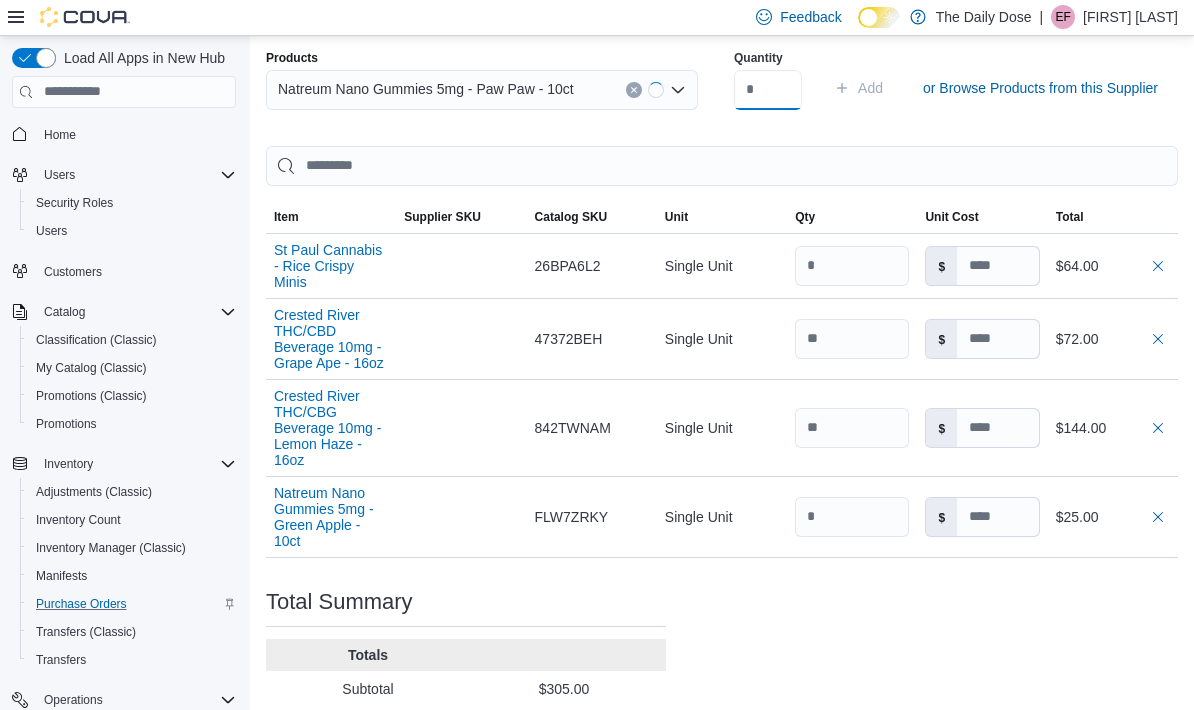 click at bounding box center (768, 90) 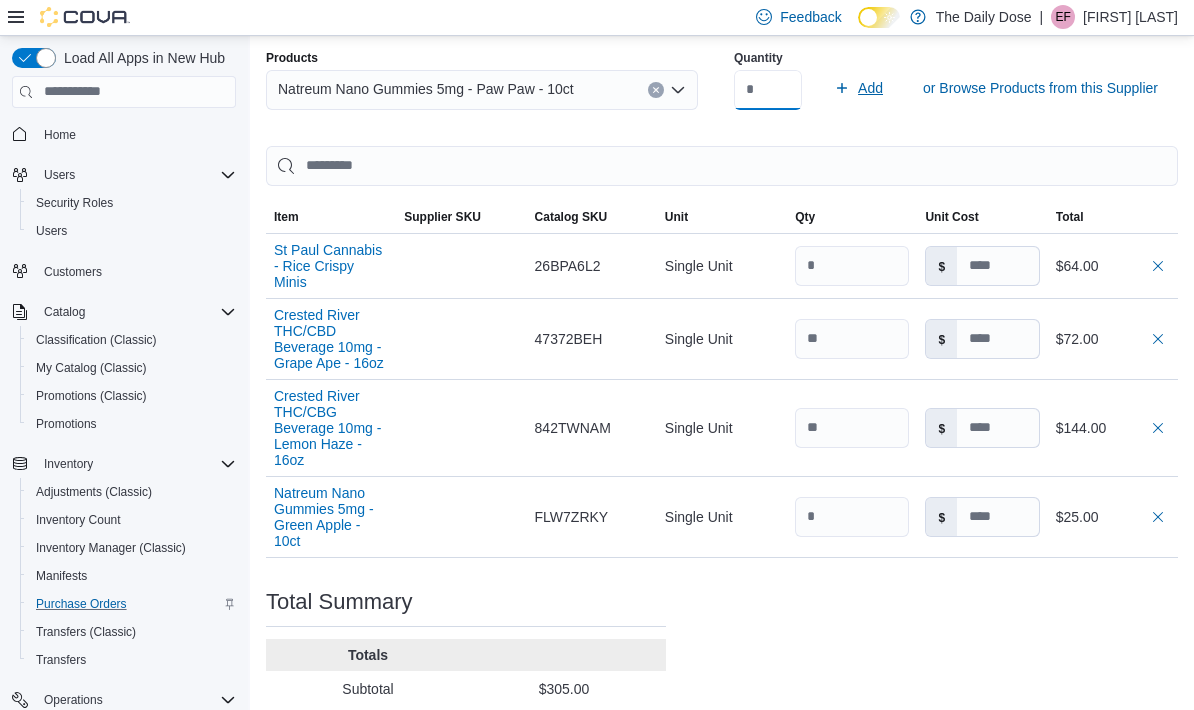 type on "*" 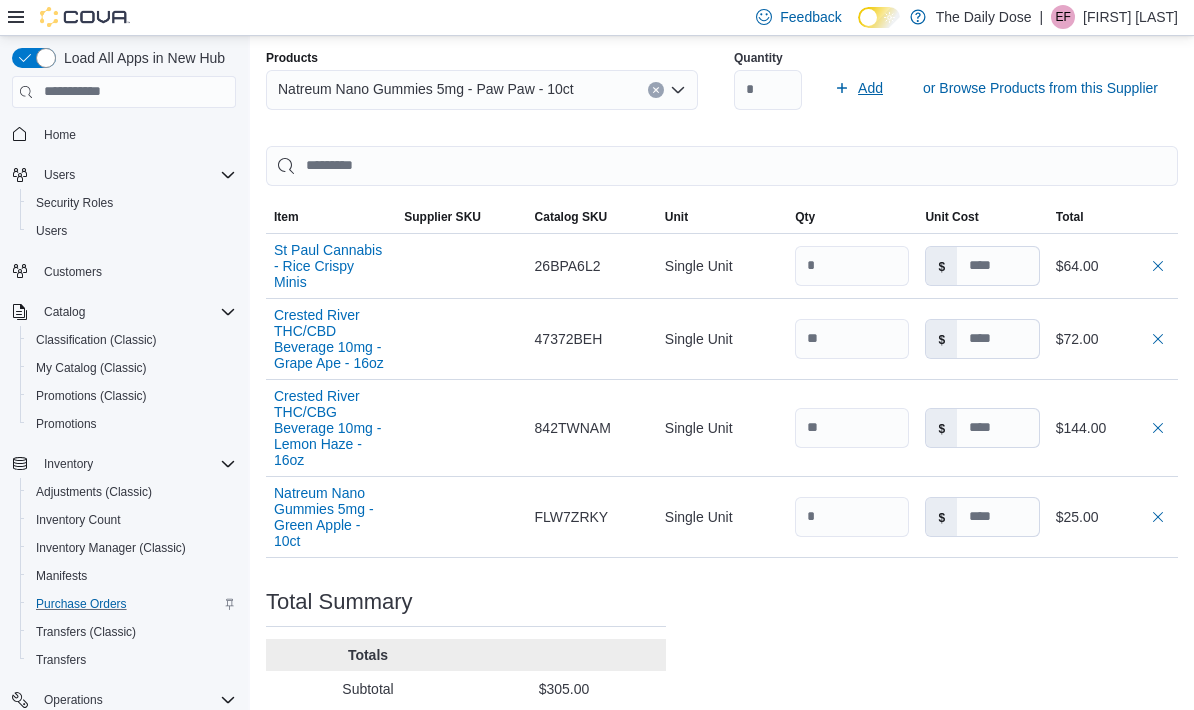 click on "Add" at bounding box center [870, 88] 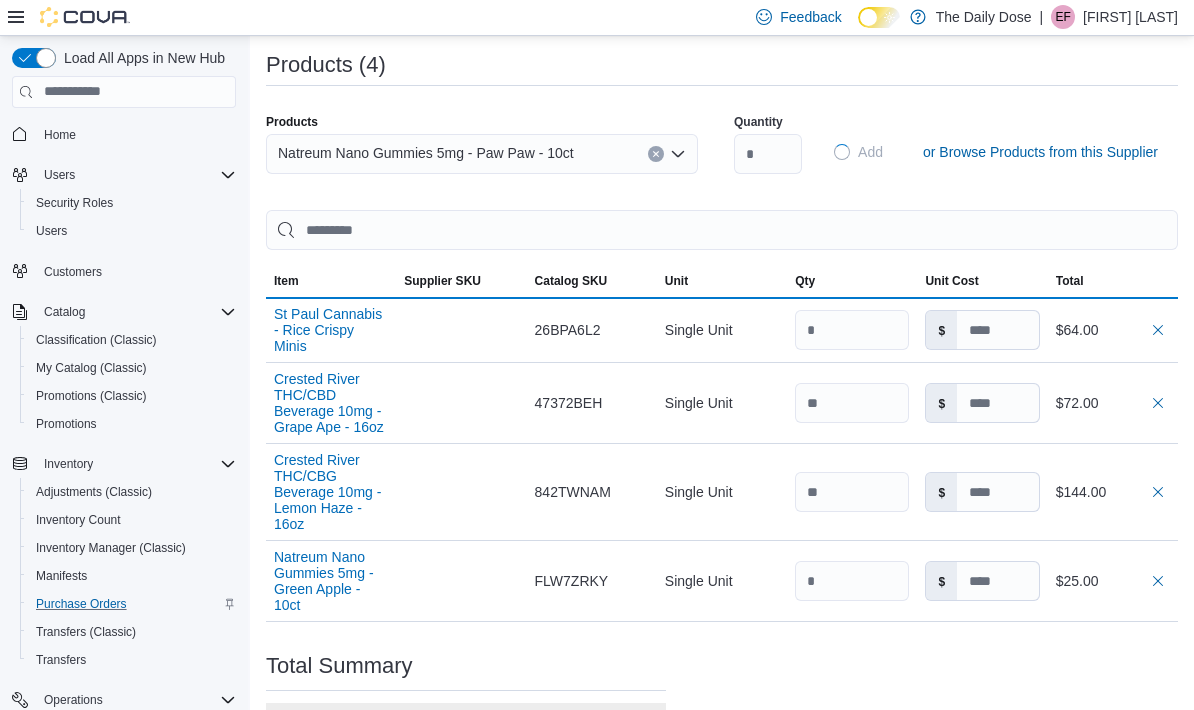 type 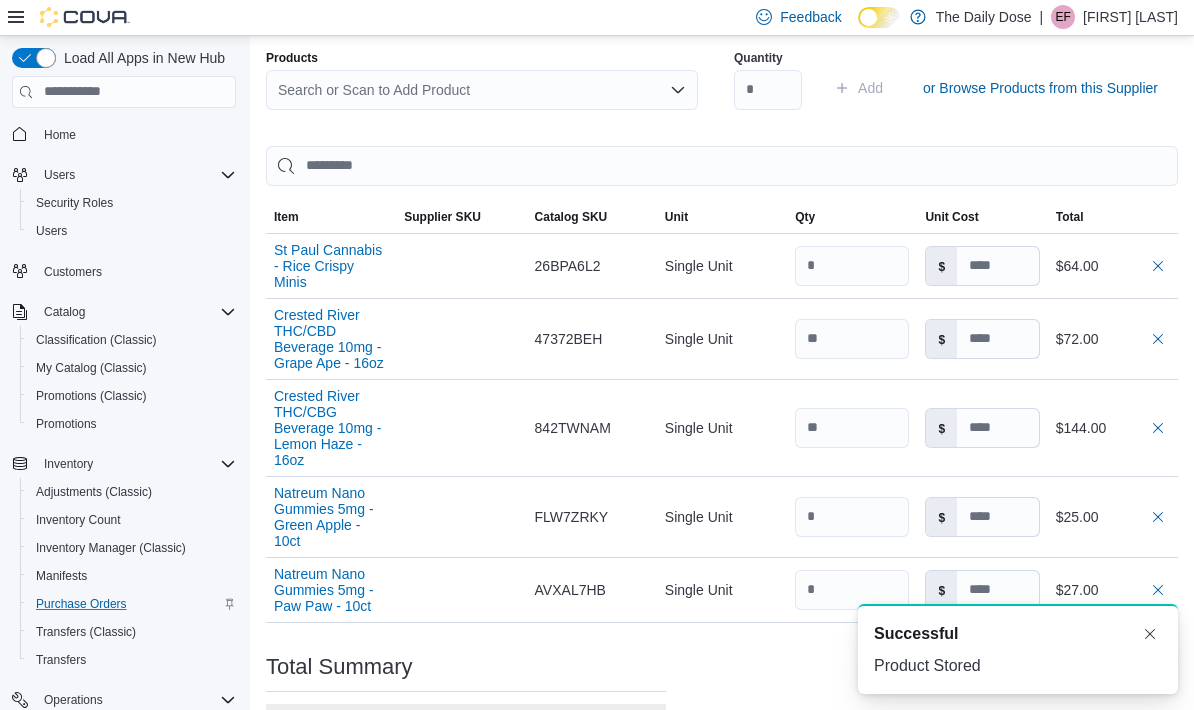 scroll, scrollTop: 0, scrollLeft: 0, axis: both 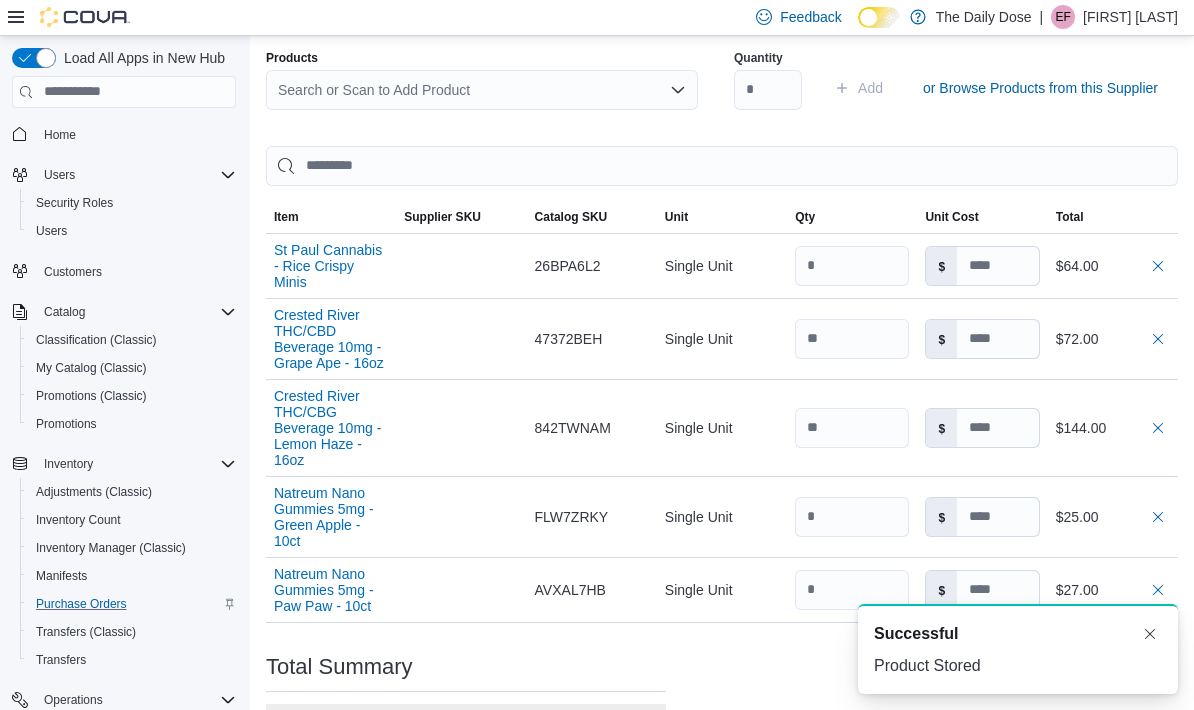 click on "Search or Scan to Add Product" at bounding box center (482, 90) 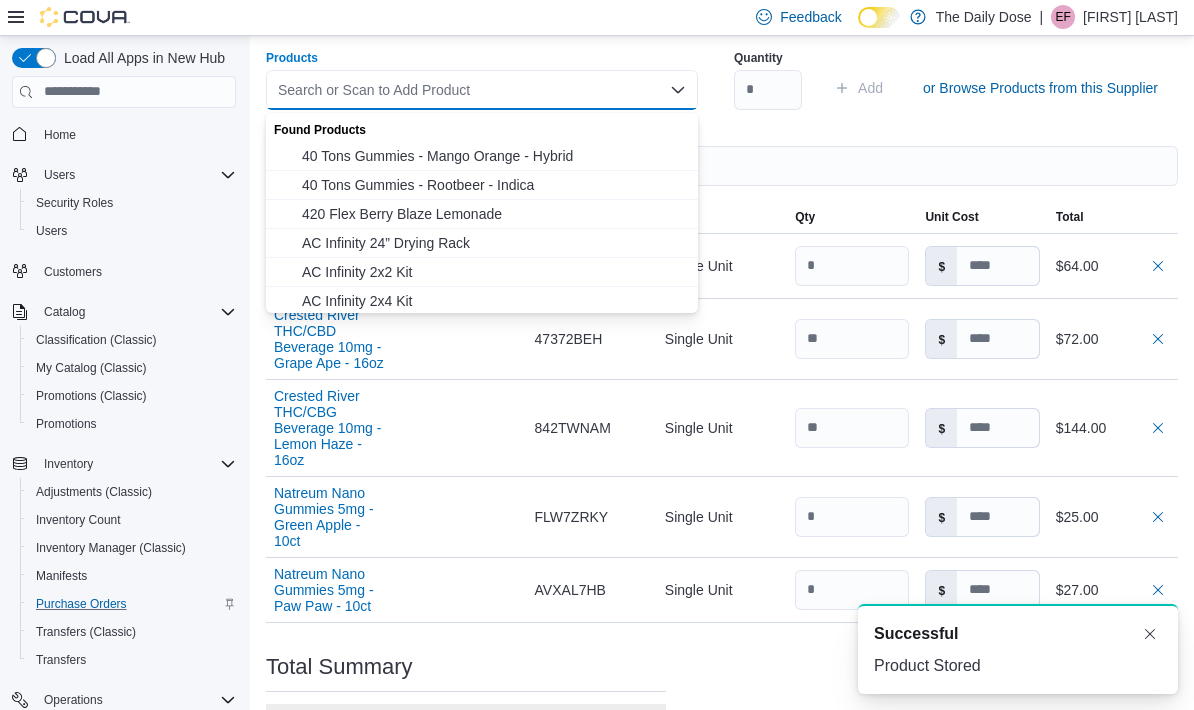 type 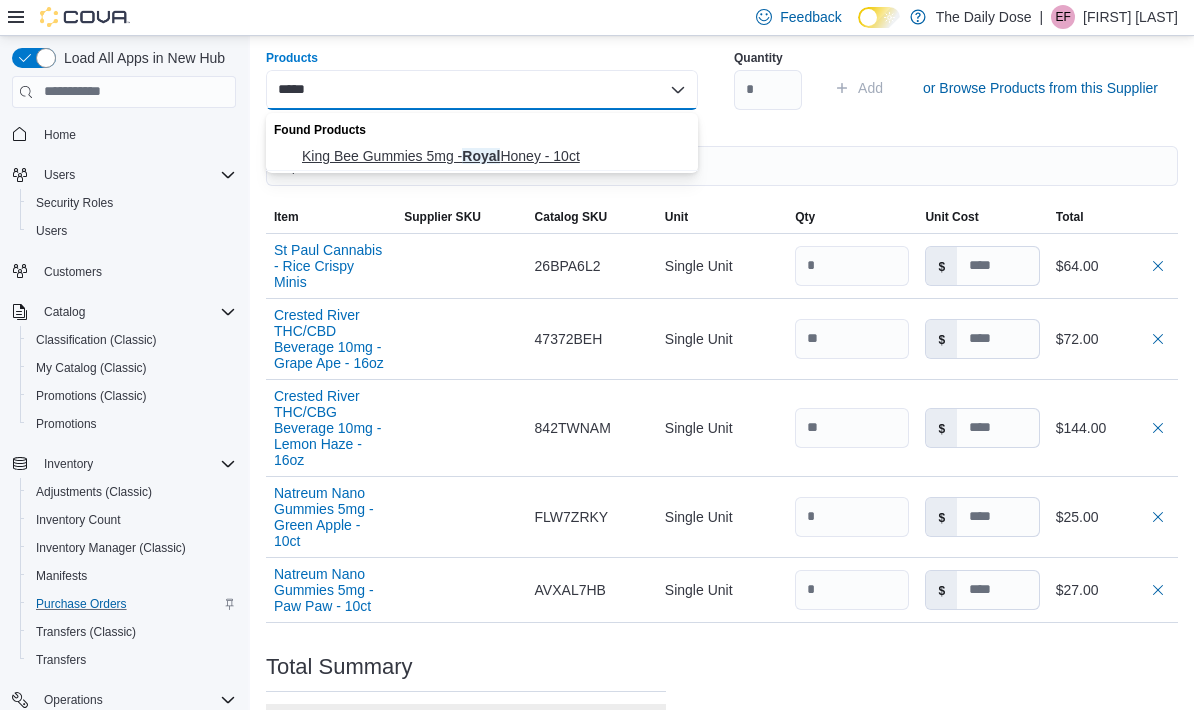 type on "*****" 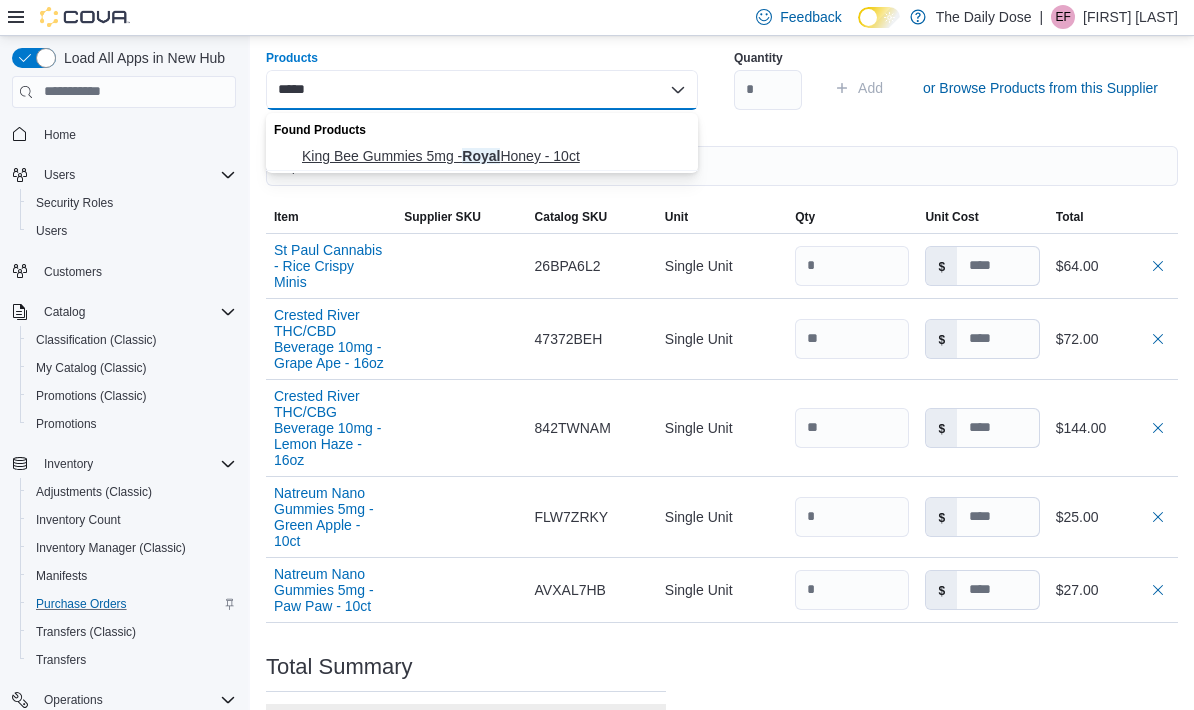 click on "King Bee Gummies 5mg -  Royal  Honey - 10ct" at bounding box center (494, 156) 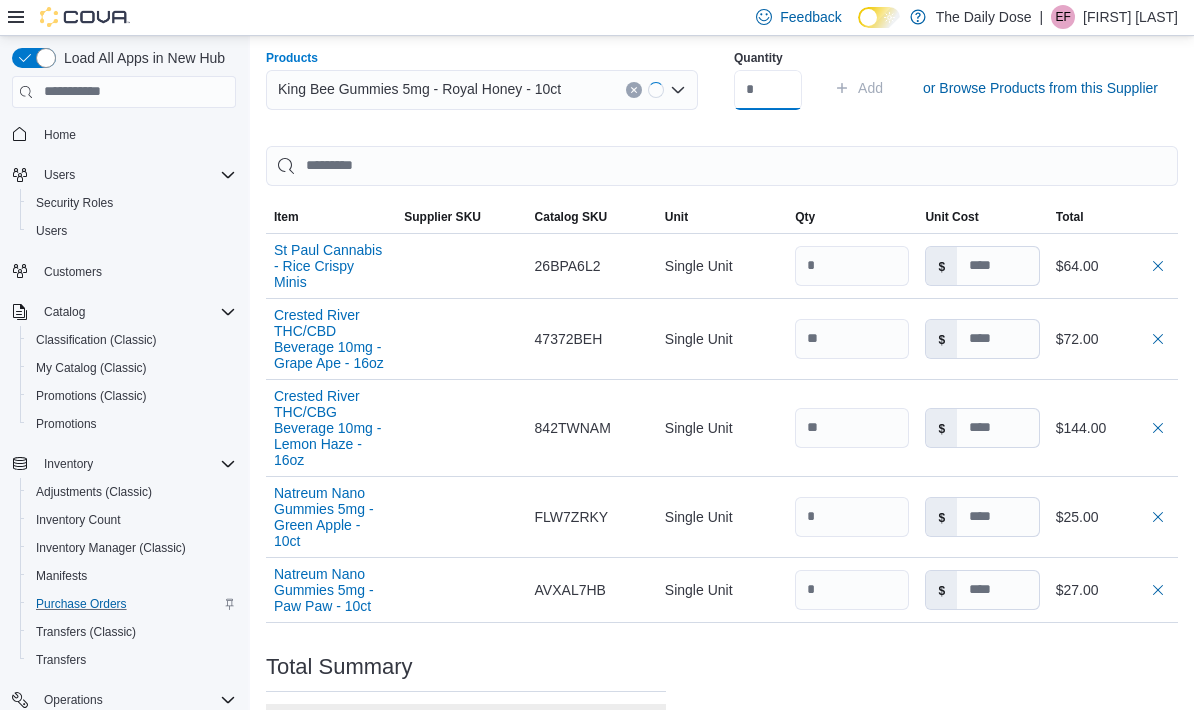 click at bounding box center (768, 90) 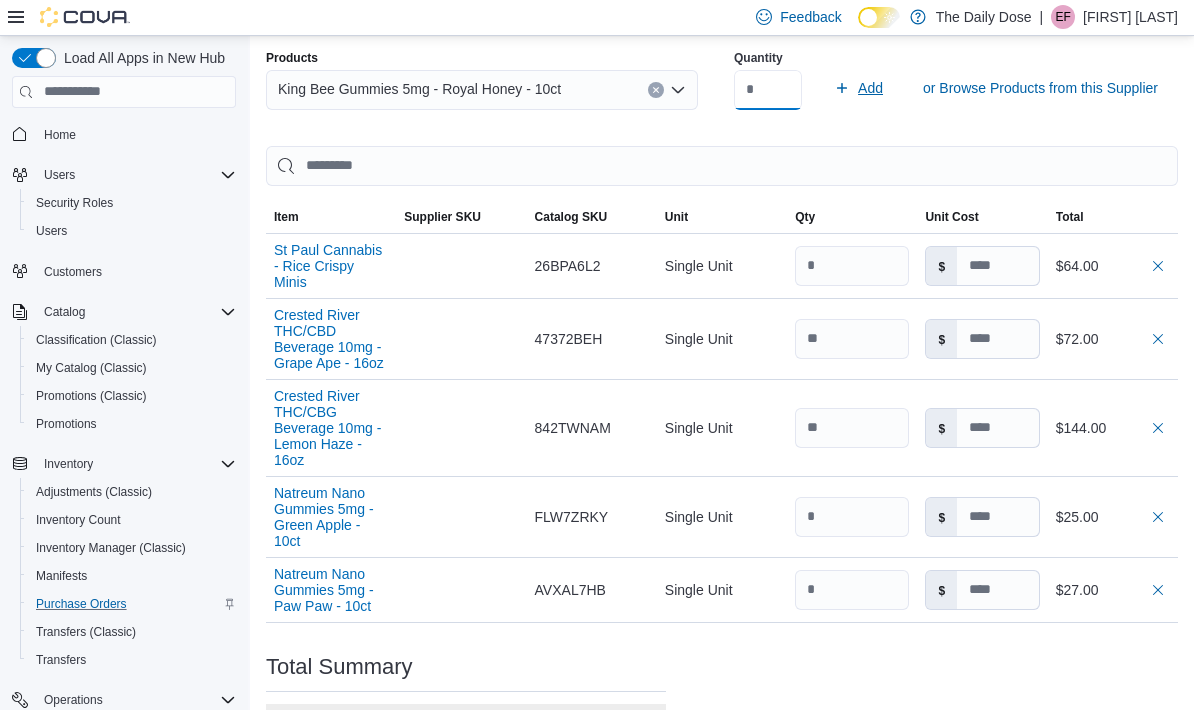 type on "*" 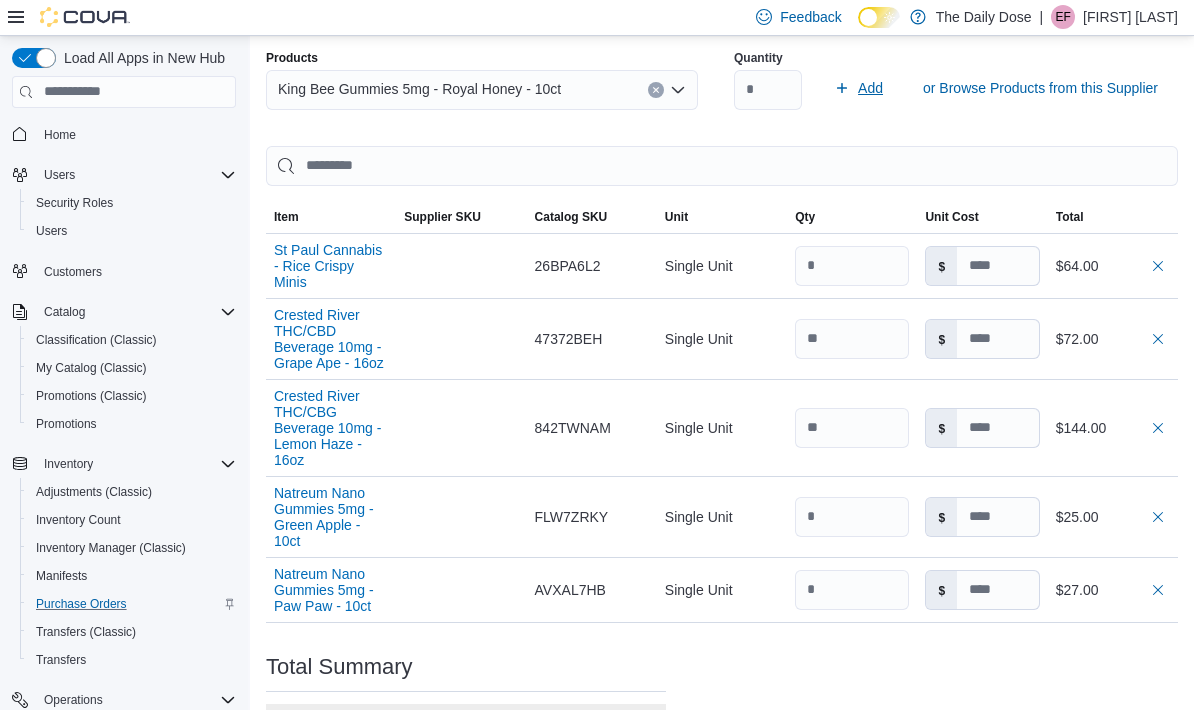 click on "Add" at bounding box center [870, 88] 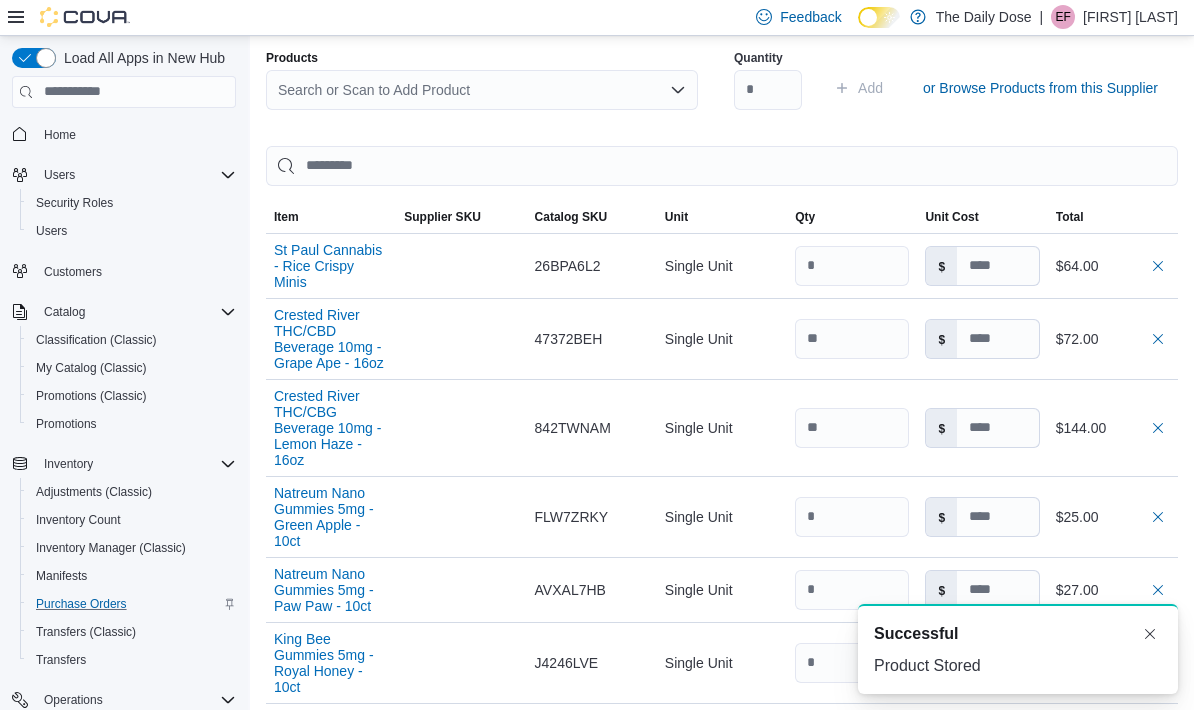 type 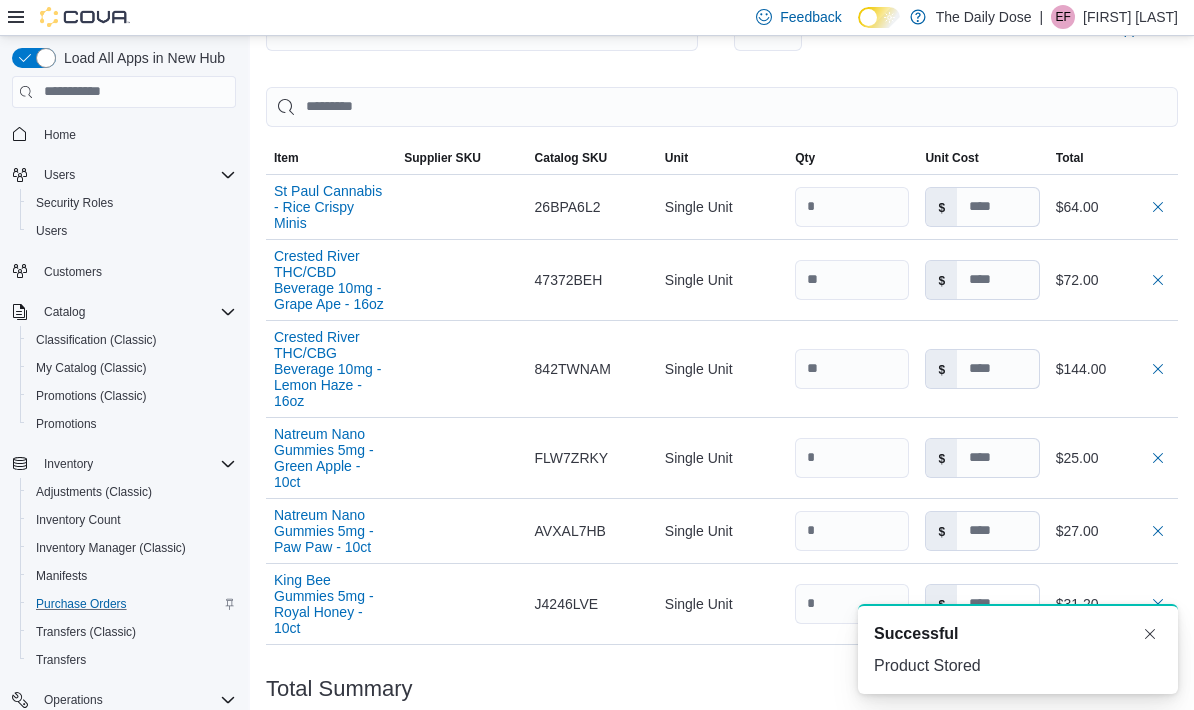 scroll, scrollTop: 504, scrollLeft: 0, axis: vertical 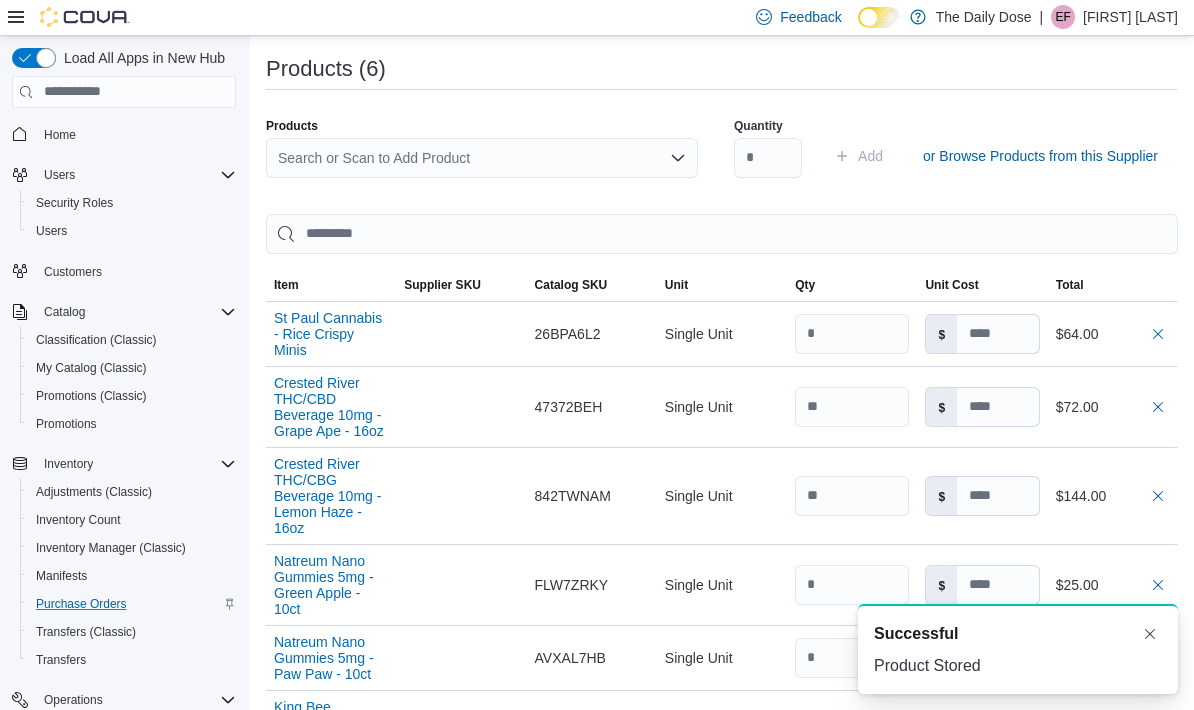 click on "Search or Scan to Add Product" at bounding box center [482, 158] 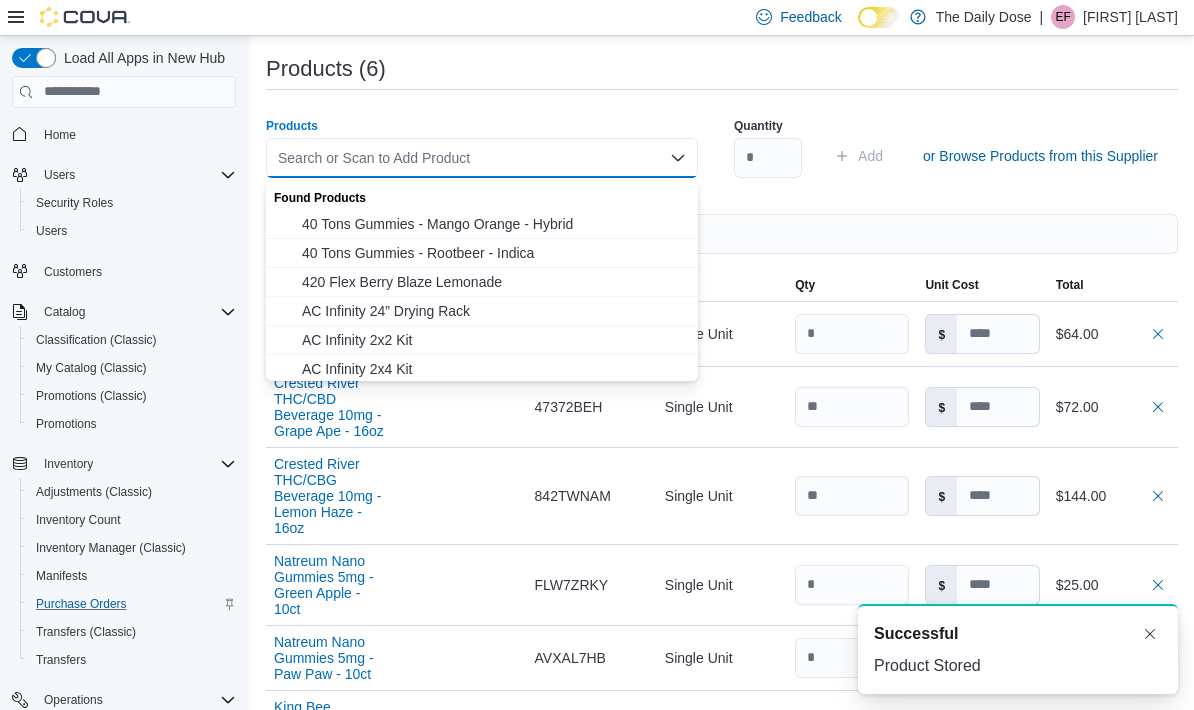 type 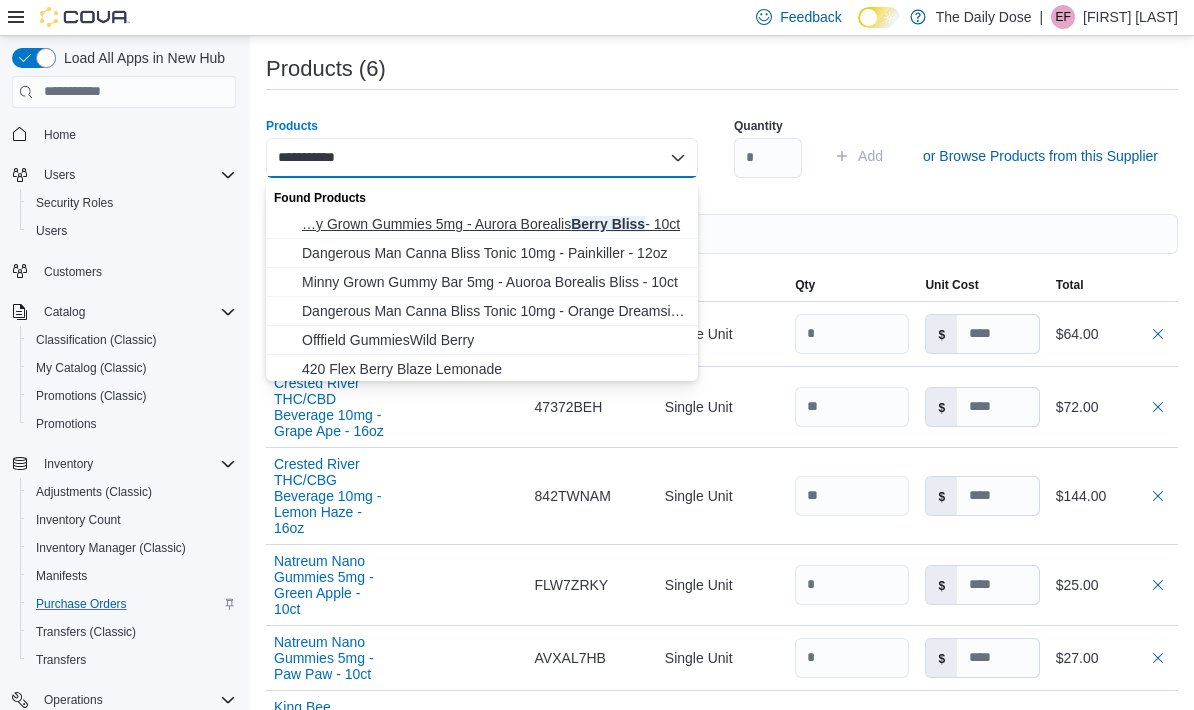 type on "**********" 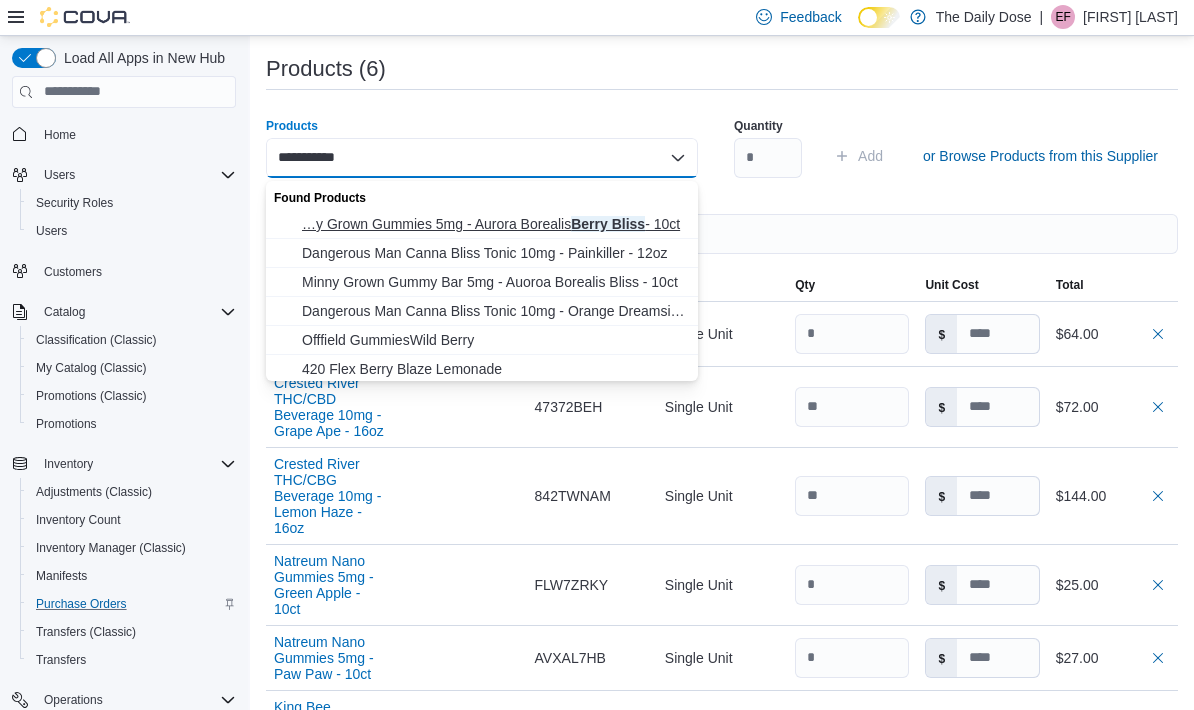 click on "…y Grown Gummies 5mg - Aurora Borealis  Berry Bliss  - 10ct Minny Grown Gummies 5mg - Aurora Borealis Berry Bliss - 10ct" at bounding box center [494, 224] 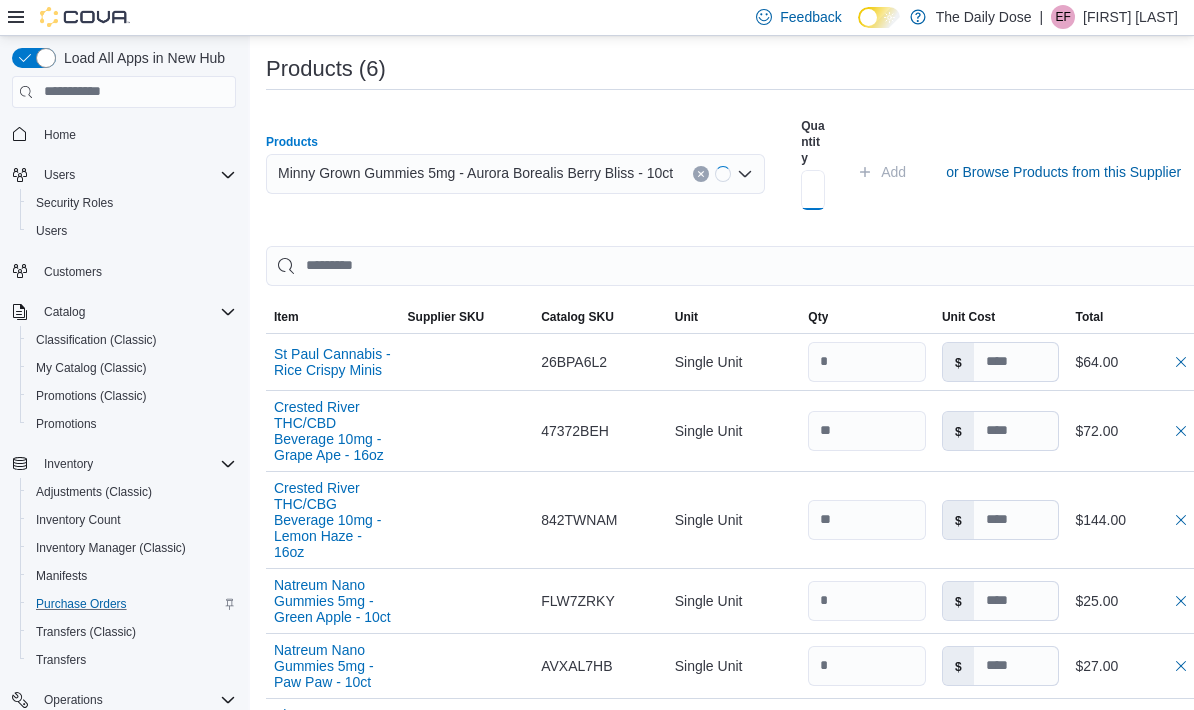 click at bounding box center (813, 190) 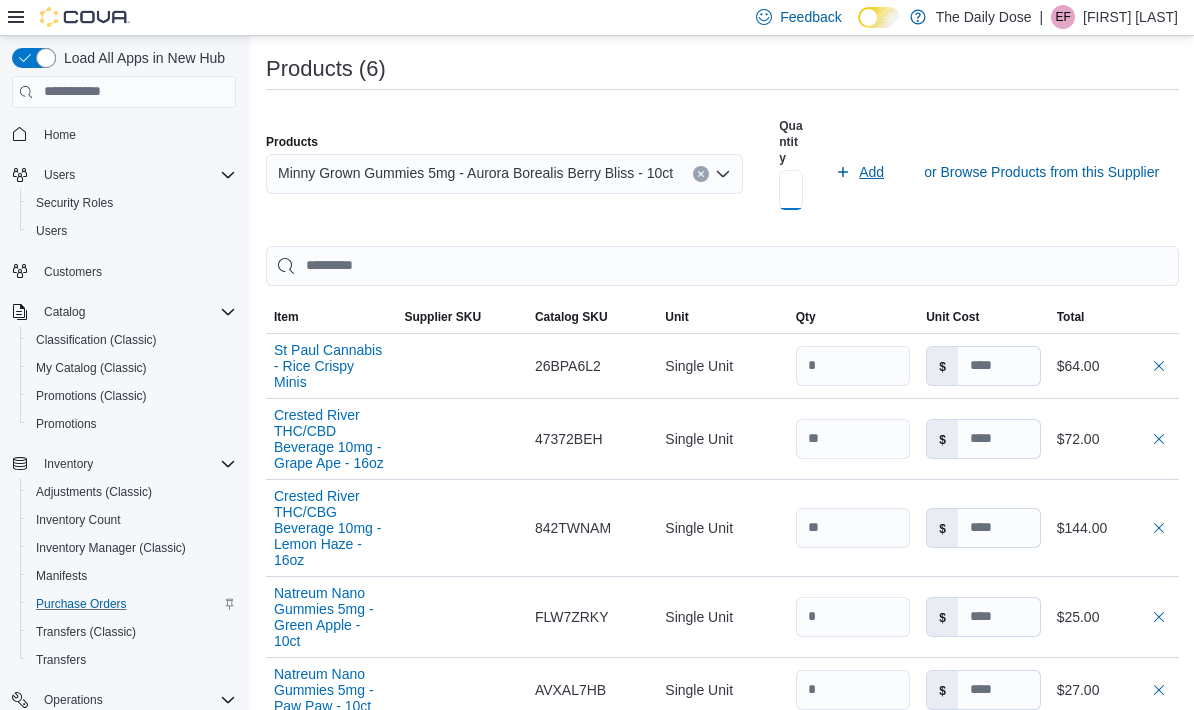 type on "*" 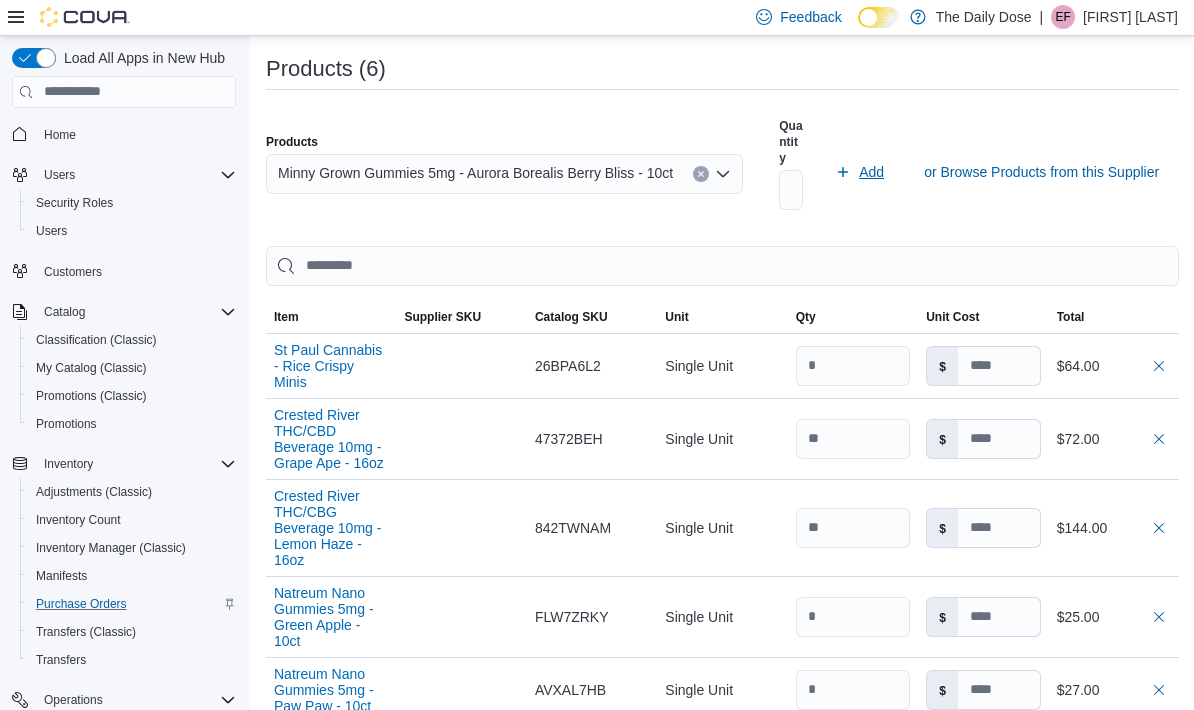 click on "Add" at bounding box center [871, 172] 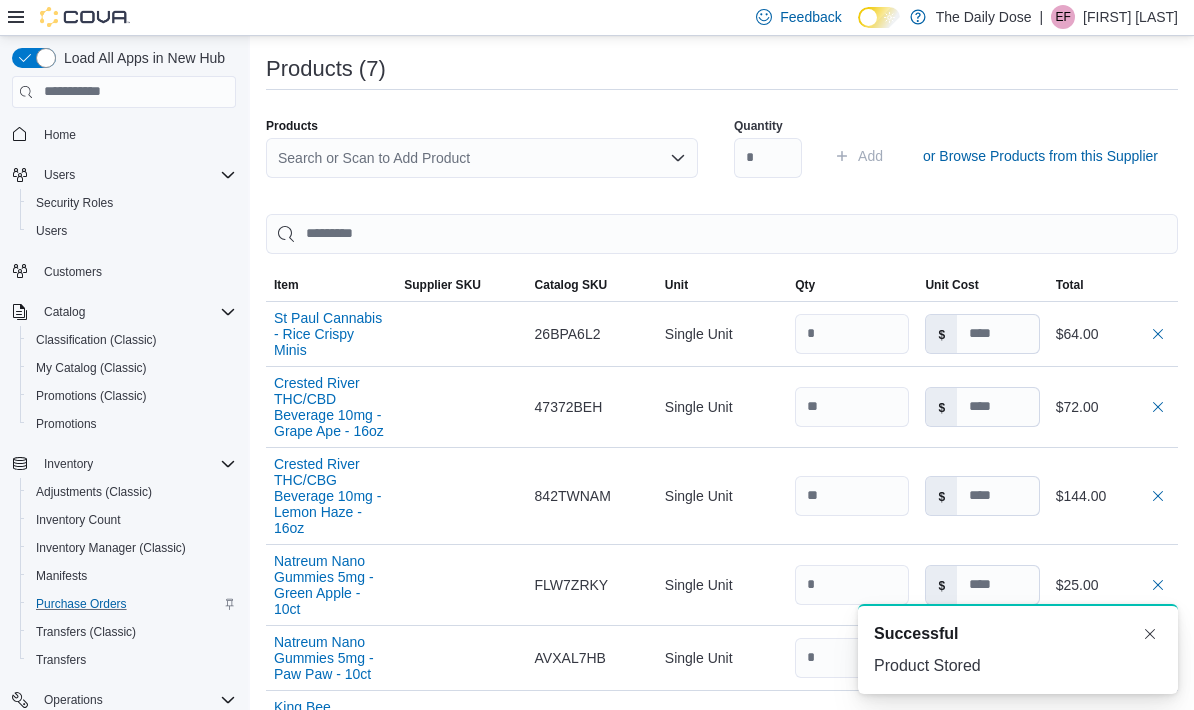 type 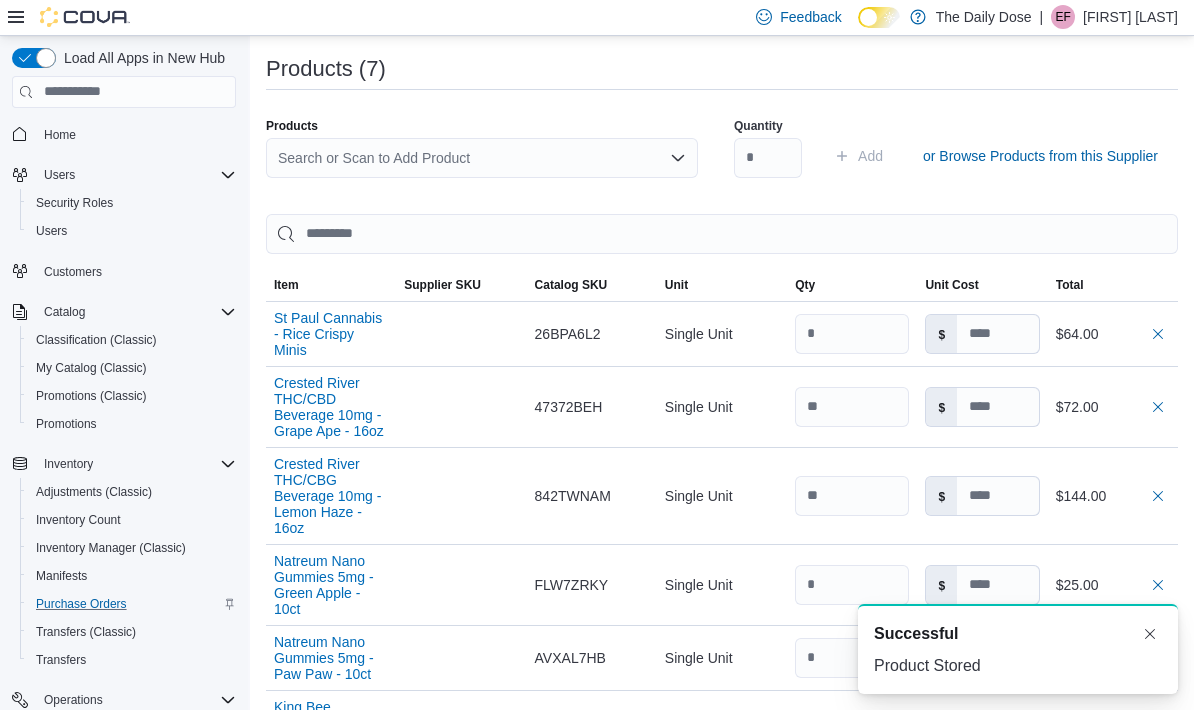 scroll, scrollTop: 0, scrollLeft: 0, axis: both 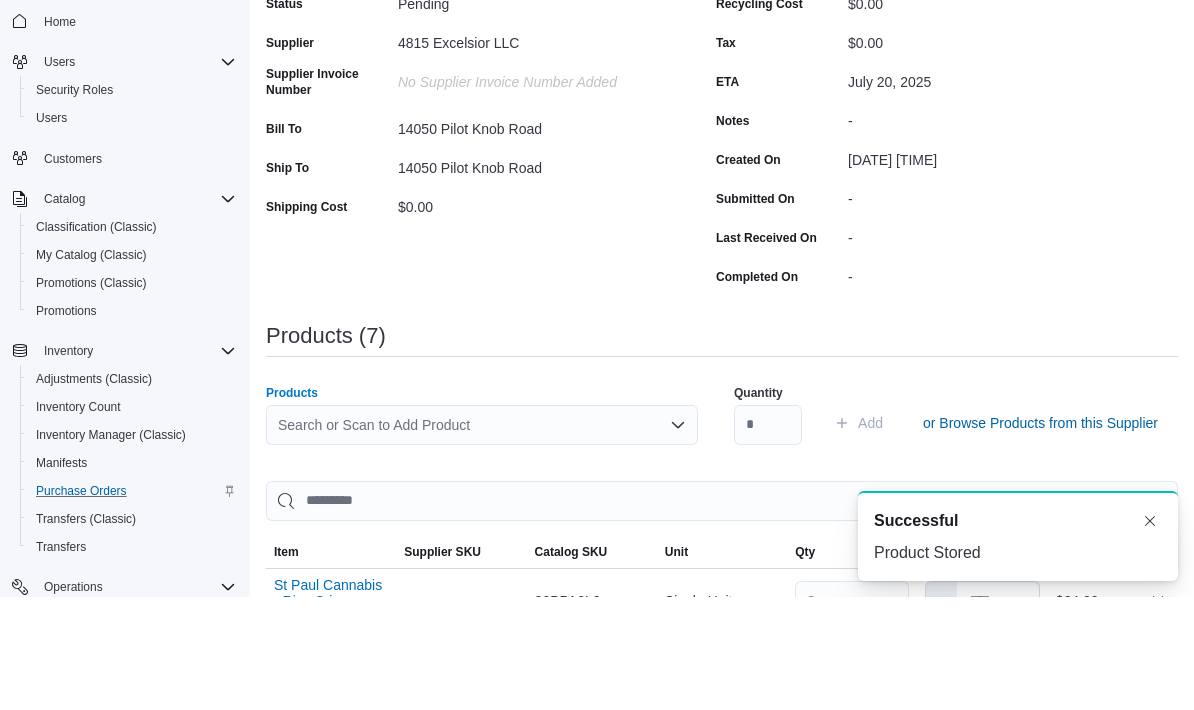 click on "Search or Scan to Add Product" at bounding box center [482, 538] 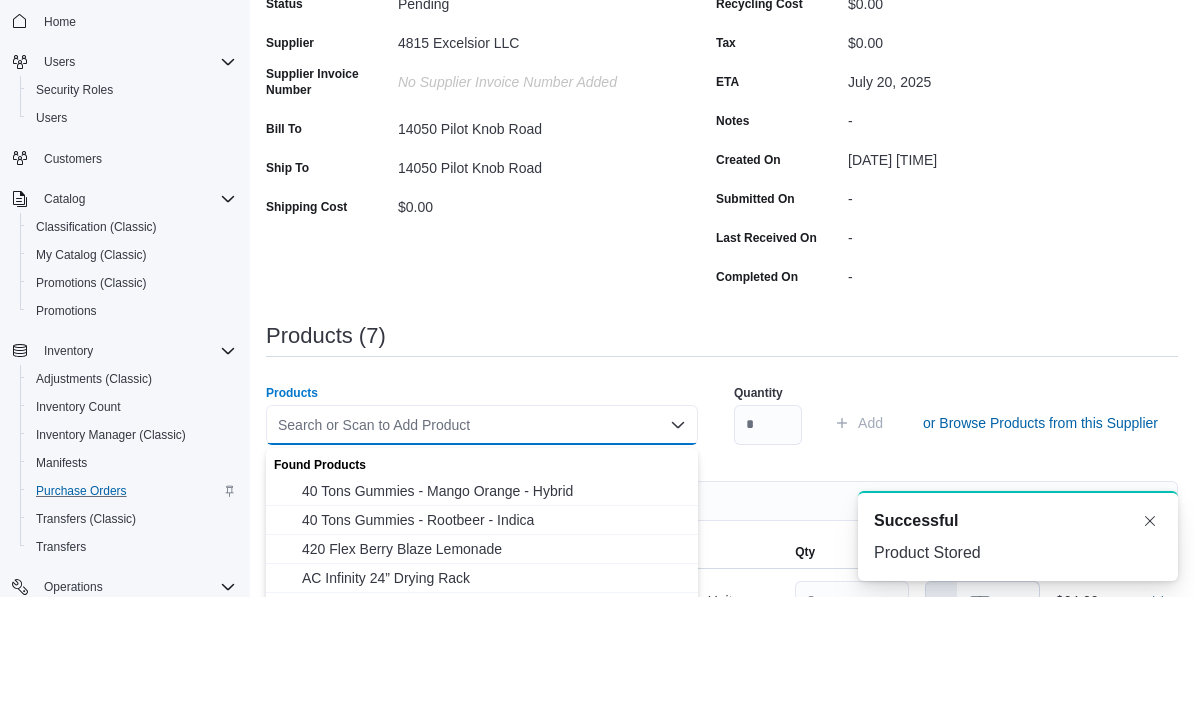 type 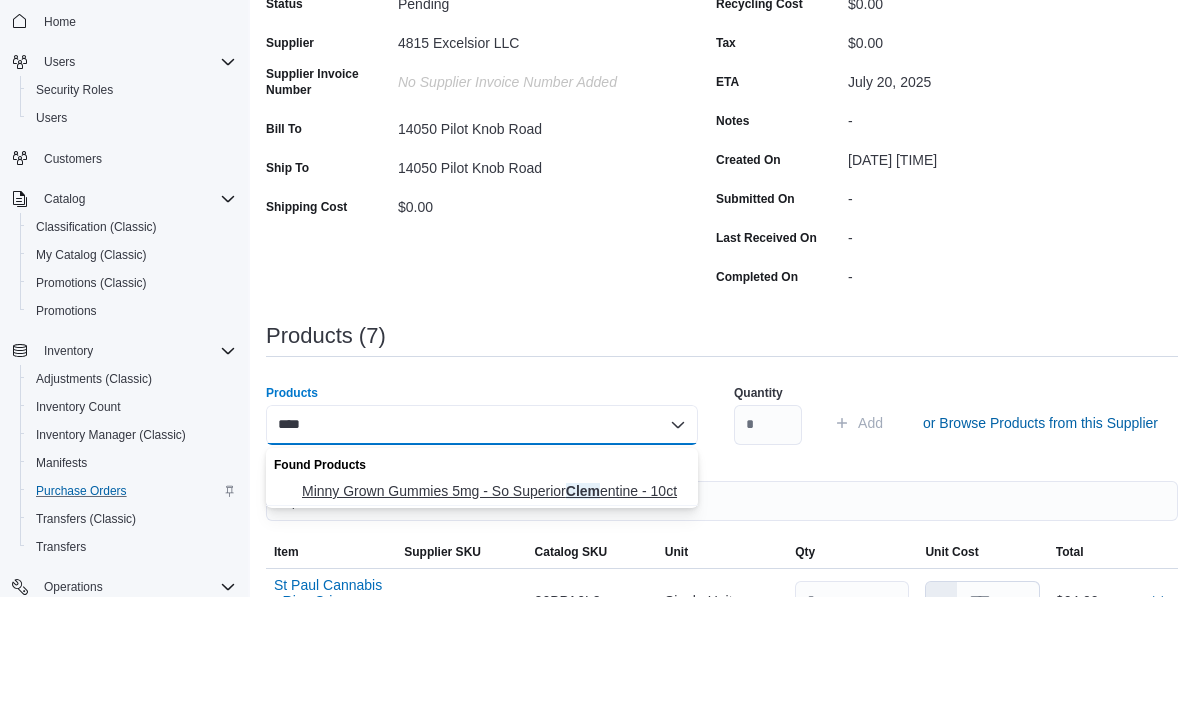 type on "****" 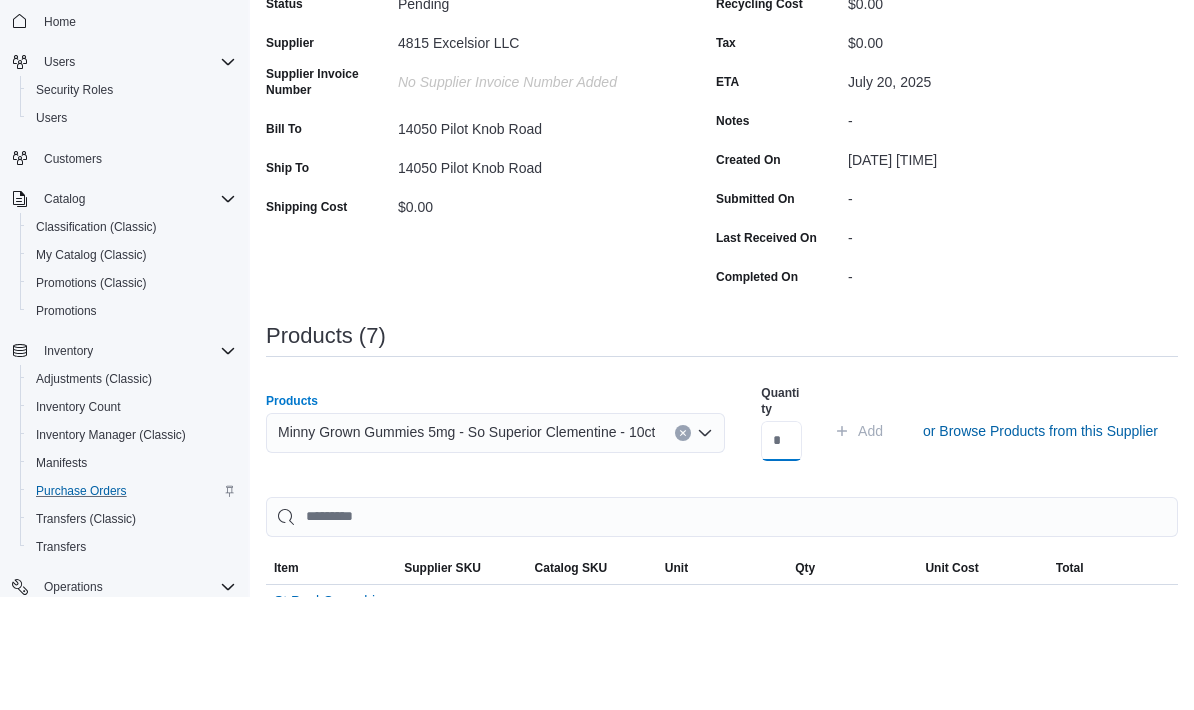 click at bounding box center [781, 554] 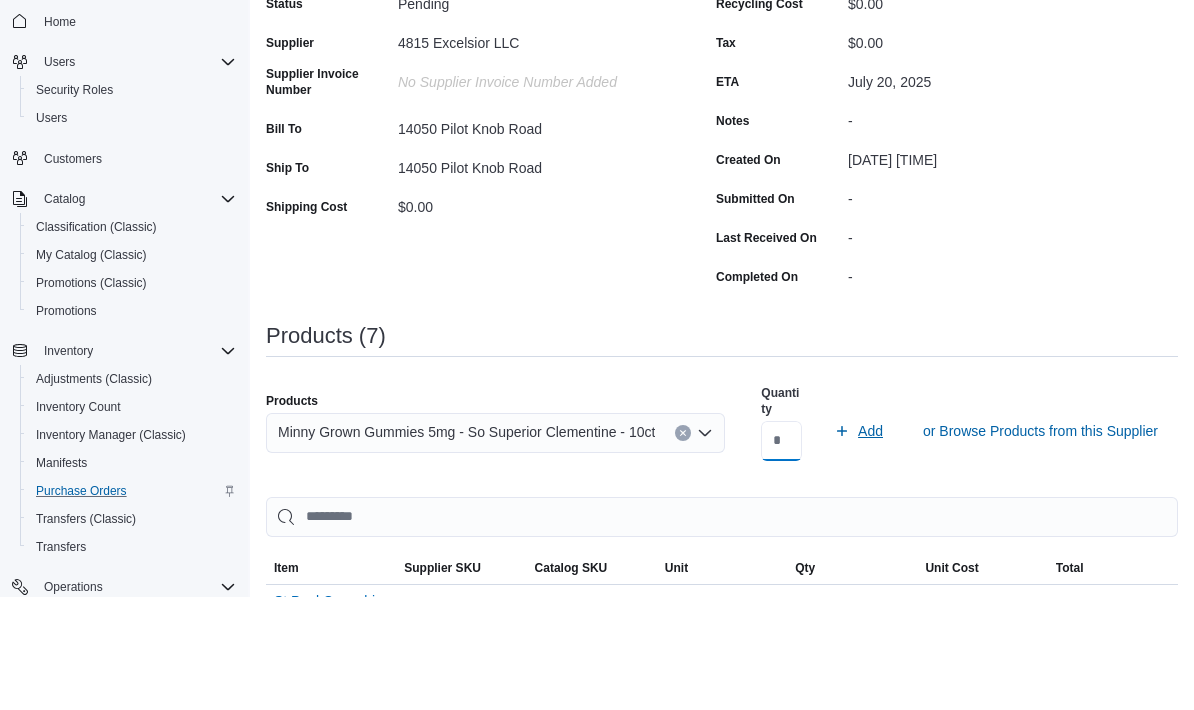 type on "*" 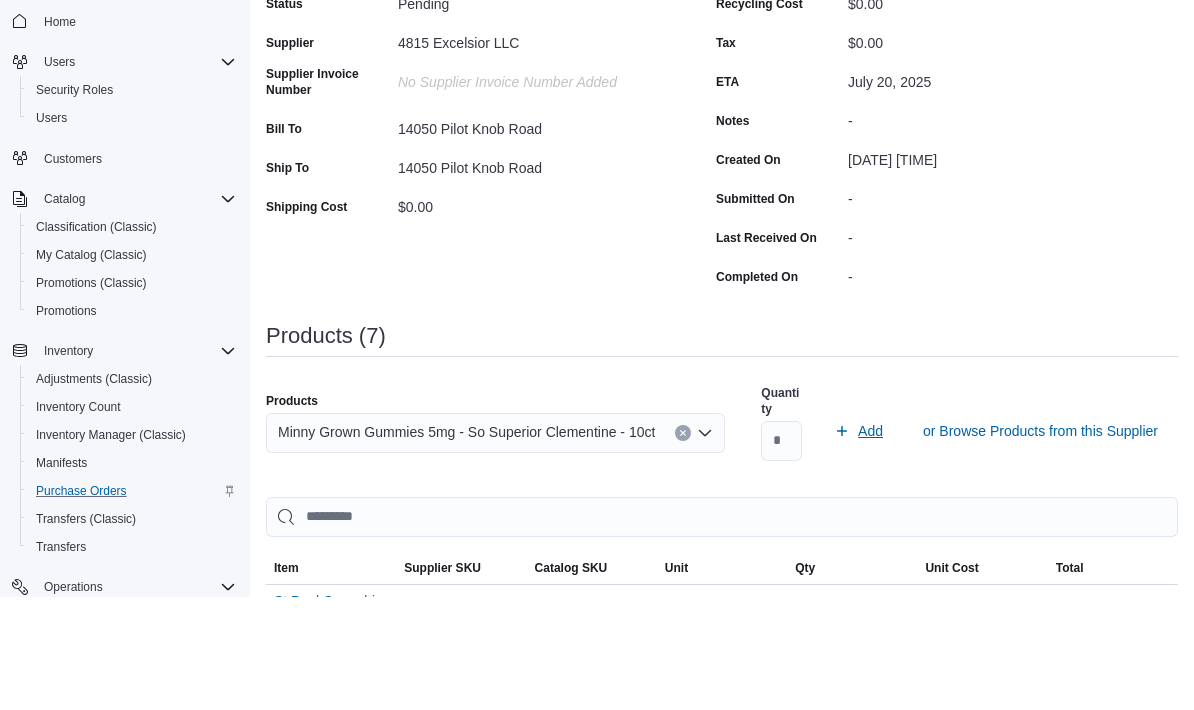 click on "Add" at bounding box center (870, 544) 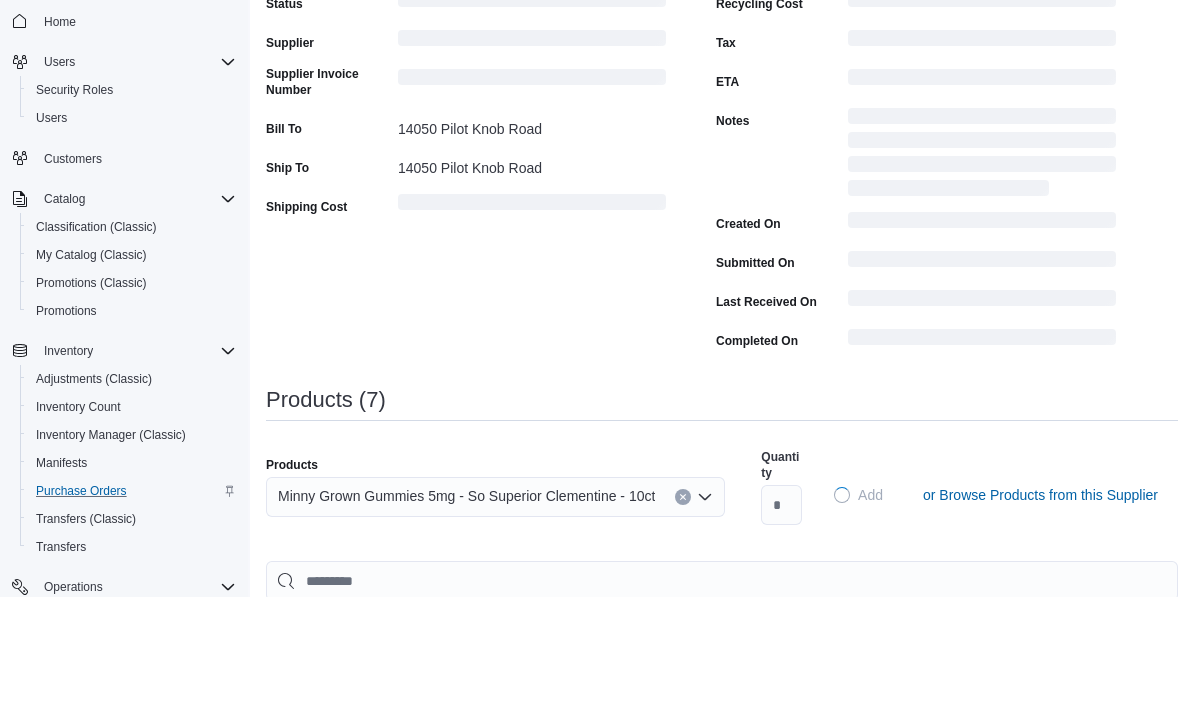 scroll, scrollTop: 238, scrollLeft: 0, axis: vertical 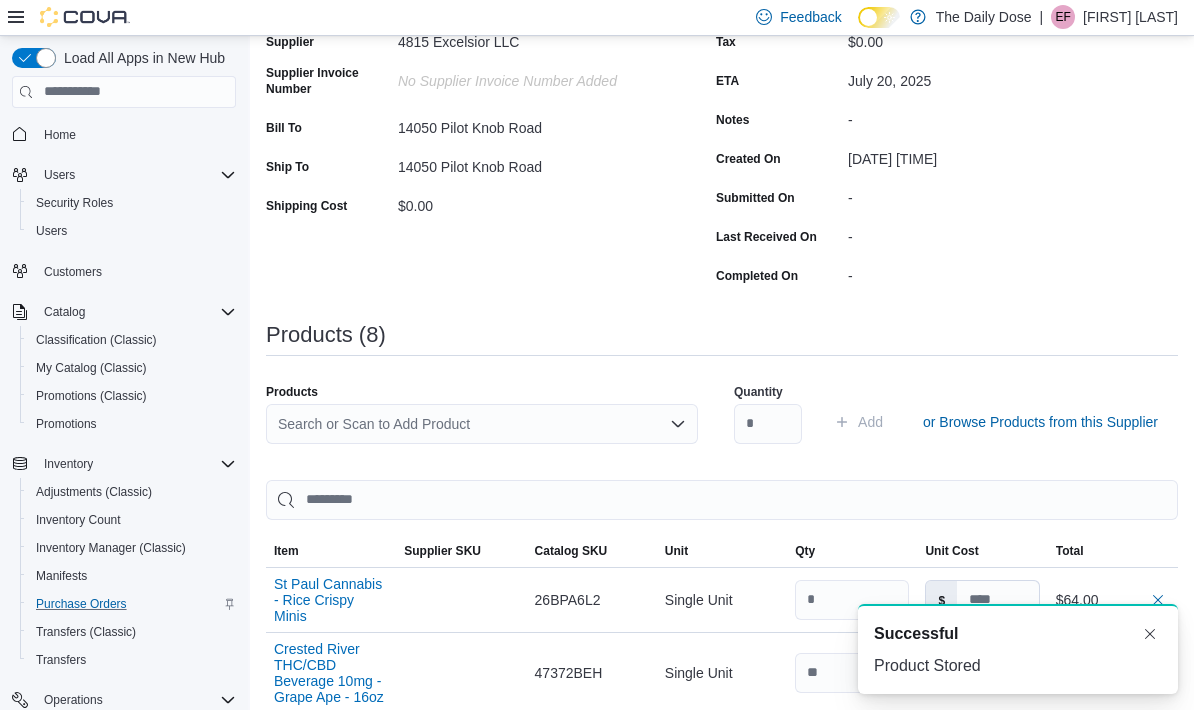 type 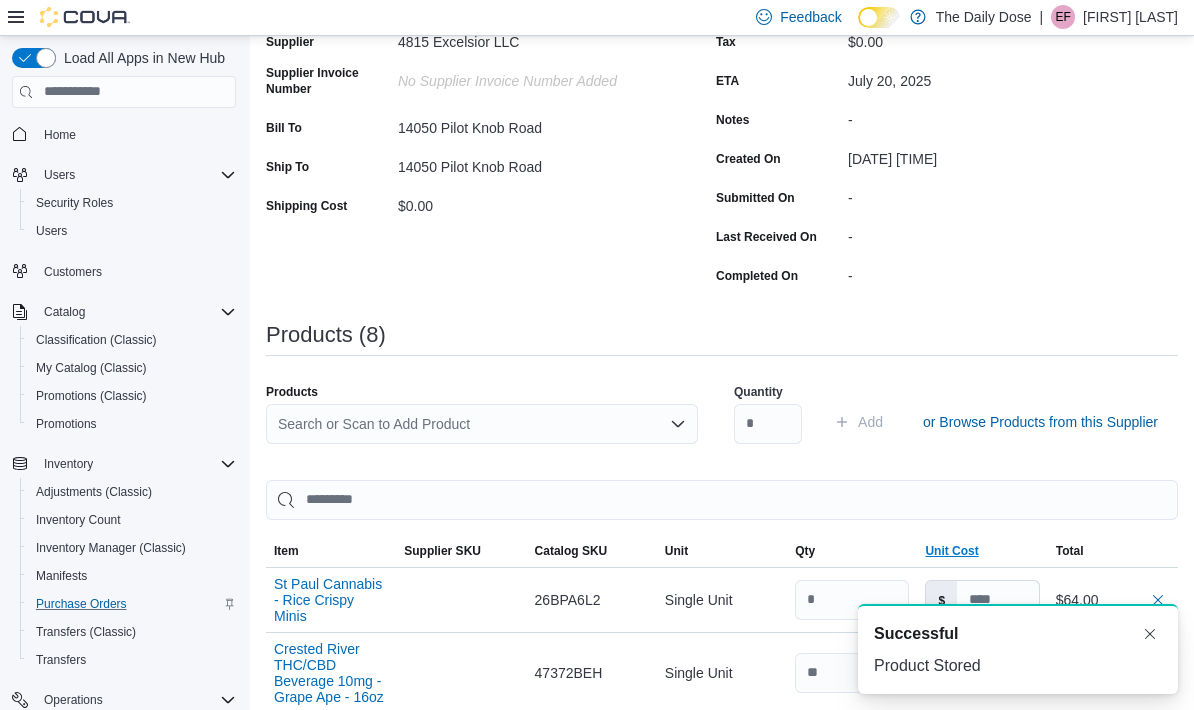 scroll, scrollTop: 0, scrollLeft: 0, axis: both 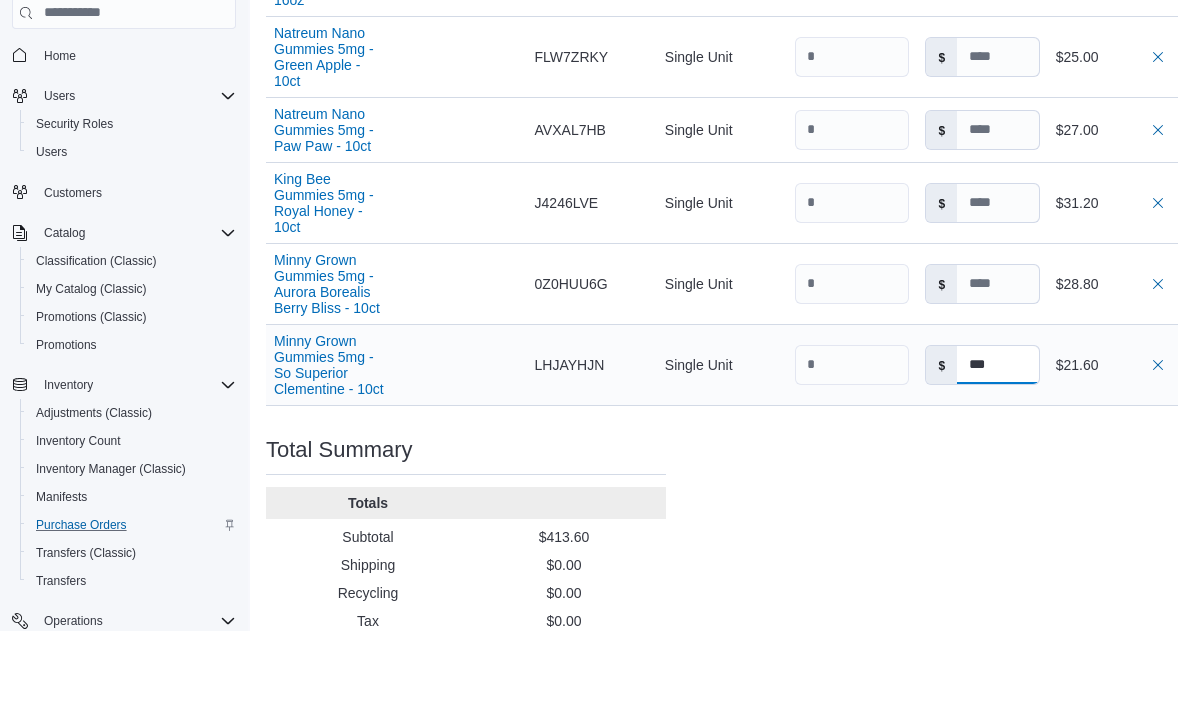 type on "***" 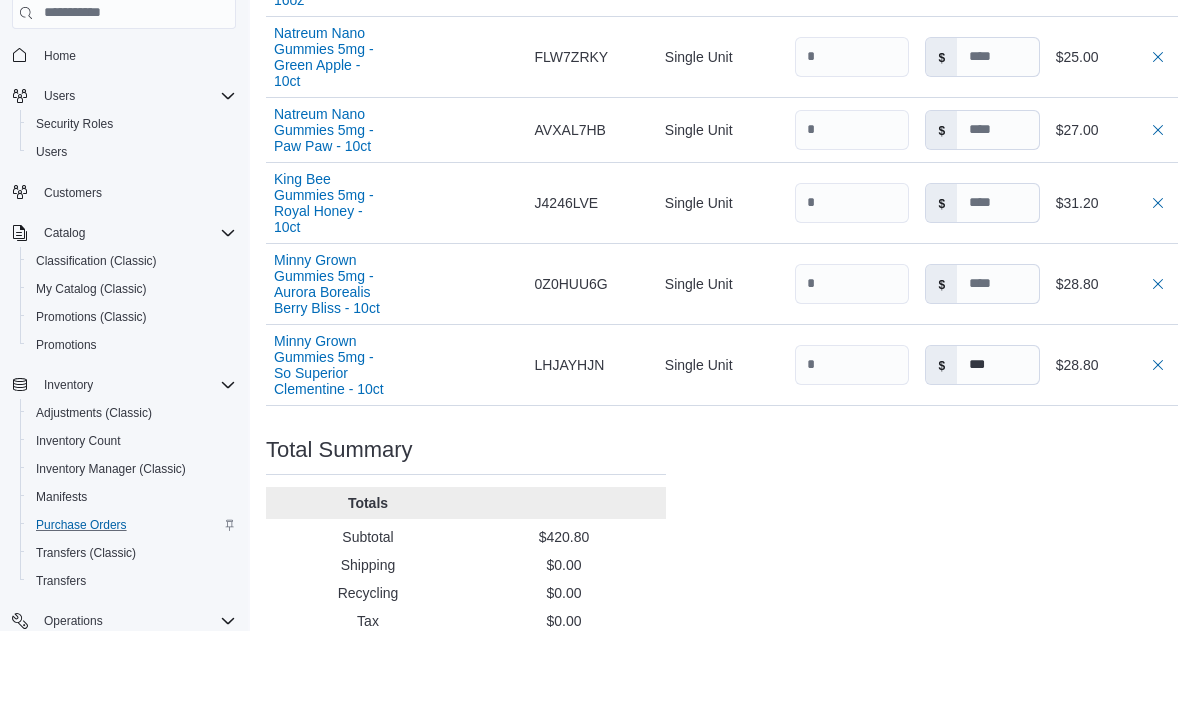click on "Purchase Order: POF3NF-430 Feedback Purchase Order Details   Edit Status Pending Supplier [NUMBER] [COMPANY_NAME] Supplier Invoice Number No Supplier Invoice Number added Bill To [NUMBER] [STREET] Ship To [NUMBER] [STREET] Shipping Cost $0.00 Recycling Cost $0.00 Tax $0.00 ETA [DATE] Notes - Created On [DATE] [TIME] Submitted On - Last Received On - Completed On - Products (8)     Products Search or Scan to Add Product Quantity  Add or Browse Products from this Supplier Sorting Item Supplier SKU Catalog SKU Unit Qty Unit Cost Total St Paul Cannabis - Rice Crispy Minis Supplier SKU Catalog SKU 26BPA6L2 Unit Single Unit Qty Unit Cost $ Total $64.00 Crested River THC/CBD Beverage 10mg - Grape Ape - 16oz Supplier SKU Catalog SKU 47372BEH Unit Single Unit Qty Unit Cost $ Total $72.00 Crested River THC/CBG Beverage 10mg - Lemon Haze - 16oz Supplier SKU Catalog SKU 842TWNAM Unit Single Unit Qty Unit Cost $ Total $144.00 Natreum Nano Gummies 5mg - Green Apple - 10ct Supplier SKU Catalog SKU Unit $" at bounding box center (722, -15) 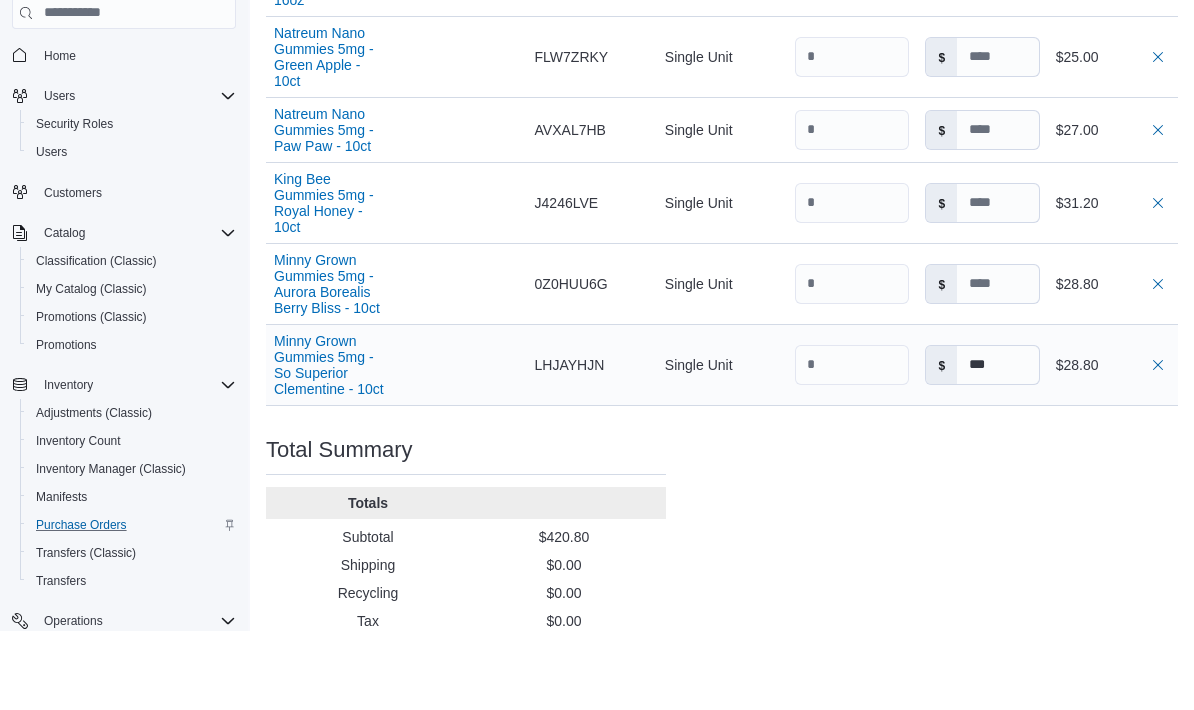 type 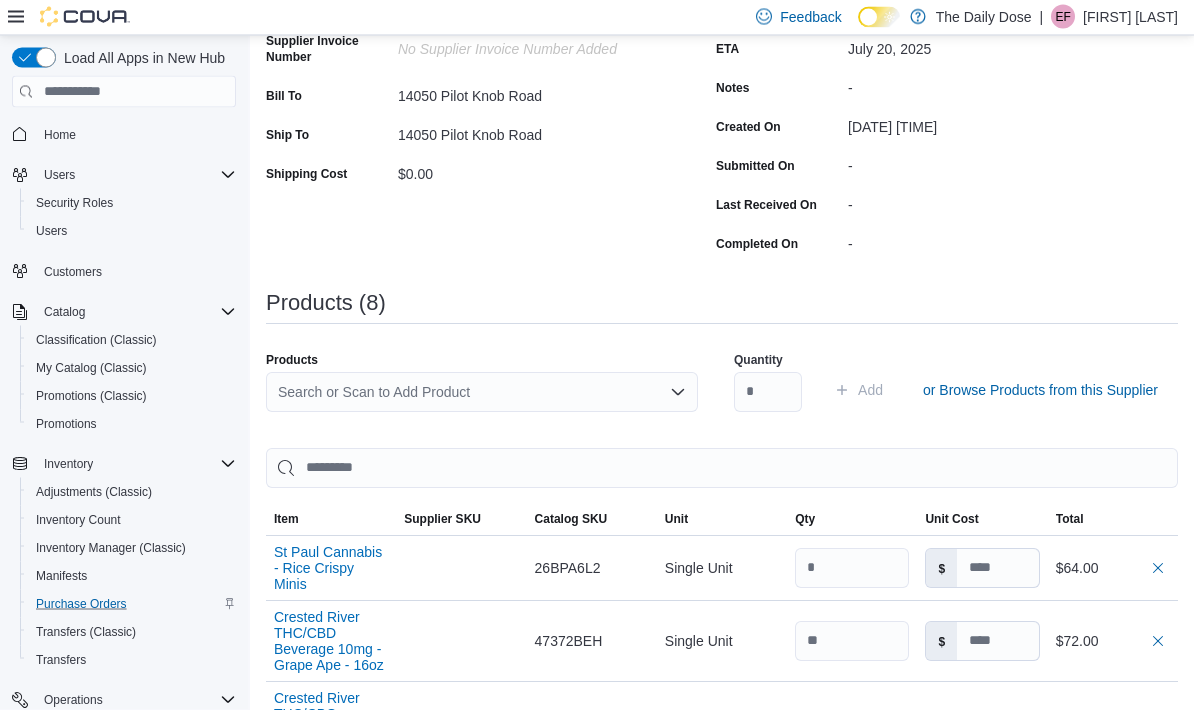 scroll, scrollTop: 258, scrollLeft: 0, axis: vertical 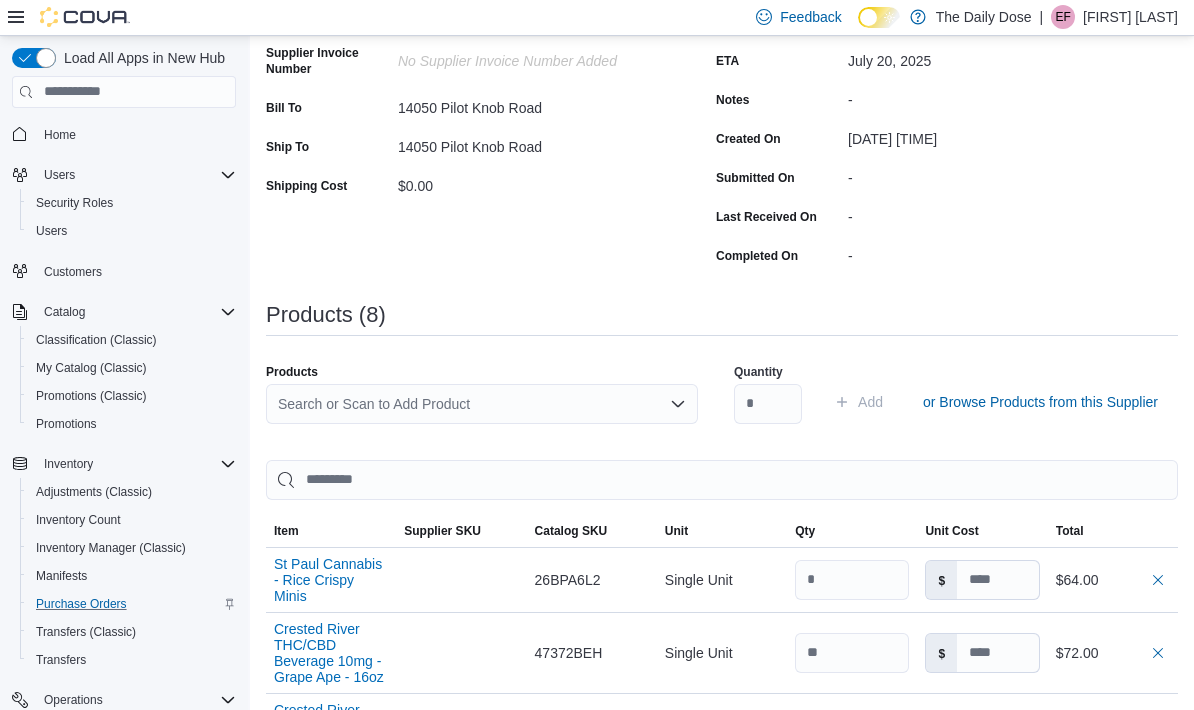 click on "Search or Scan to Add Product" at bounding box center [482, 404] 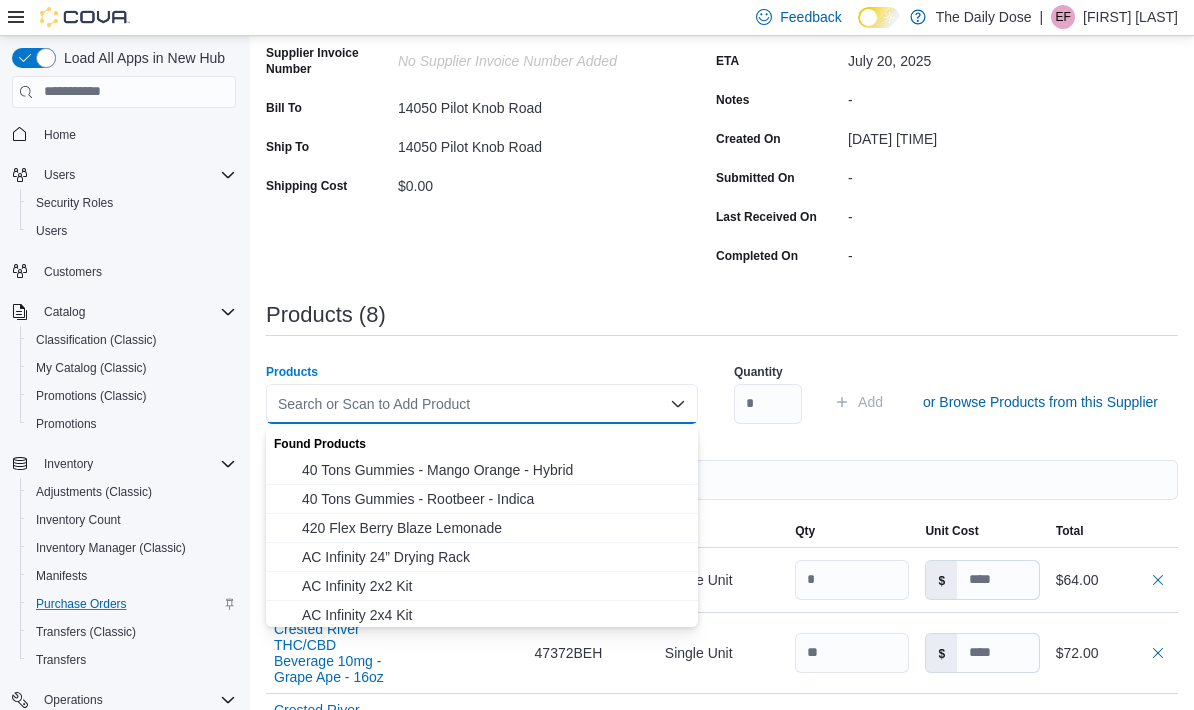 click on "Search or Scan to Add Product Combo box. Selected. Combo box input. Search or Scan to Add Product. Type some text or, to display a list of choices, press Down Arrow. To exit the list of choices, press Escape." at bounding box center (482, 404) 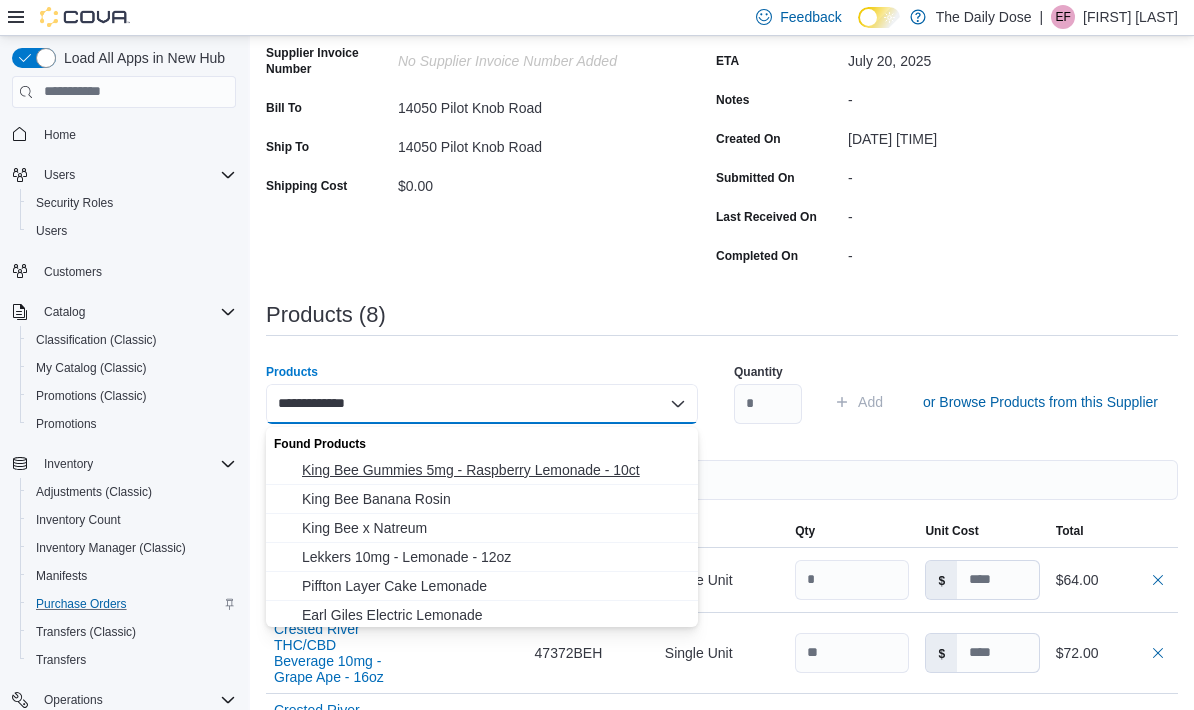 type on "**********" 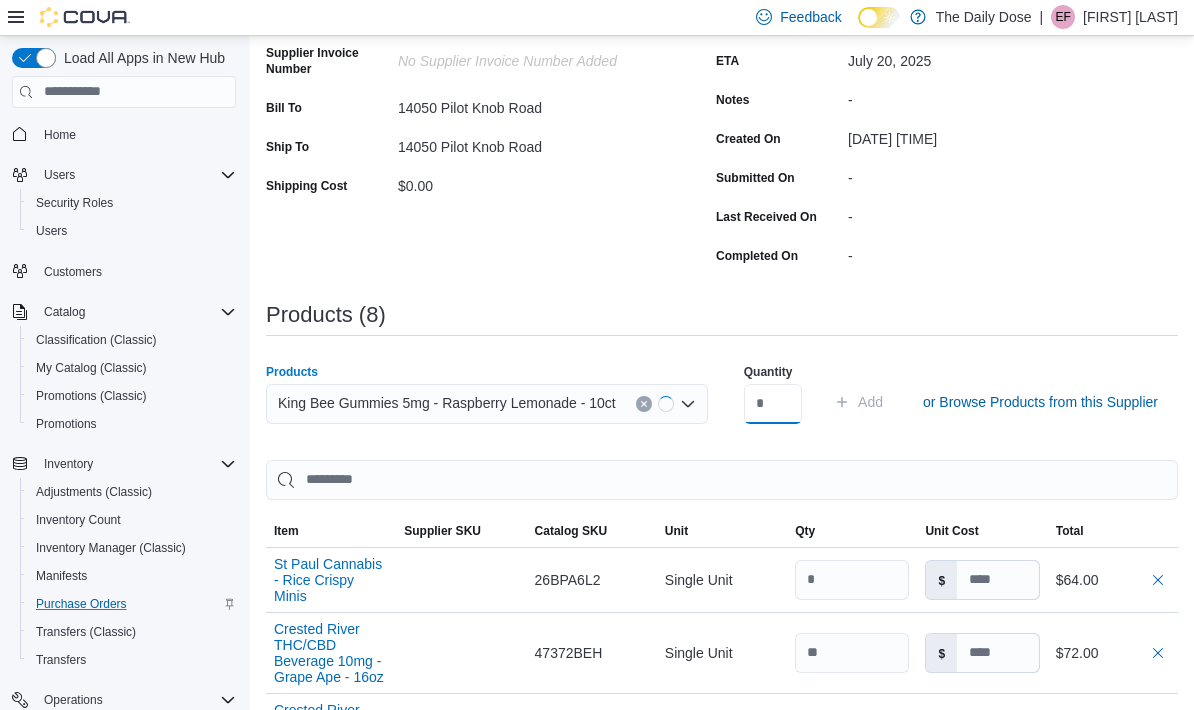 click at bounding box center (773, 404) 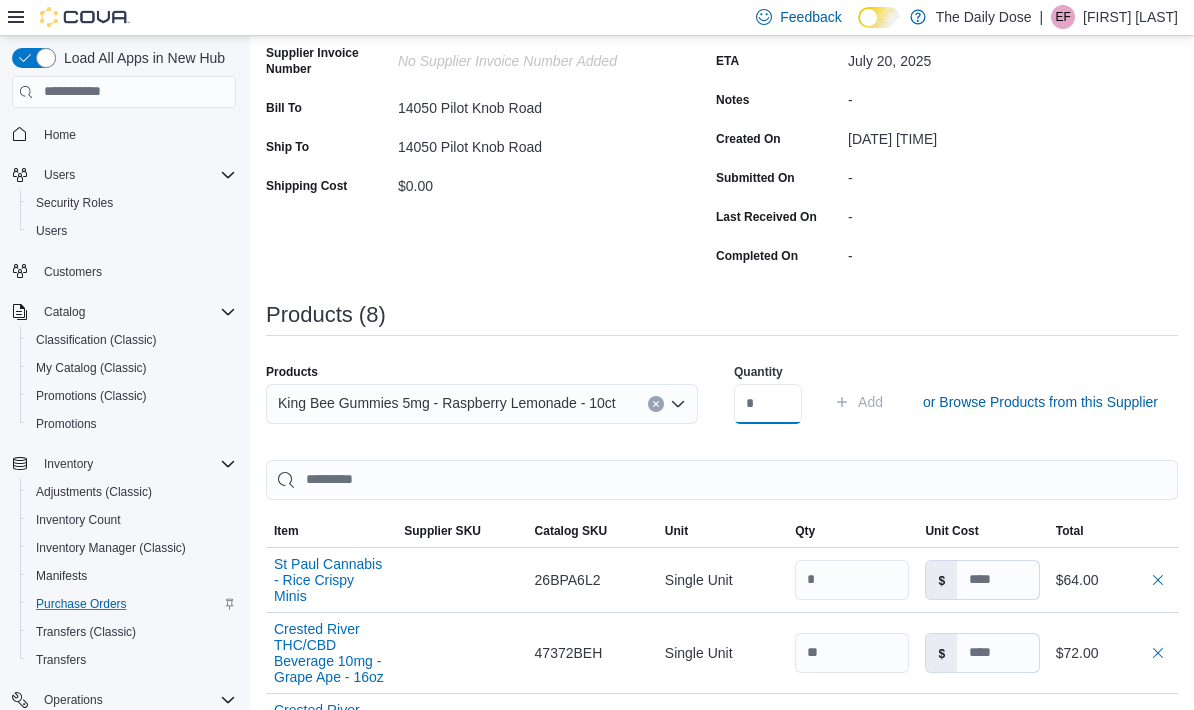 click at bounding box center (768, 404) 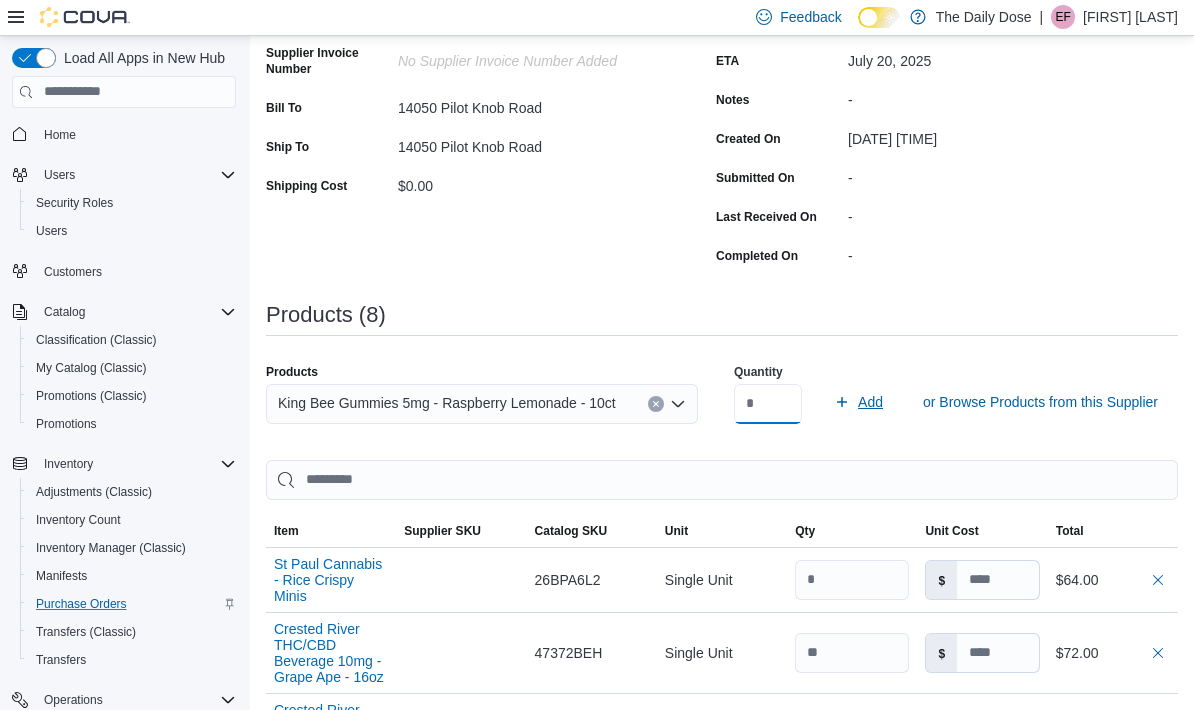 type on "*" 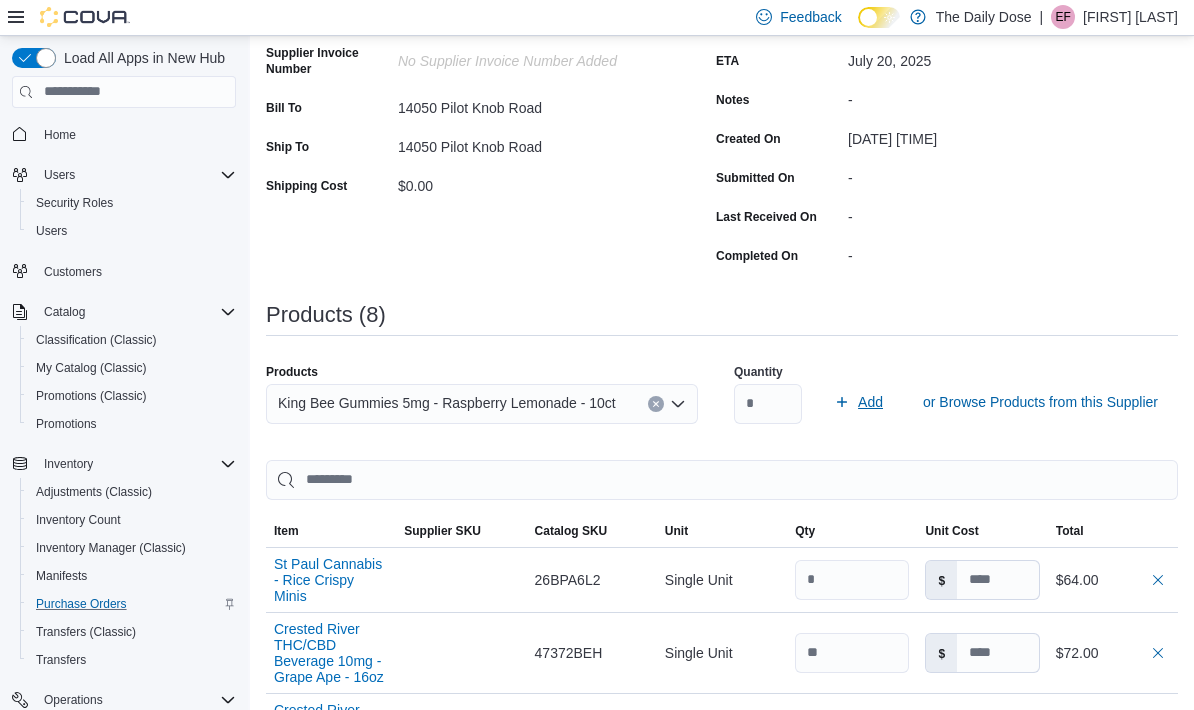 click on "Add" at bounding box center (870, 402) 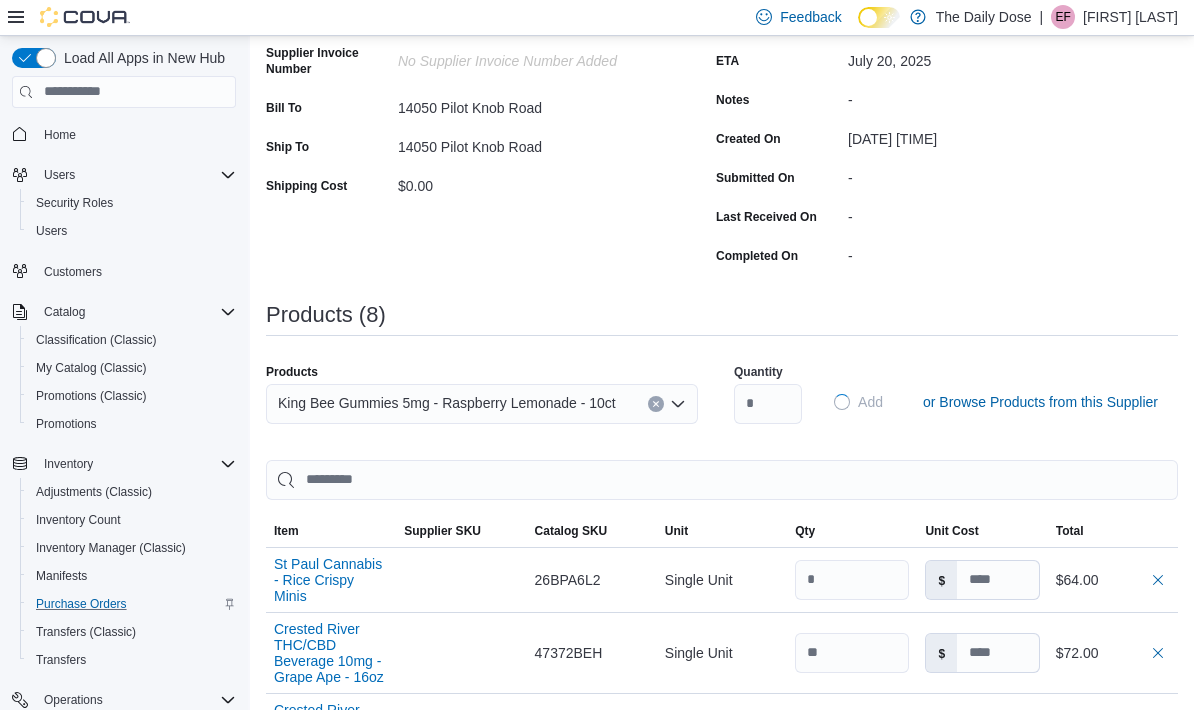 type on "***" 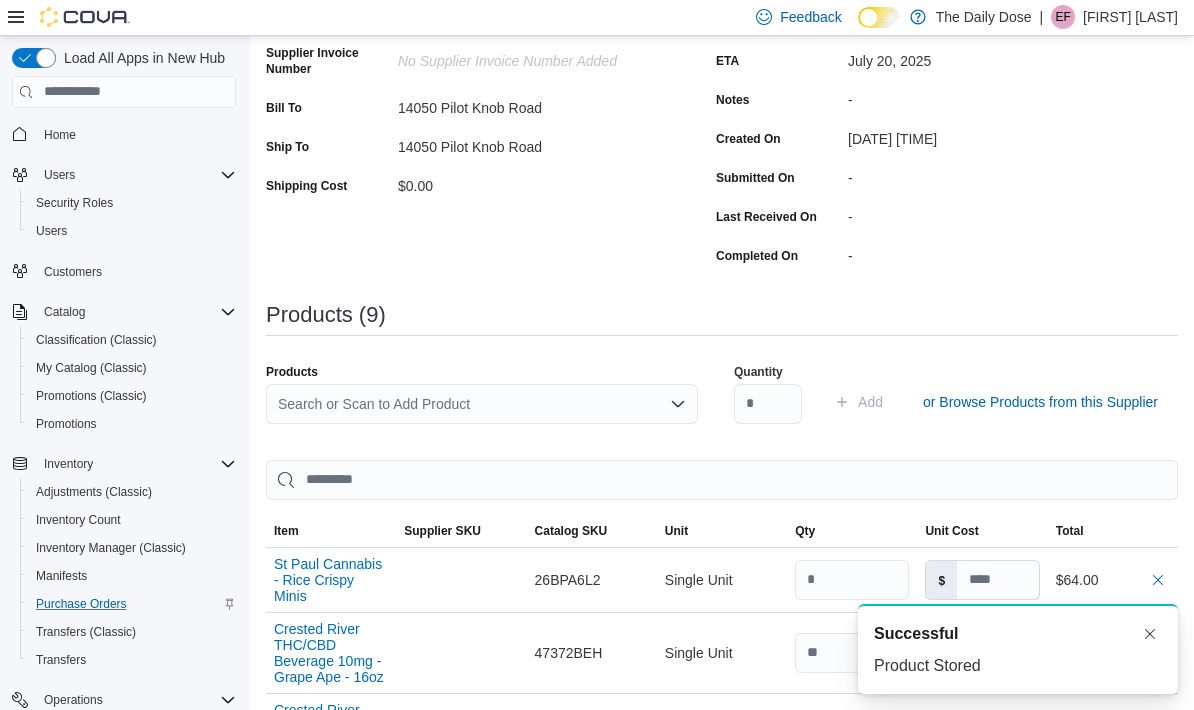 type 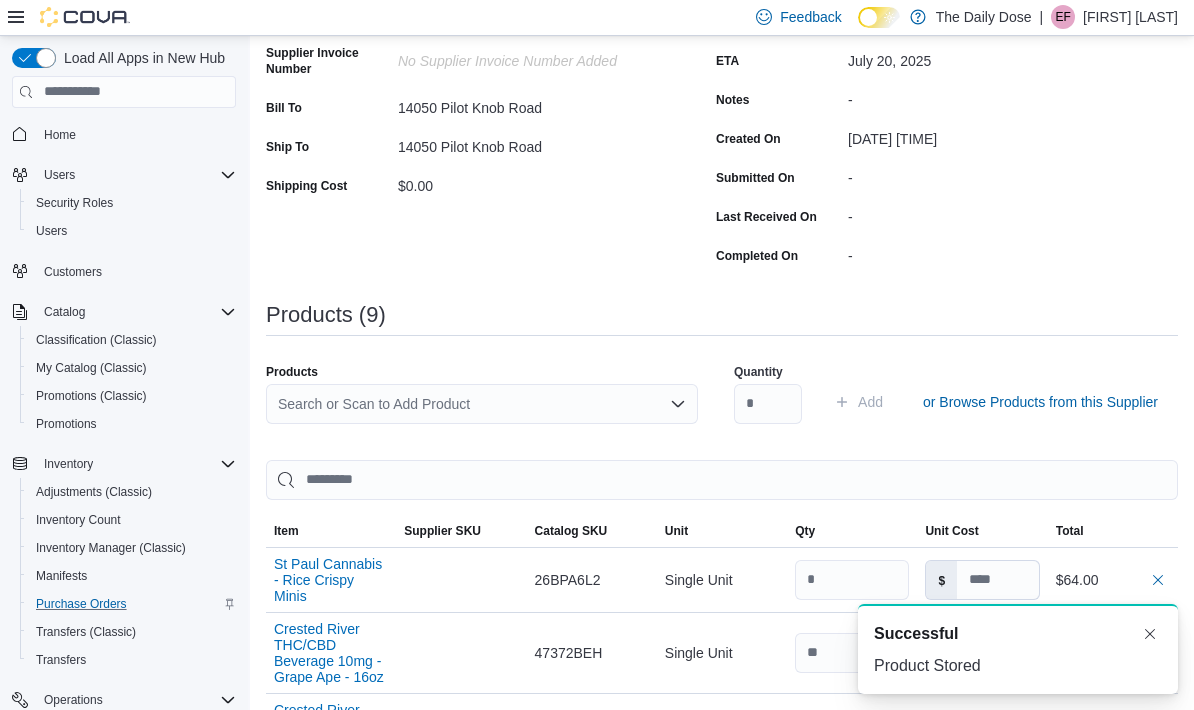 scroll, scrollTop: 0, scrollLeft: 0, axis: both 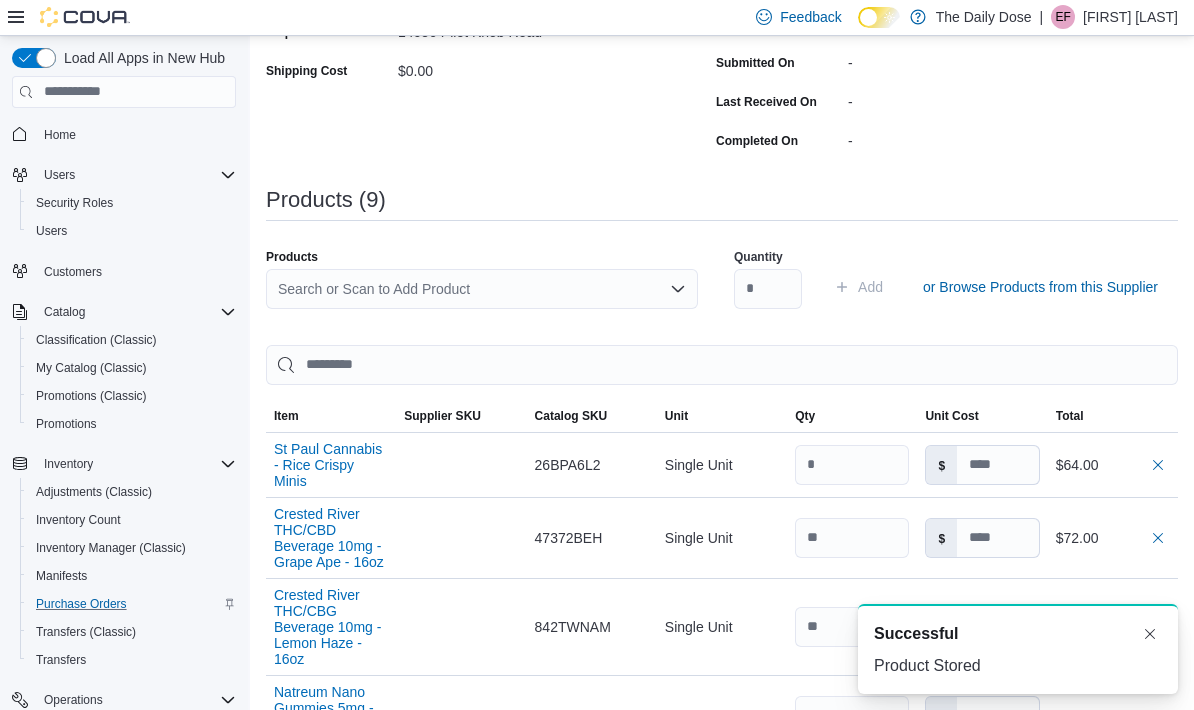 click on "Search or Scan to Add Product" at bounding box center [482, 289] 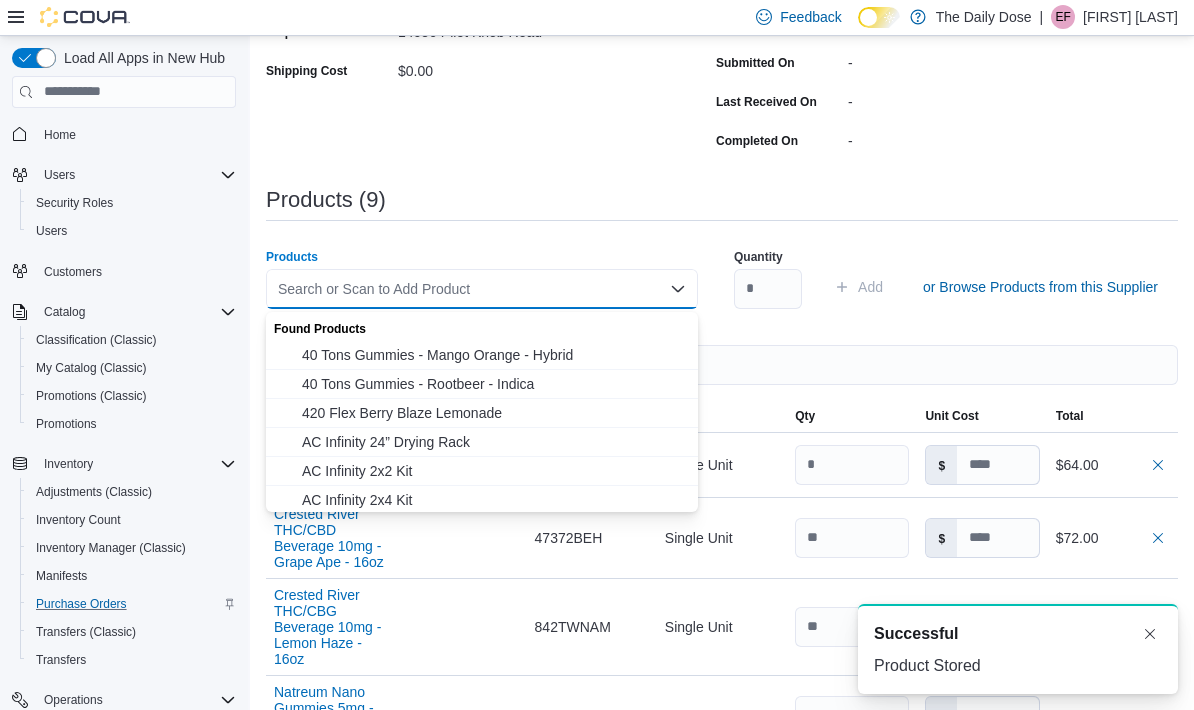 type 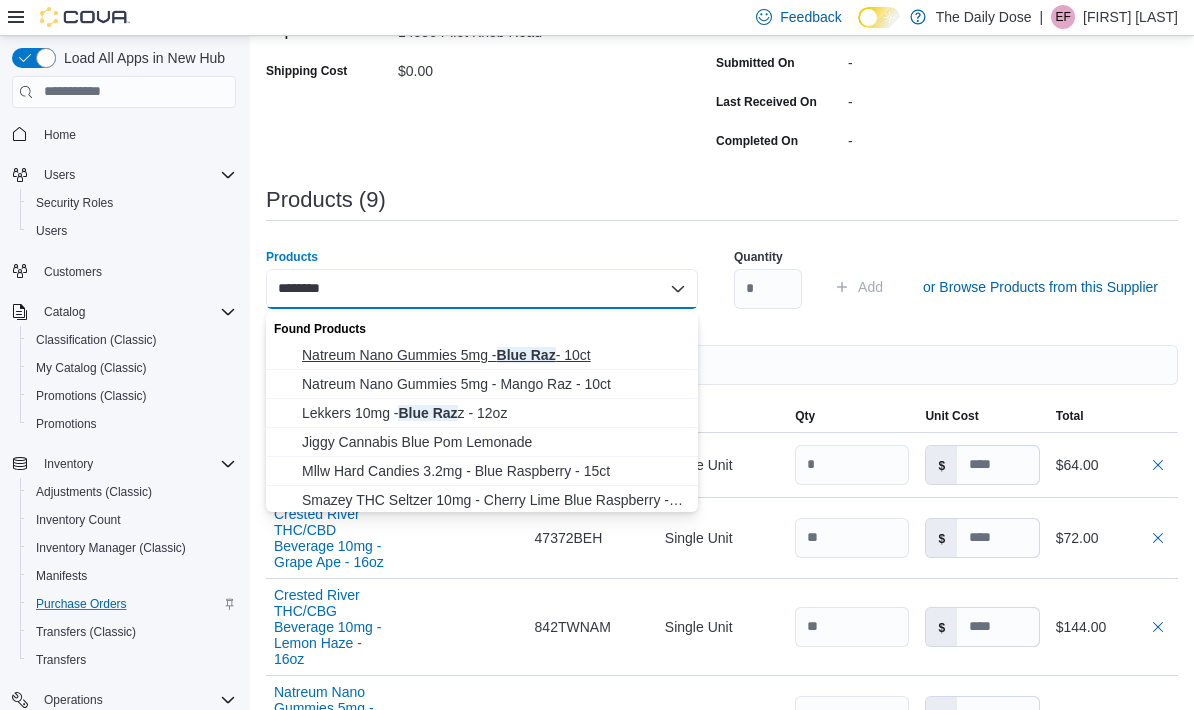 type on "********" 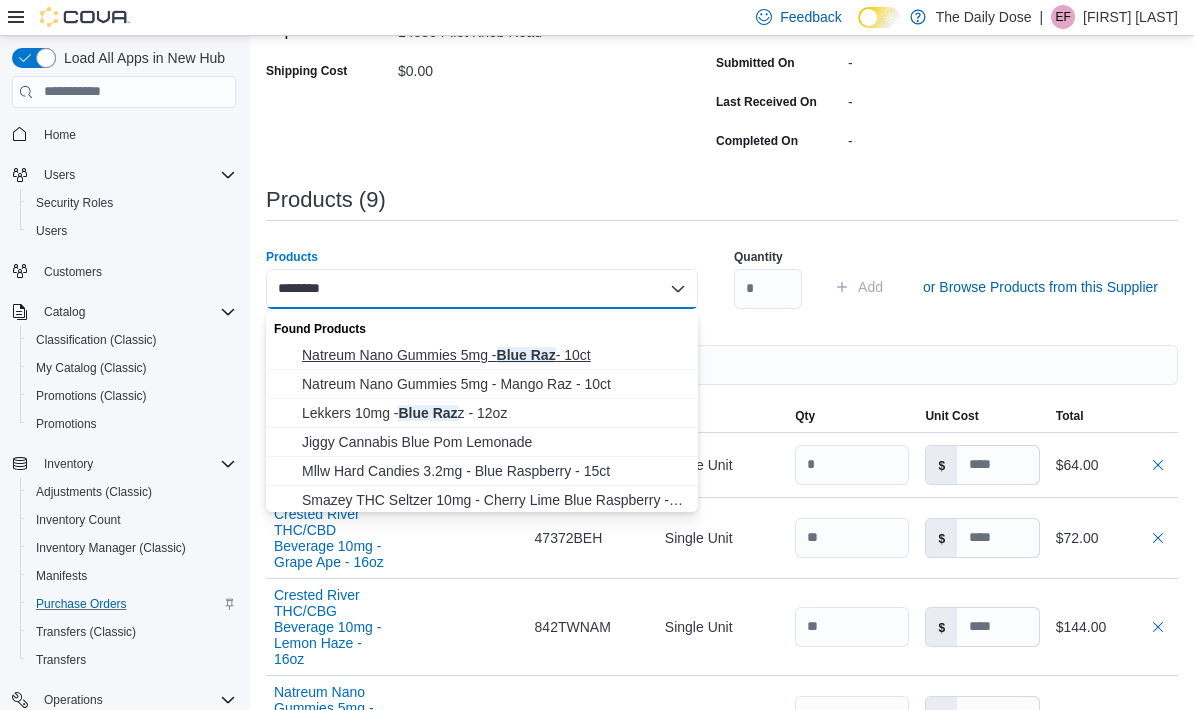 click on "Natreum Nano Gummies 5mg -  Blue Raz  - 10ct" at bounding box center [494, 355] 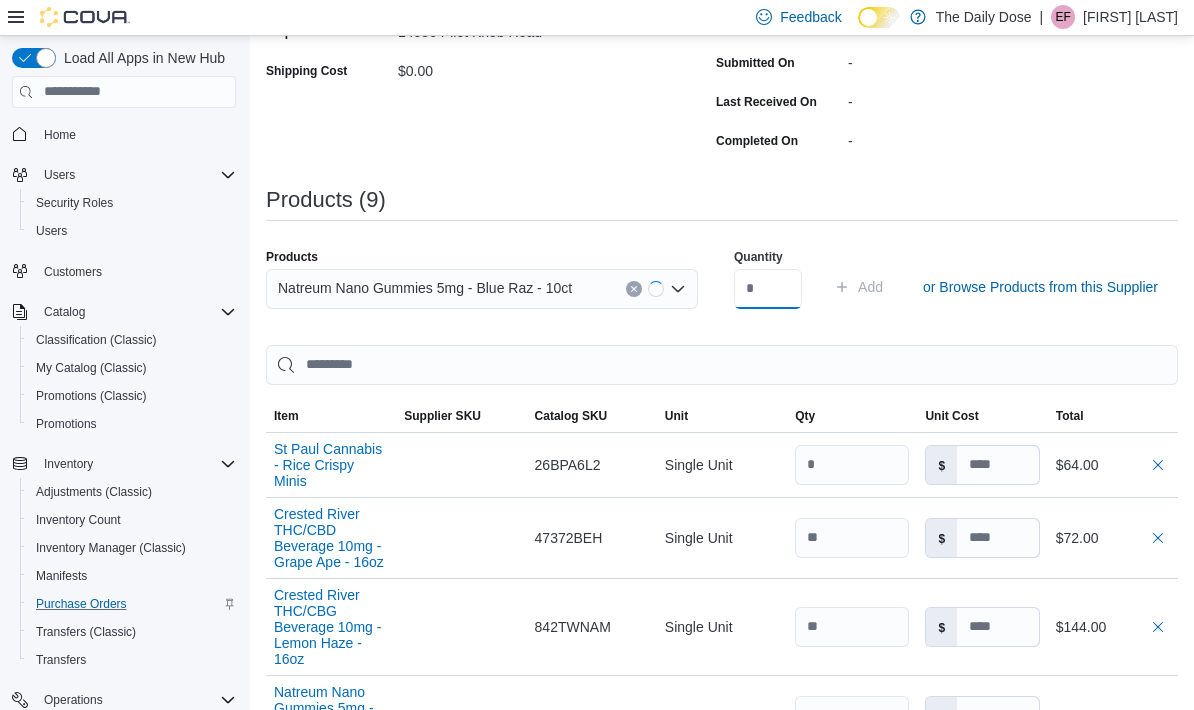 click at bounding box center (768, 289) 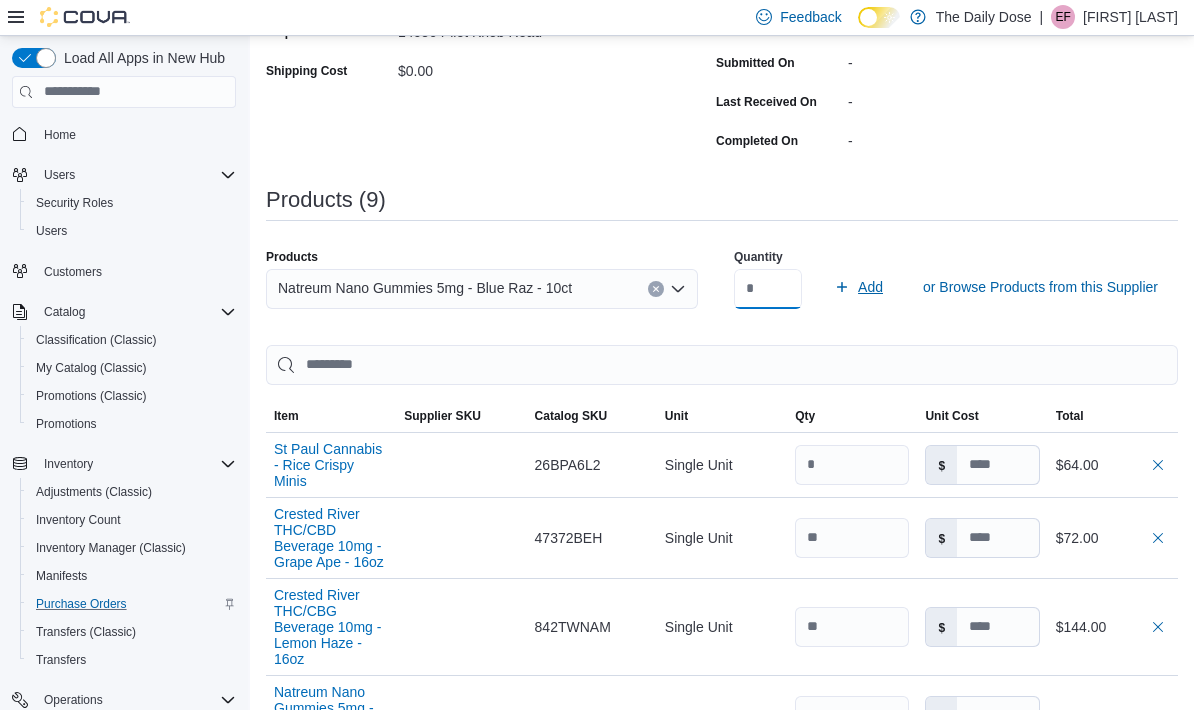 type on "*" 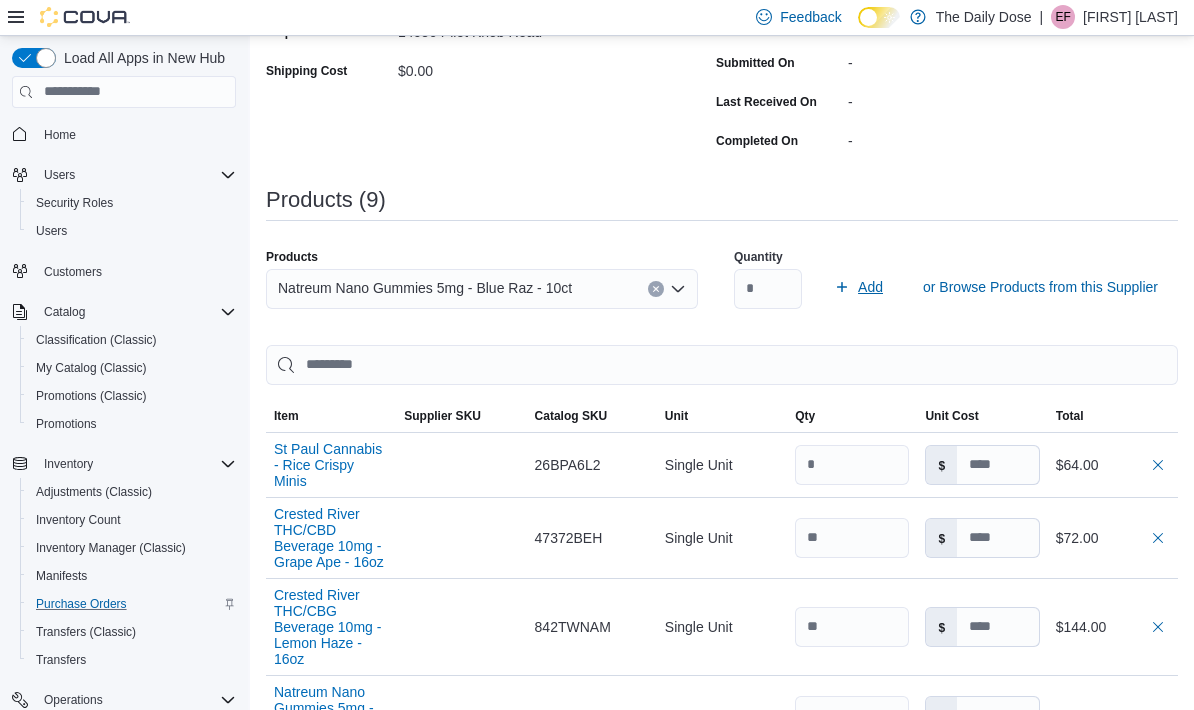 click on "Add" at bounding box center [870, 287] 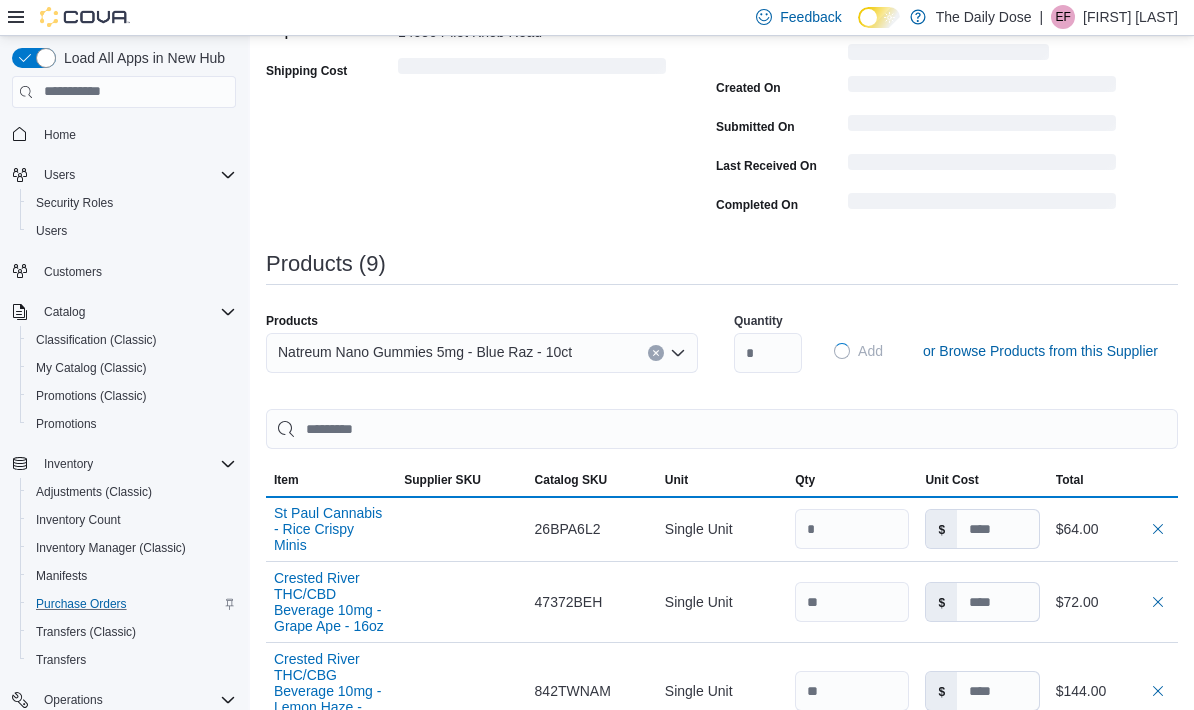 type 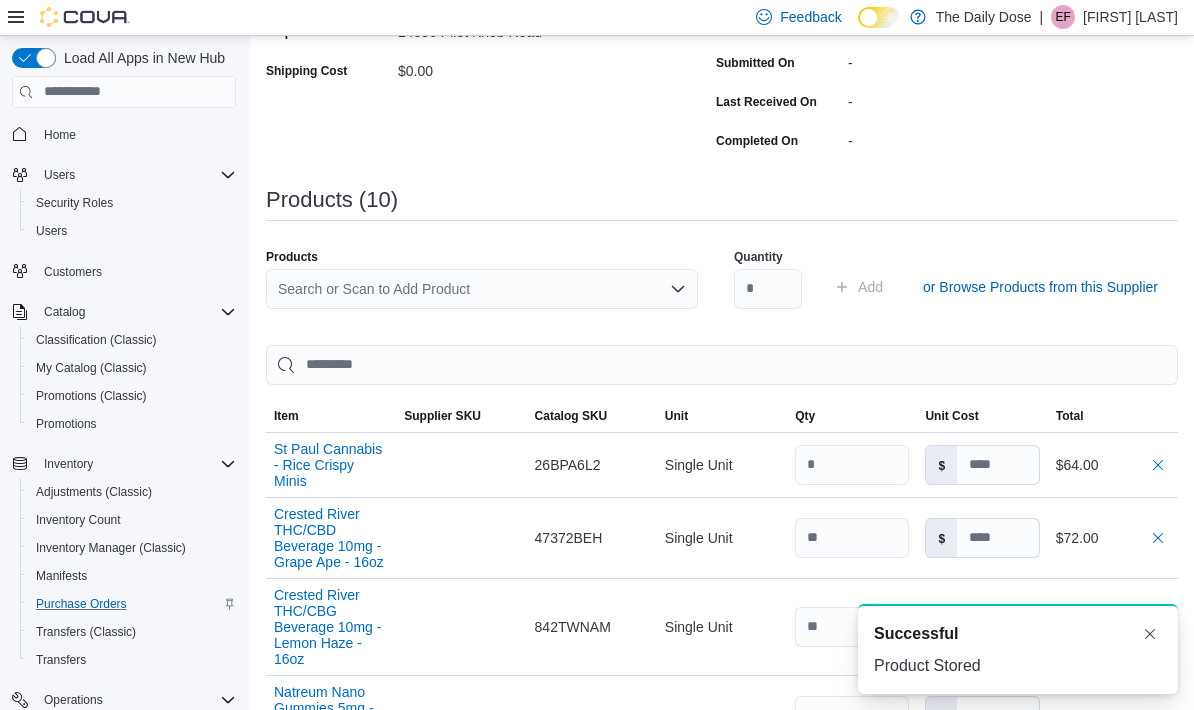scroll, scrollTop: 0, scrollLeft: 0, axis: both 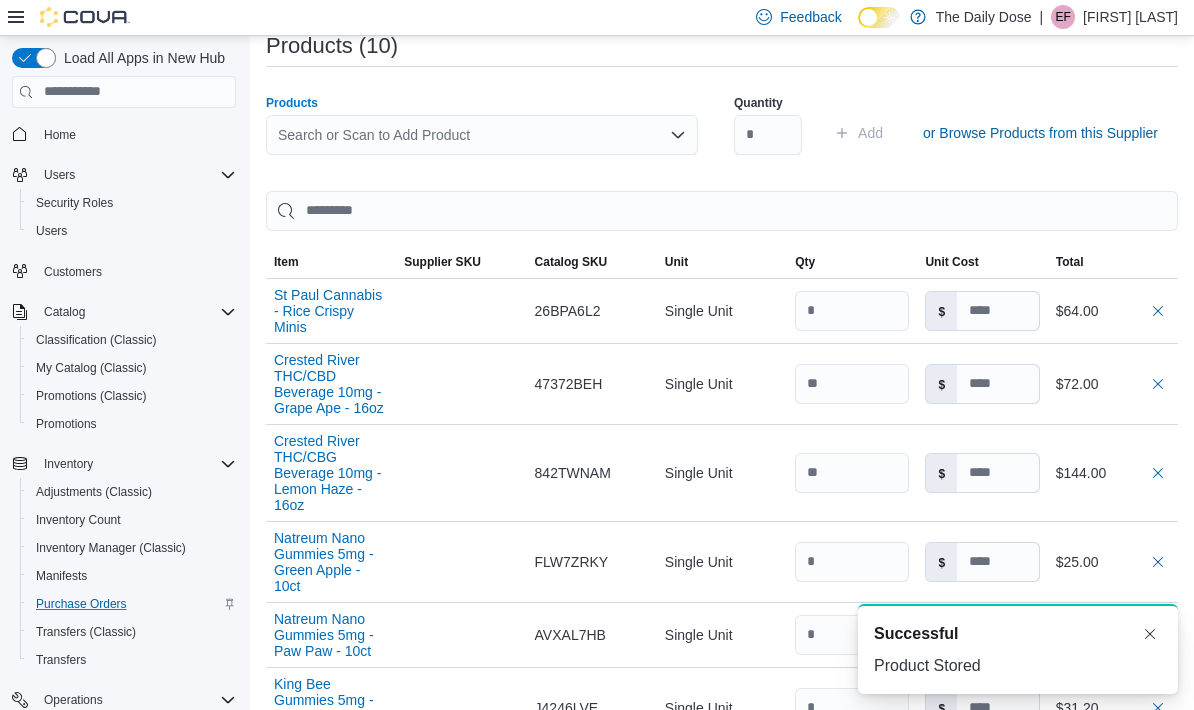 click on "Search or Scan to Add Product" at bounding box center (482, 135) 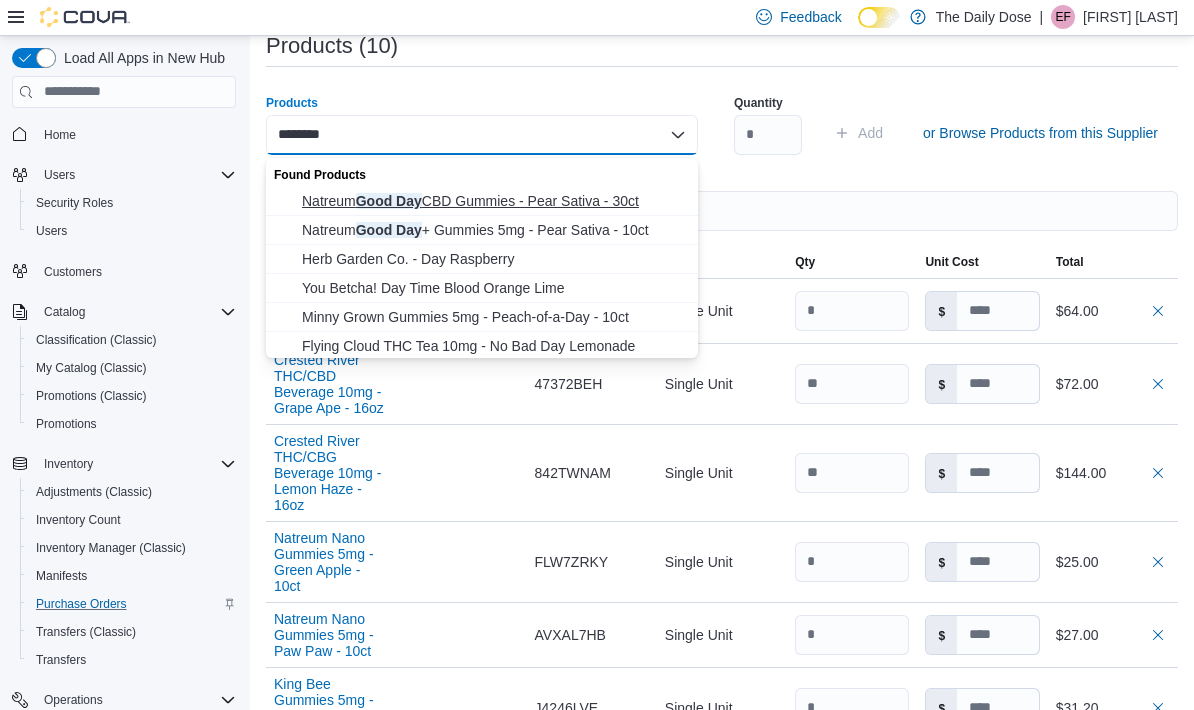 type on "********" 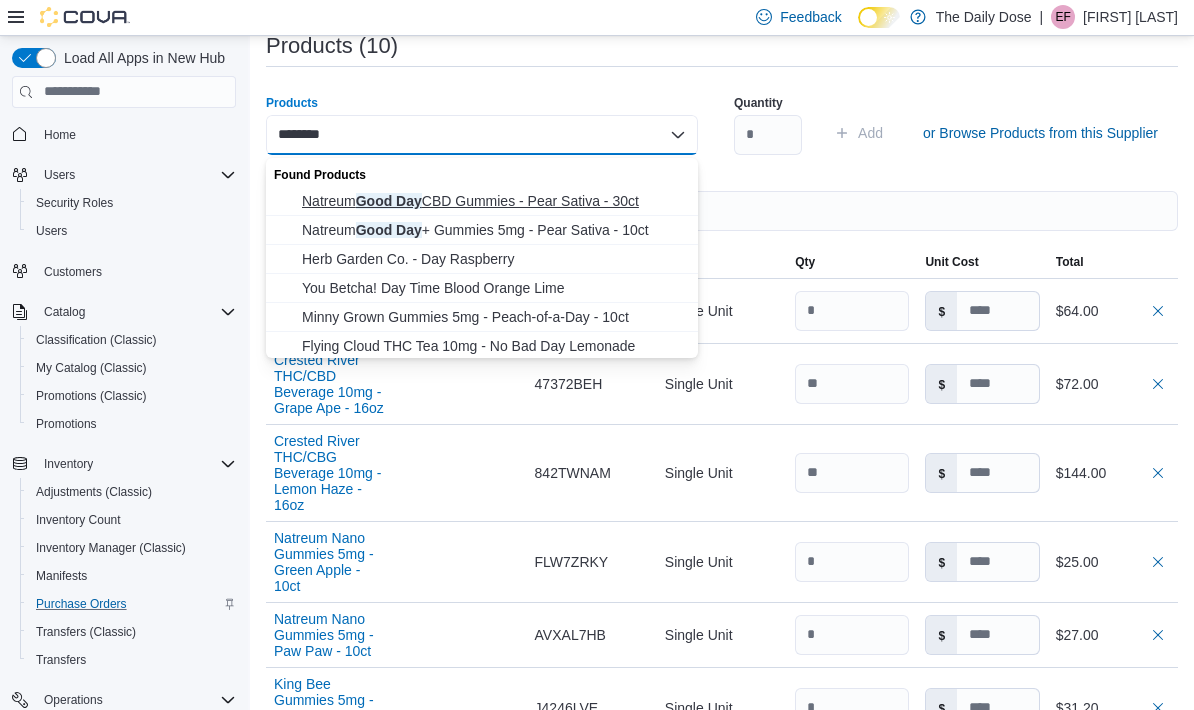 click on "Natreum  Good Day  CBD Gummies - Pear Sativa - 30ct" at bounding box center (494, 201) 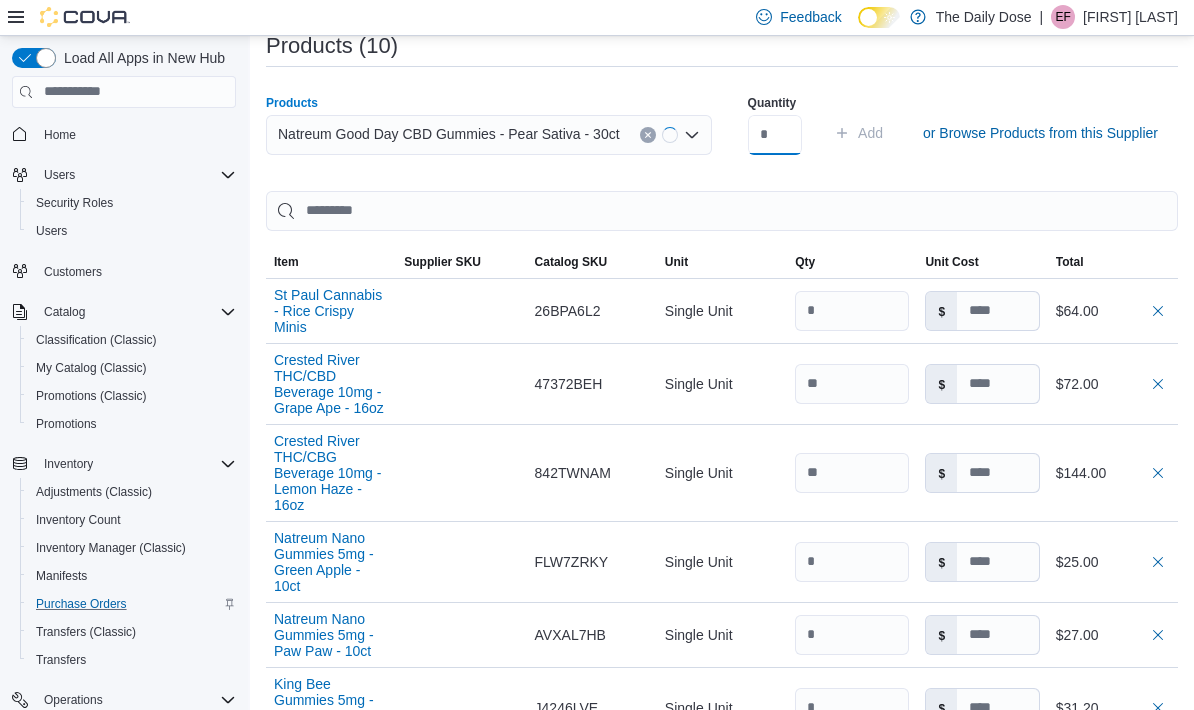 click at bounding box center [775, 135] 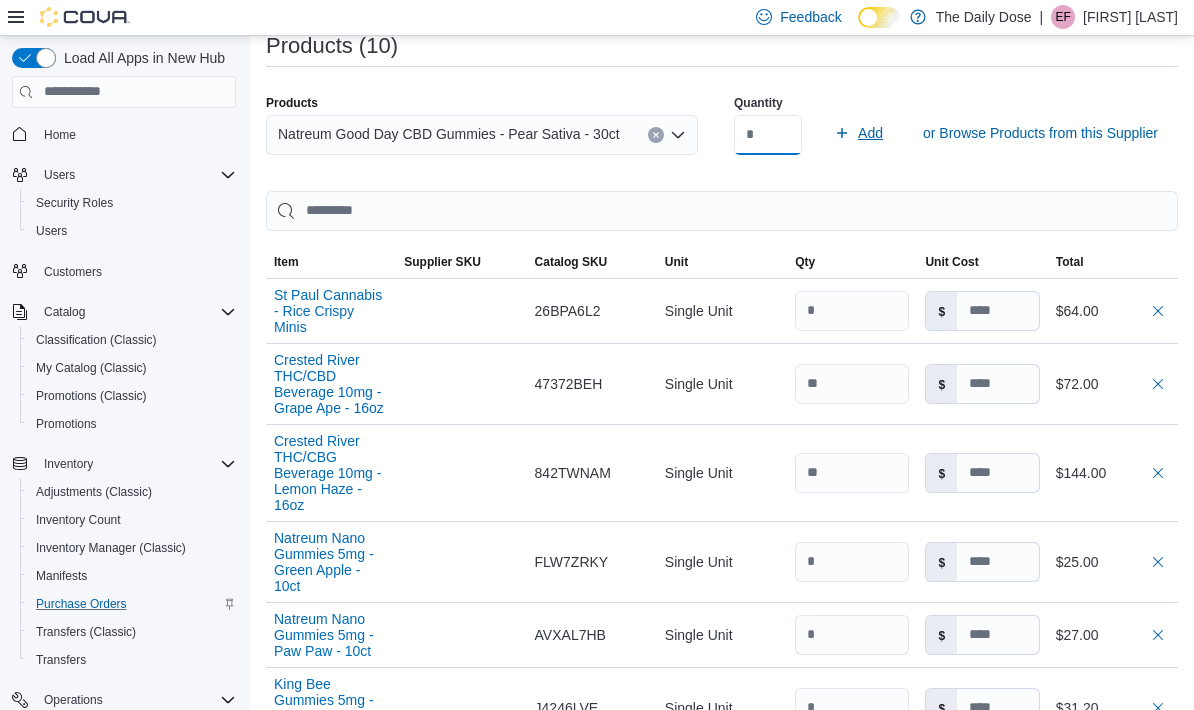 type on "*" 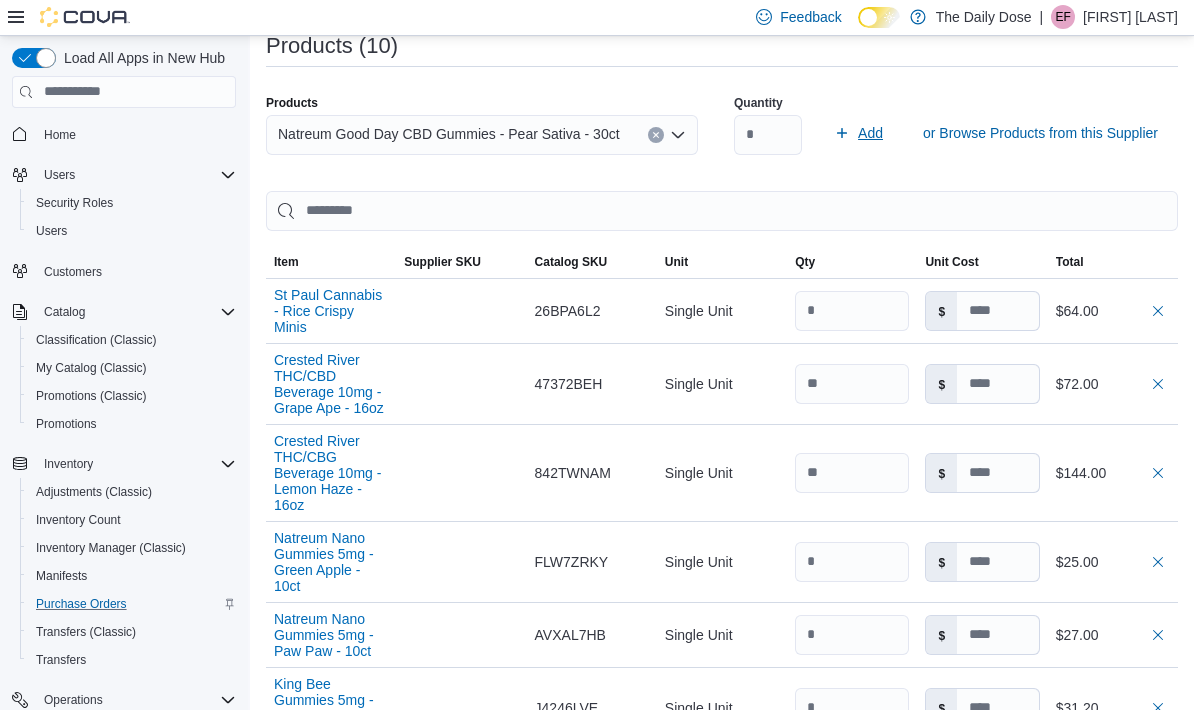 click on "Add" at bounding box center [870, 133] 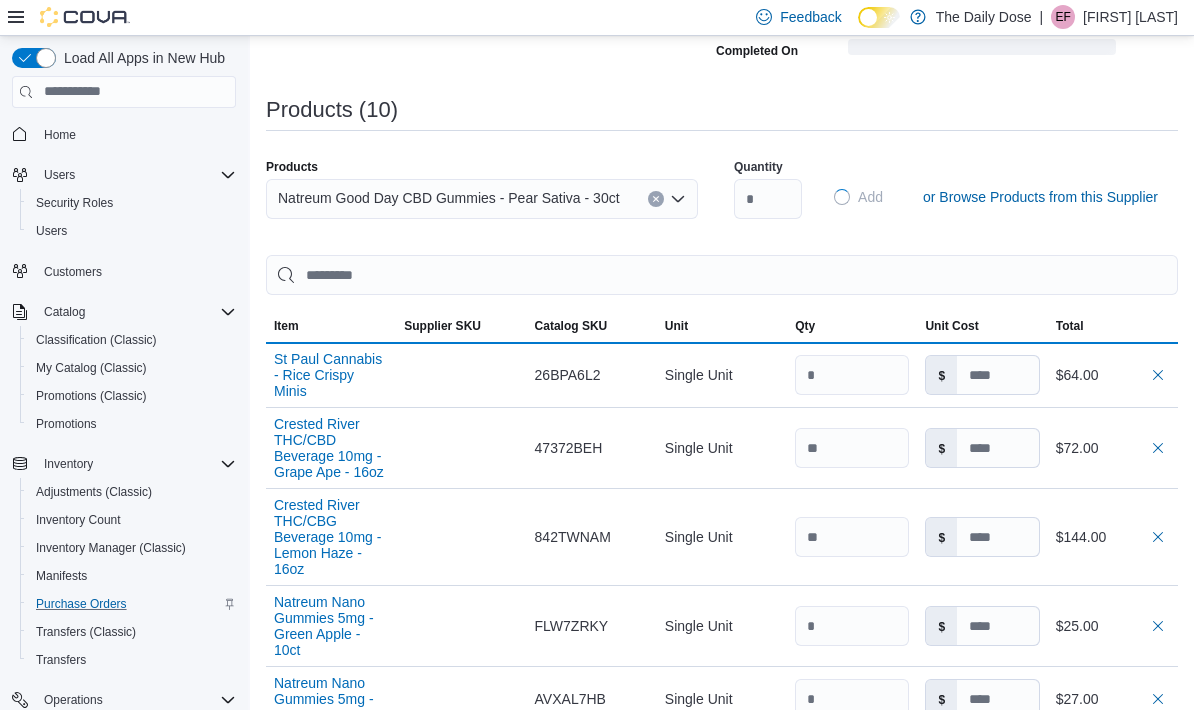 scroll, scrollTop: 528, scrollLeft: 0, axis: vertical 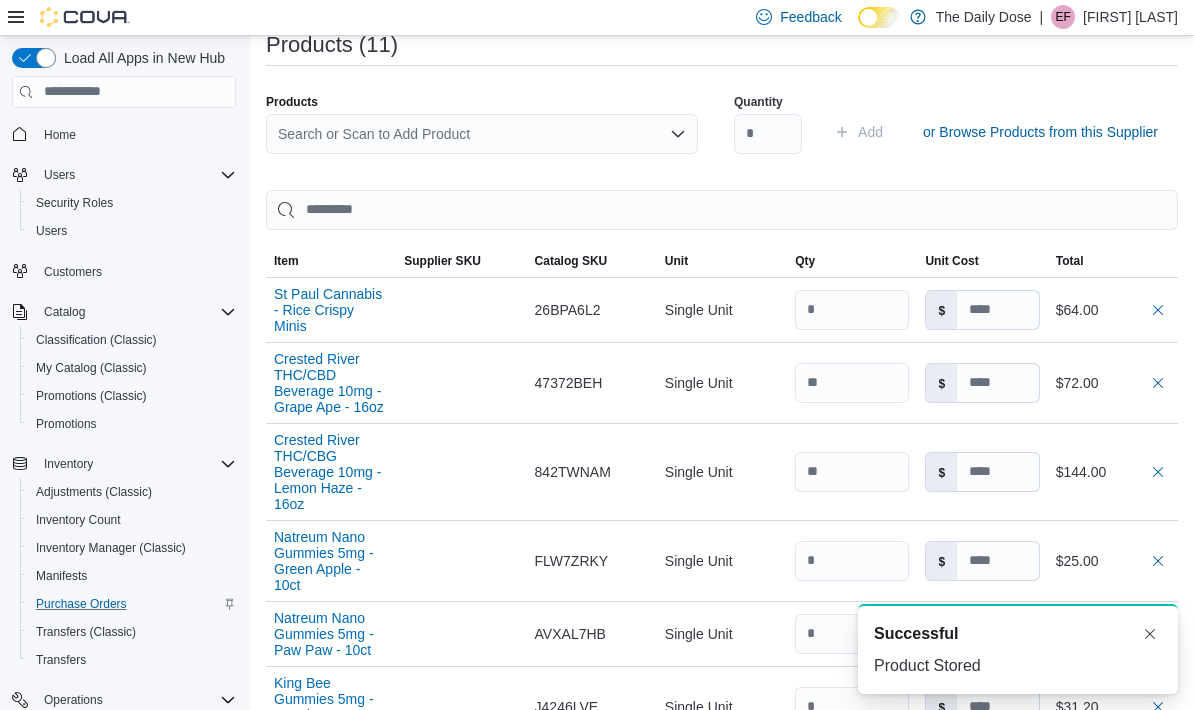 type 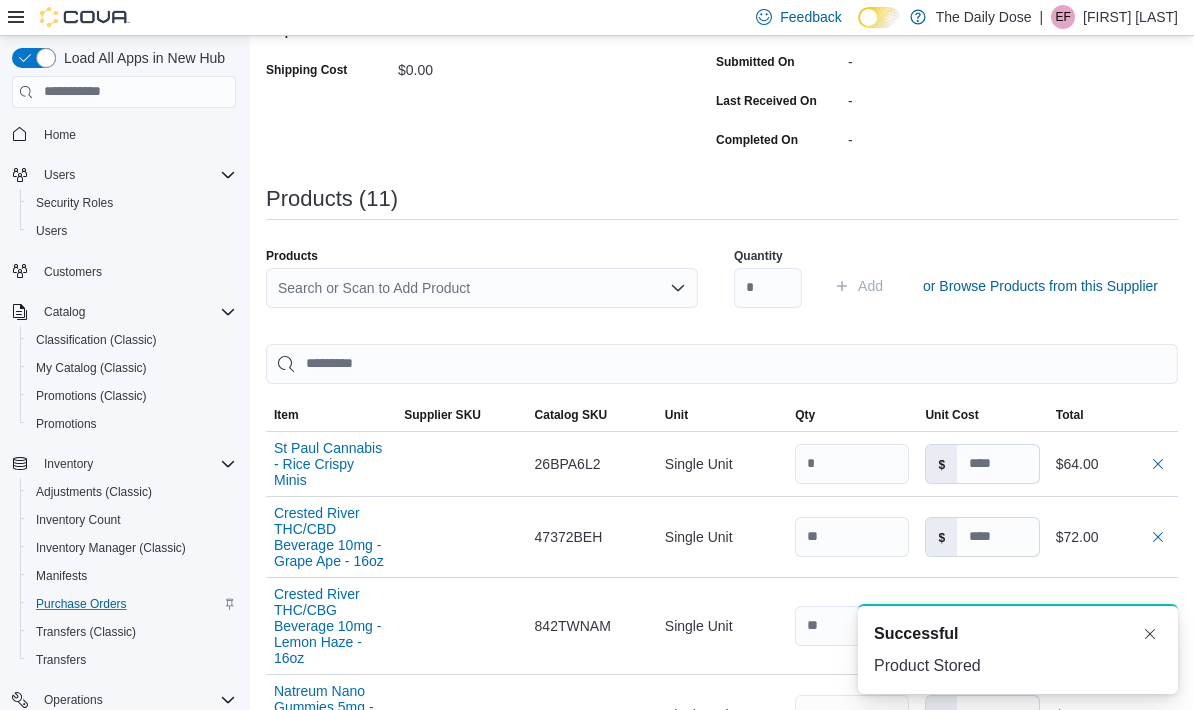 scroll, scrollTop: 302, scrollLeft: 0, axis: vertical 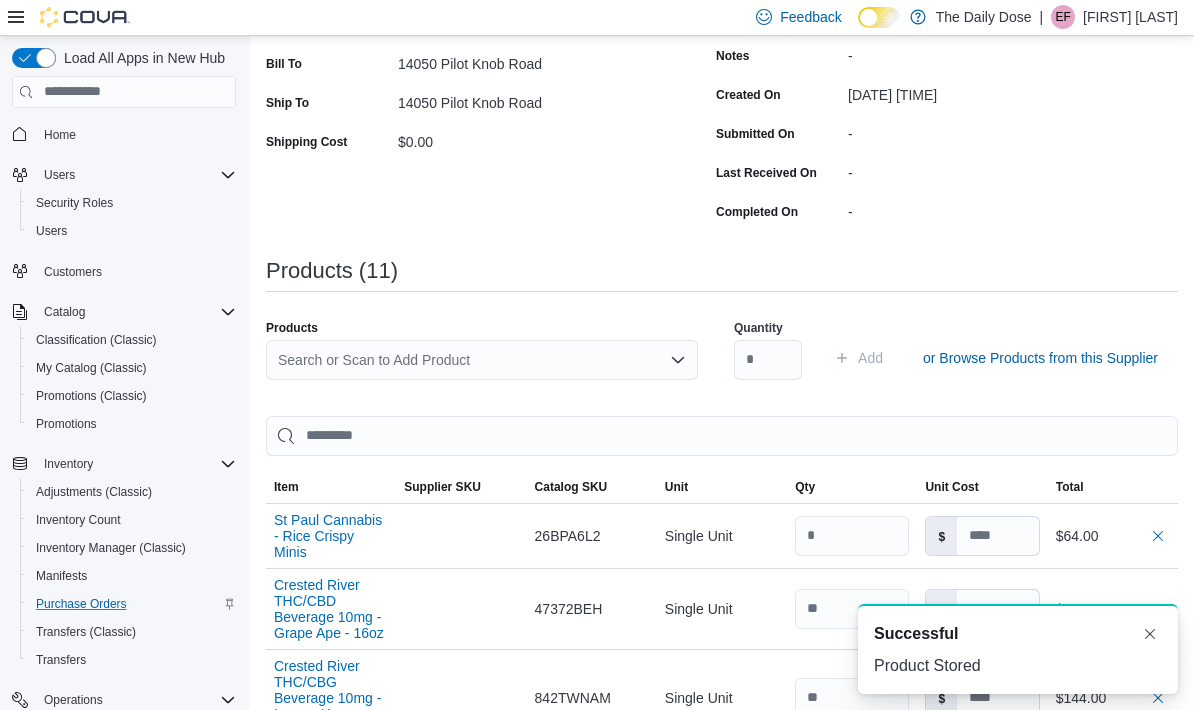 click on "Search or Scan to Add Product" at bounding box center [482, 360] 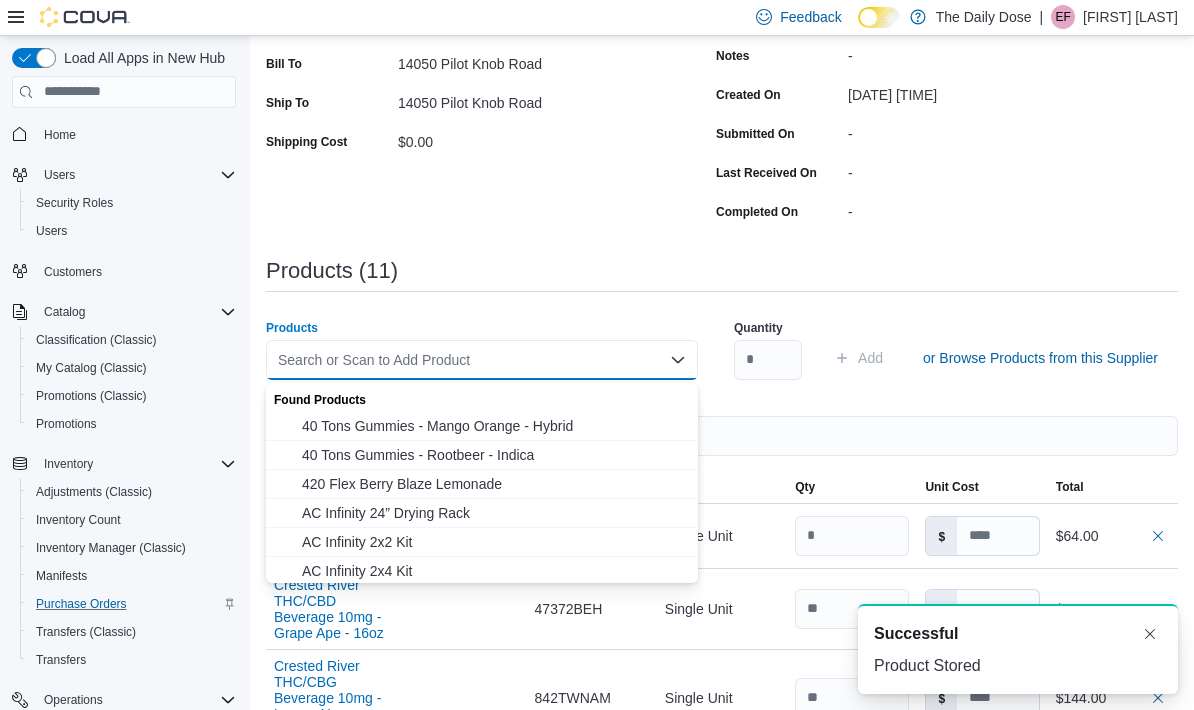 type 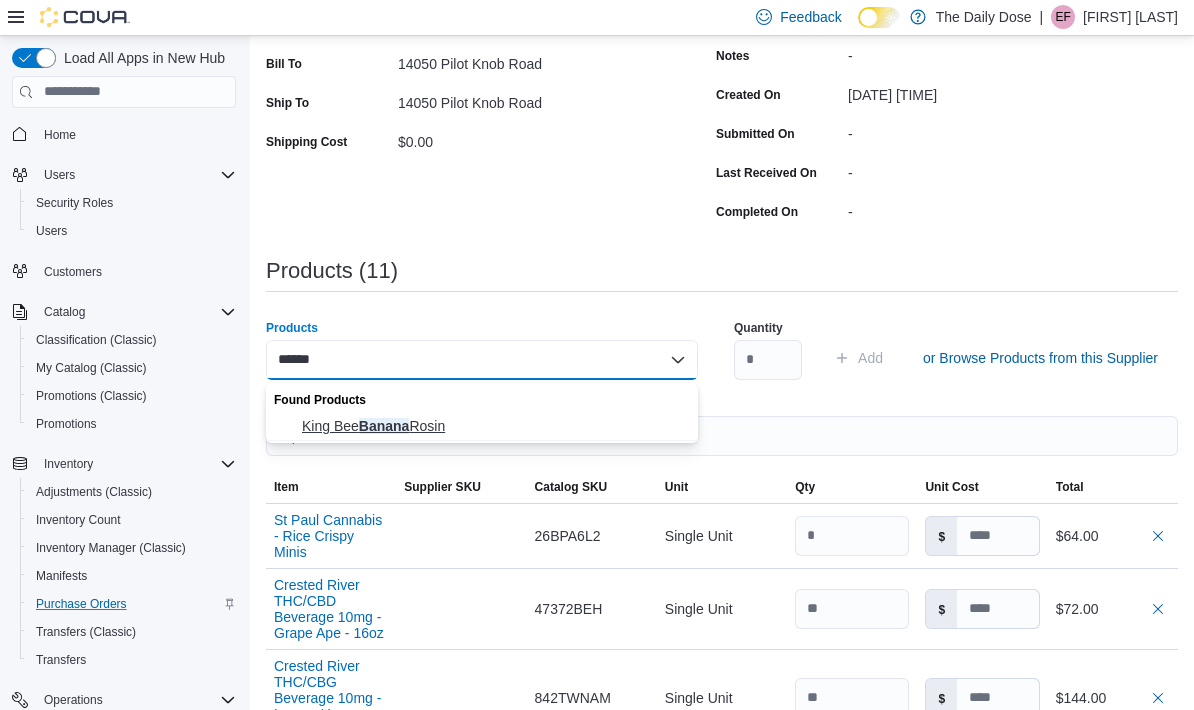 type on "******" 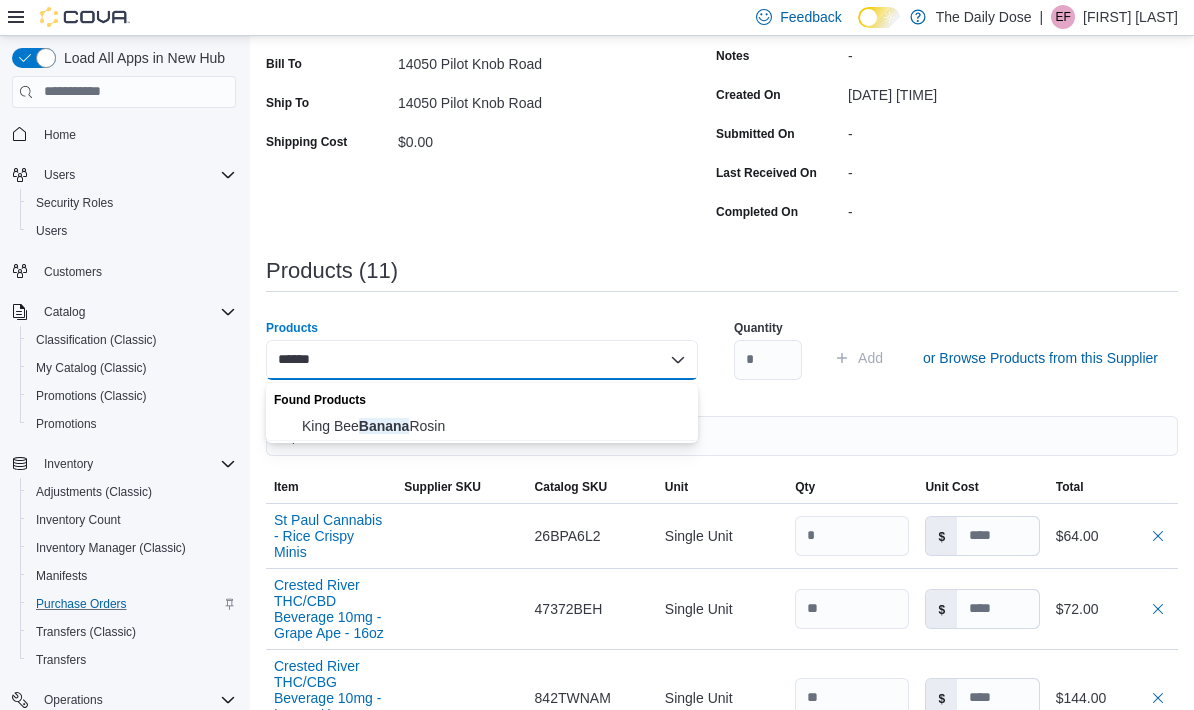 click on "King Bee  Banana  Rosin" at bounding box center [494, 426] 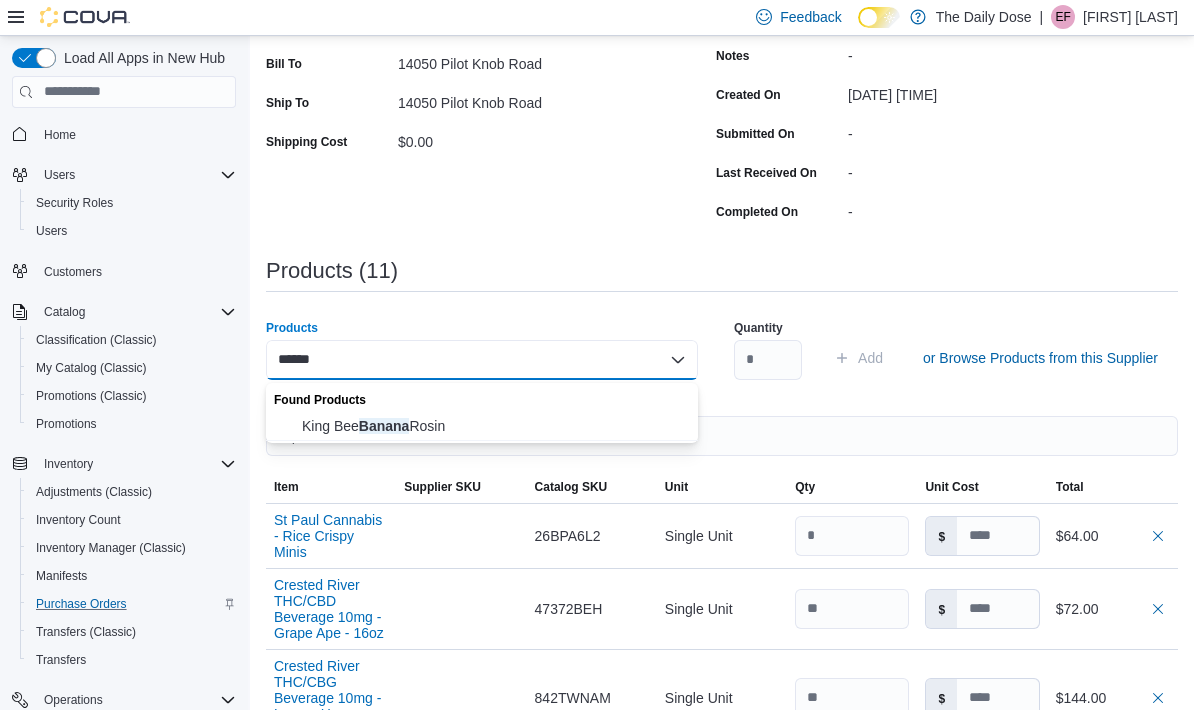 type 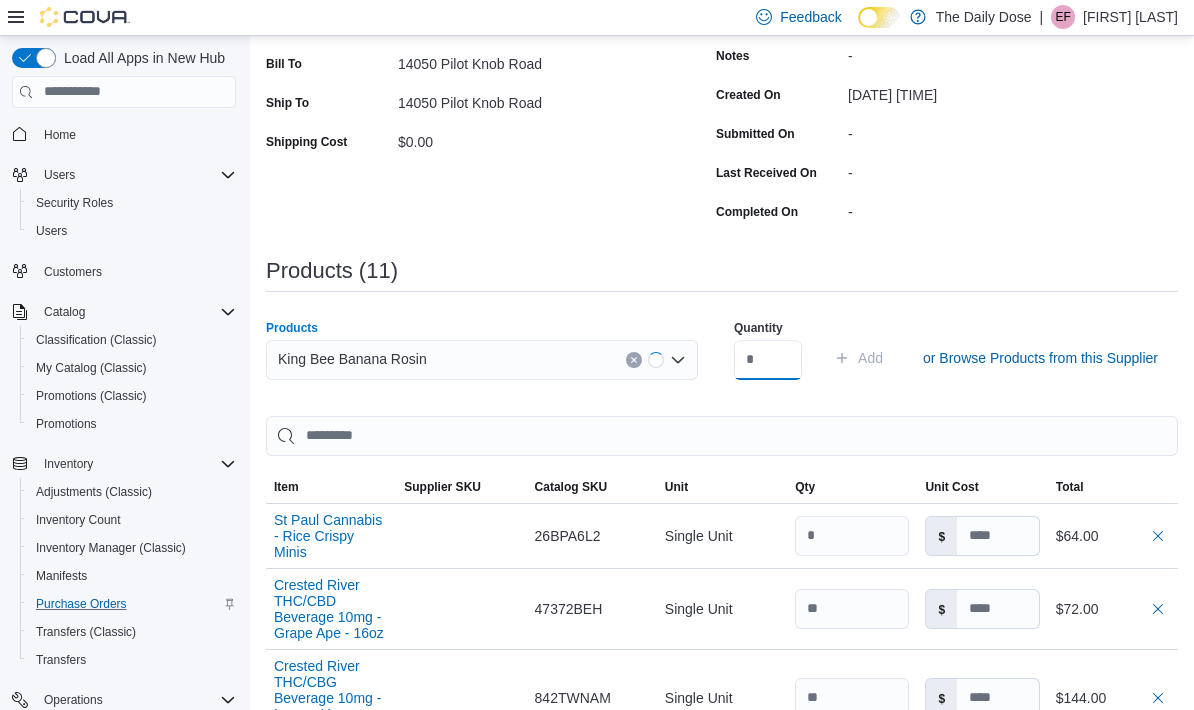 click at bounding box center [768, 360] 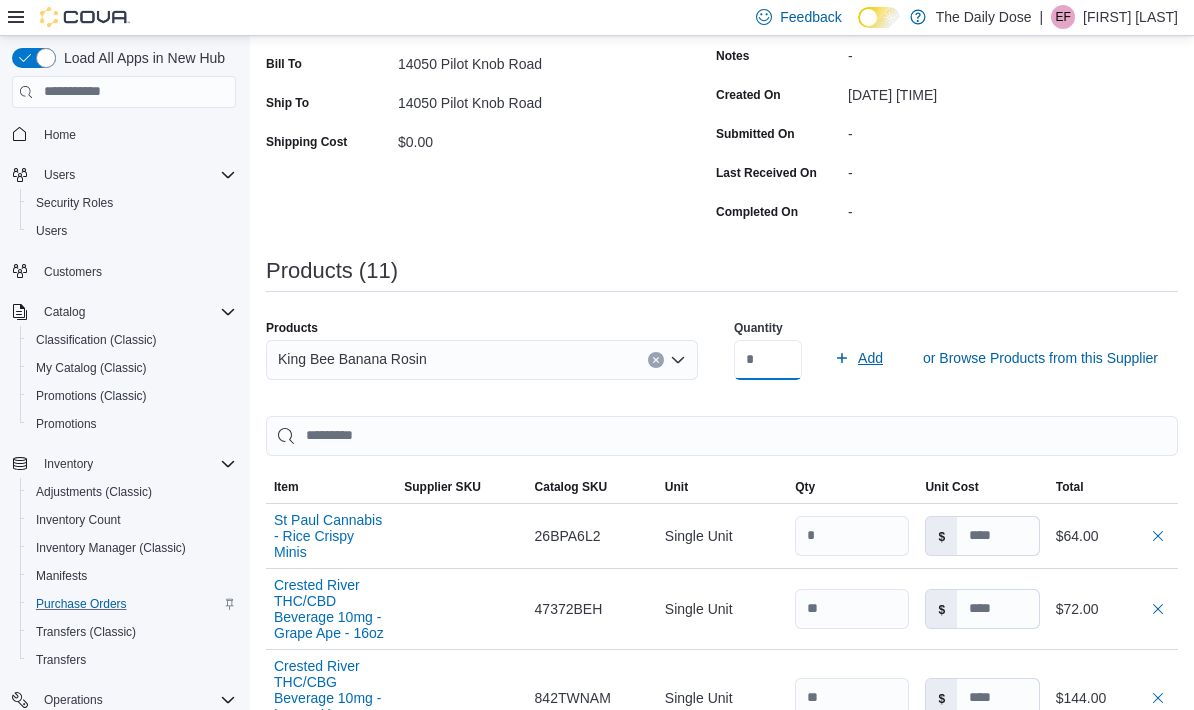 type on "**" 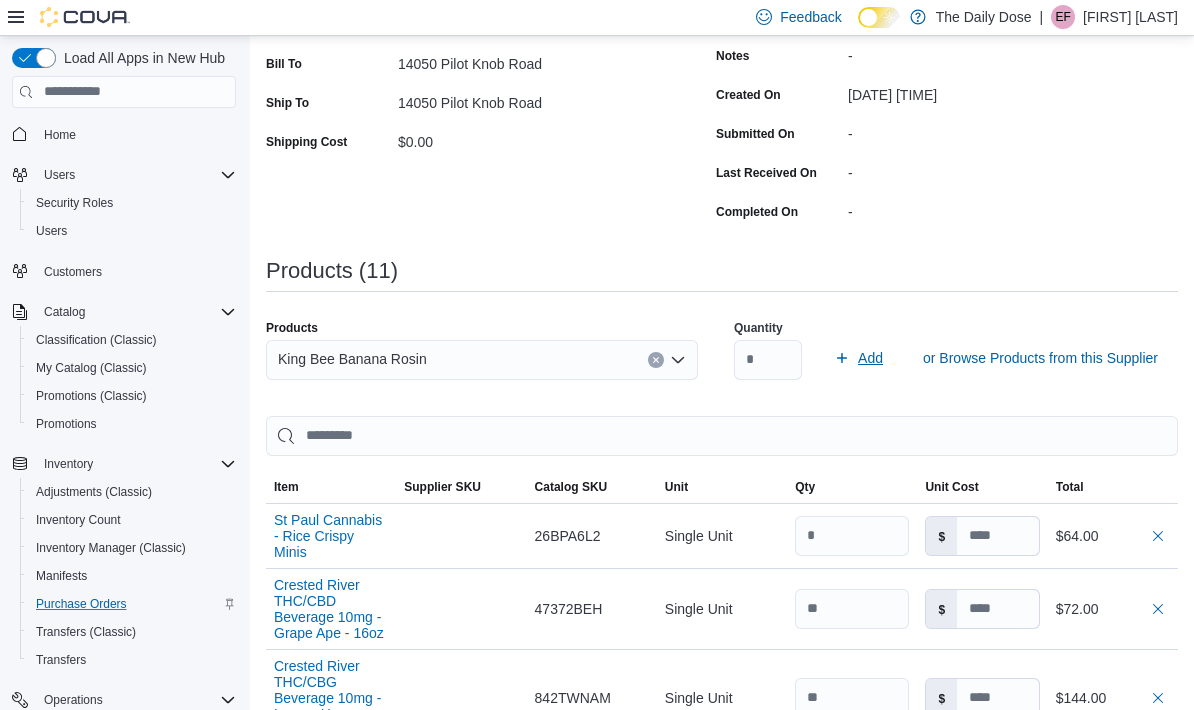 click on "Add" at bounding box center (870, 358) 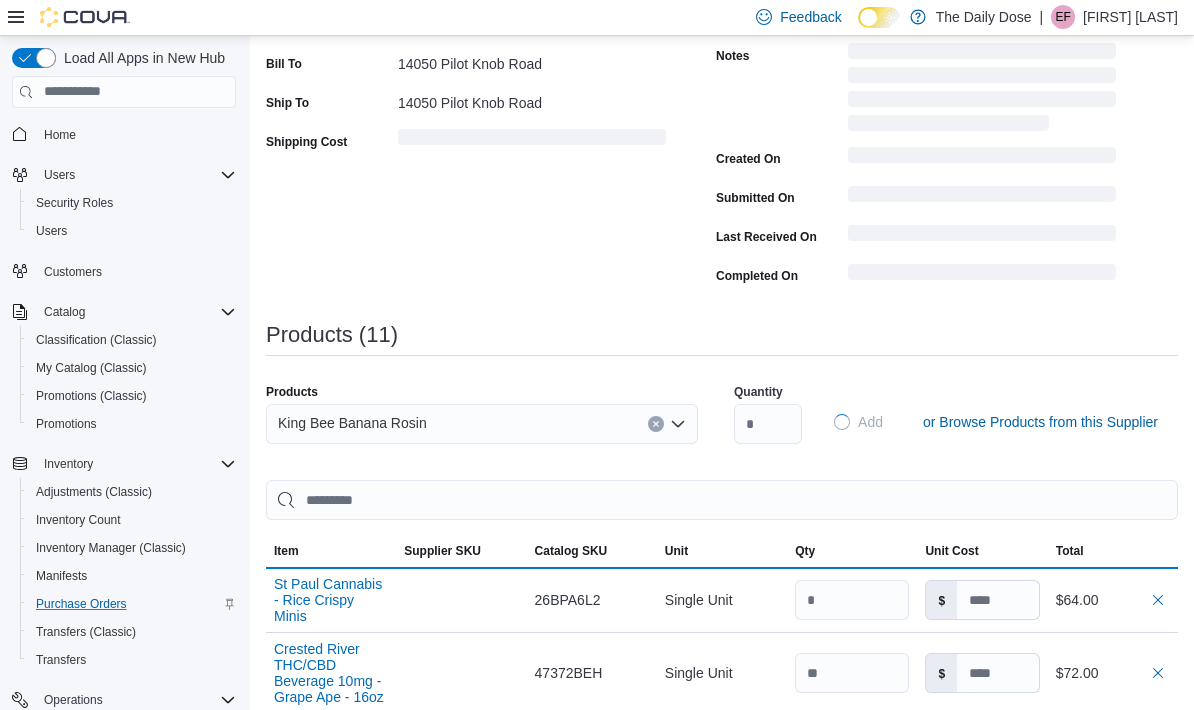 scroll, scrollTop: 303, scrollLeft: 0, axis: vertical 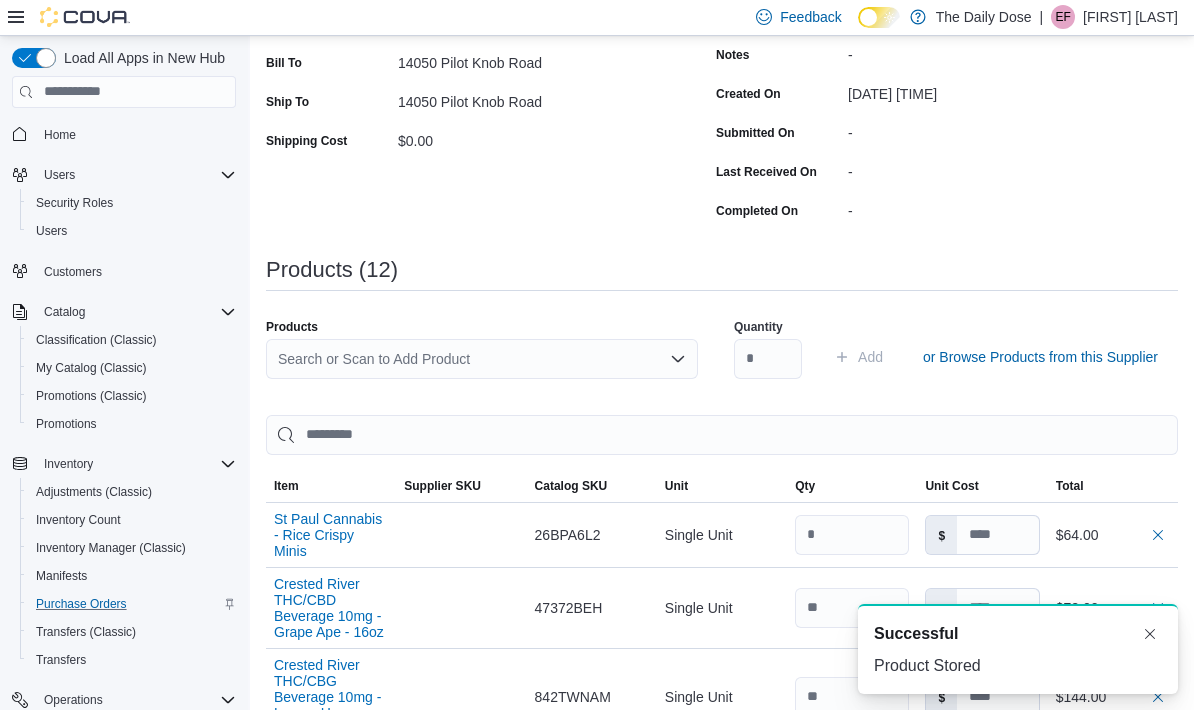 type 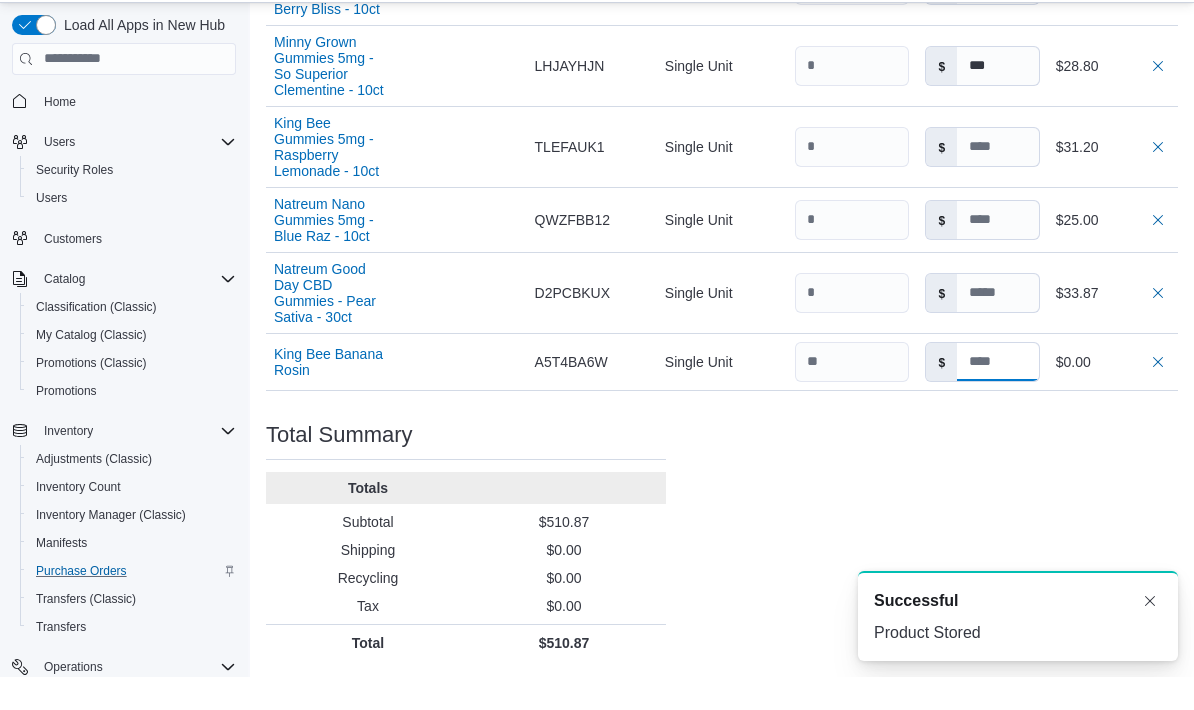 scroll, scrollTop: 1385, scrollLeft: 0, axis: vertical 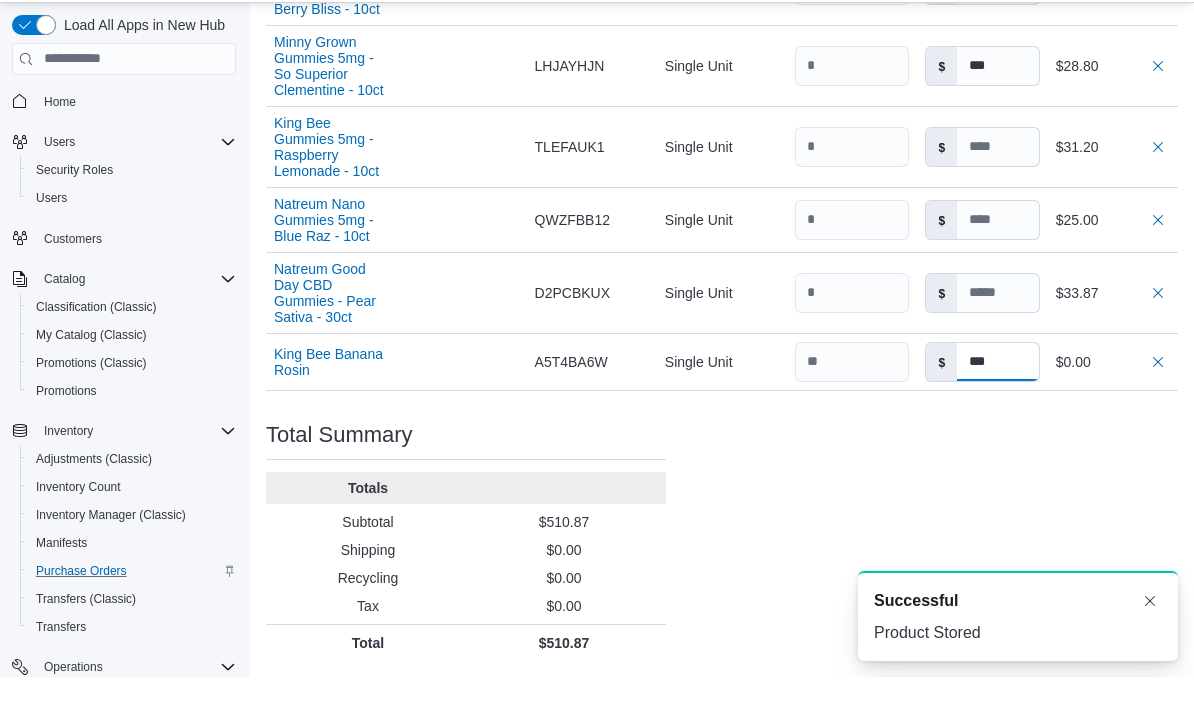 type on "***" 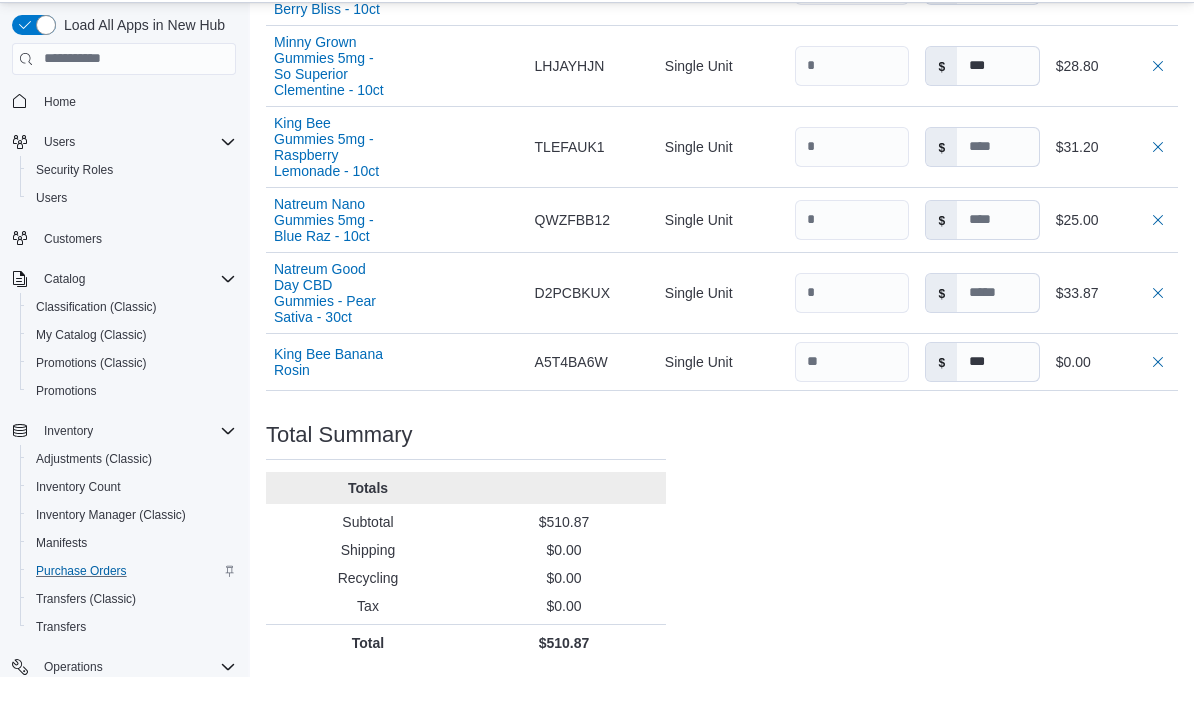 click on "Purchase Order: POF3NF-430 Feedback Purchase Order Details   Edit Status Pending Supplier [NUMBER] [COMPANY_NAME] Supplier Invoice Number No Supplier Invoice Number added Bill To [NUMBER] [STREET] Ship To [NUMBER] [STREET] Shipping Cost $0.00 Recycling Cost $0.00 Tax $0.00 ETA [DATE] Notes - Created On [DATE] [TIME] Submitted On - Last Received On - Completed On - Products (12)     Products Search or Scan to Add Product Quantity  Add or Browse Products from this Supplier Sorting Item Supplier SKU Catalog SKU Unit Qty Unit Cost Total St Paul Cannabis - Rice Crispy Minis Supplier SKU Catalog SKU 26BPA6L2 Unit Single Unit Qty Unit Cost $ Total $64.00 Crested River THC/CBD Beverage 10mg - Grape Ape - 16oz Supplier SKU Catalog SKU 47372BEH Unit Single Unit Qty Unit Cost $ Total $72.00 Crested River THC/CBG Beverage 10mg - Lemon Haze - 16oz Supplier SKU Catalog SKU 842TWNAM Unit Single Unit Qty Unit Cost $ Total $144.00 Natreum Nano Gummies 5mg - Green Apple - 10ct Supplier SKU Catalog SKU Unit $" at bounding box center [722, -218] 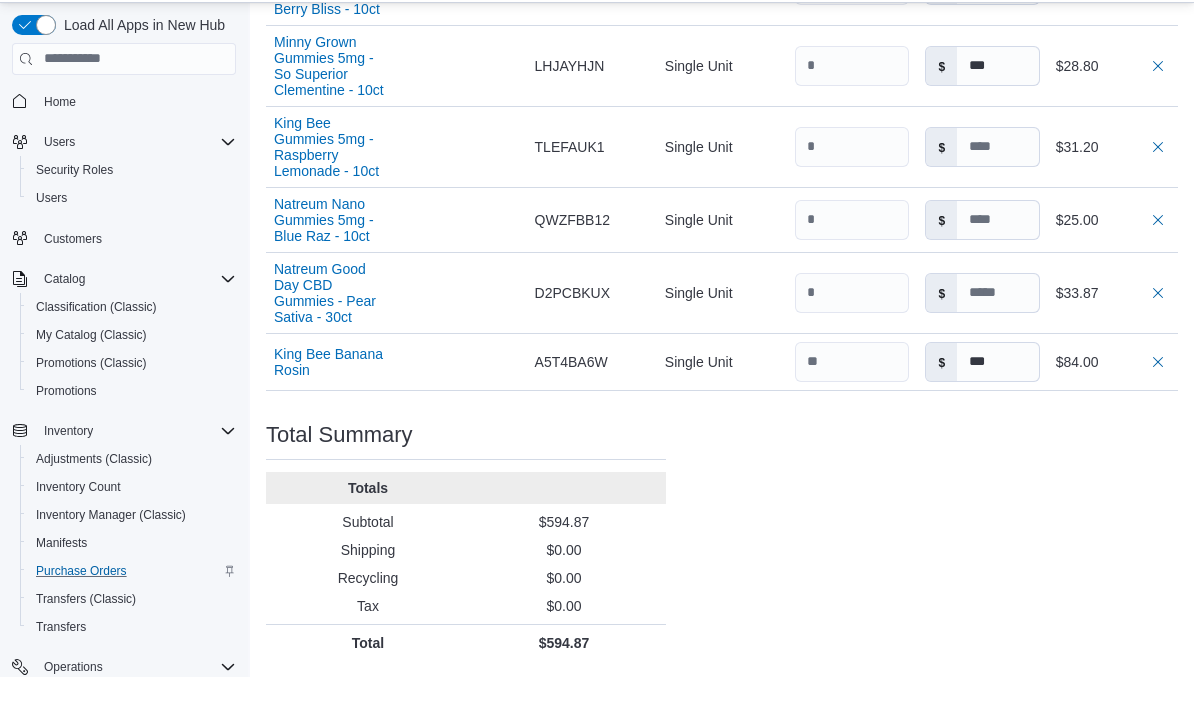 type 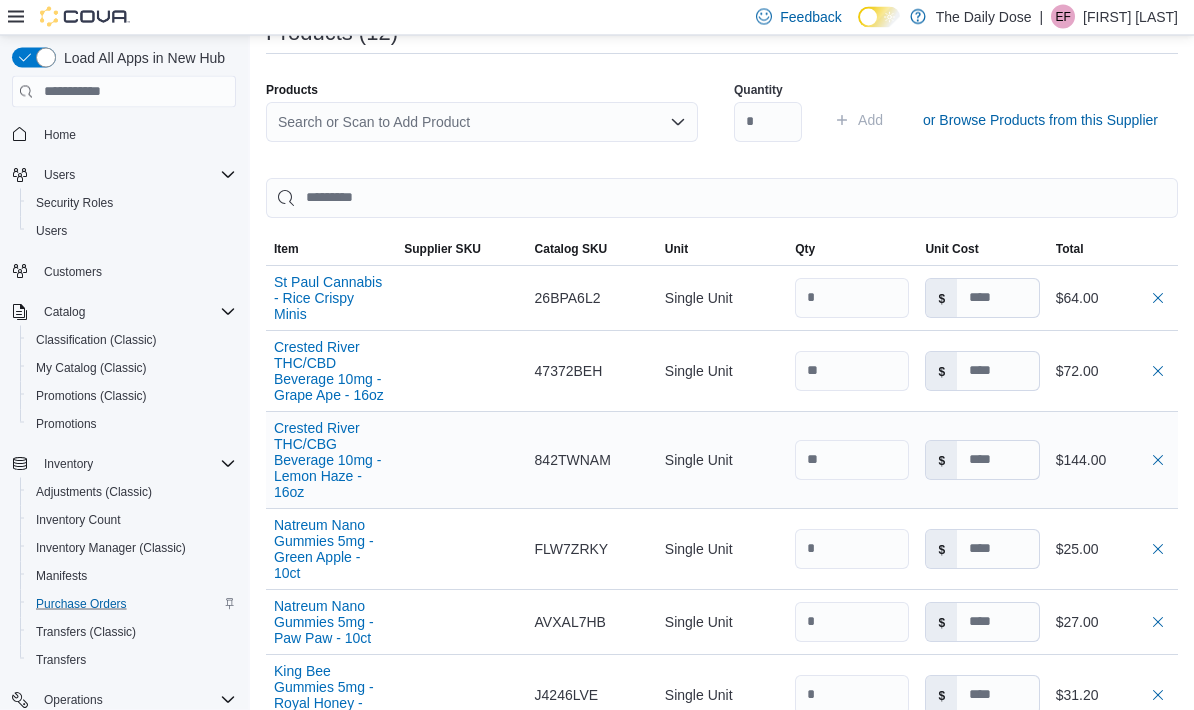 scroll, scrollTop: 521, scrollLeft: 0, axis: vertical 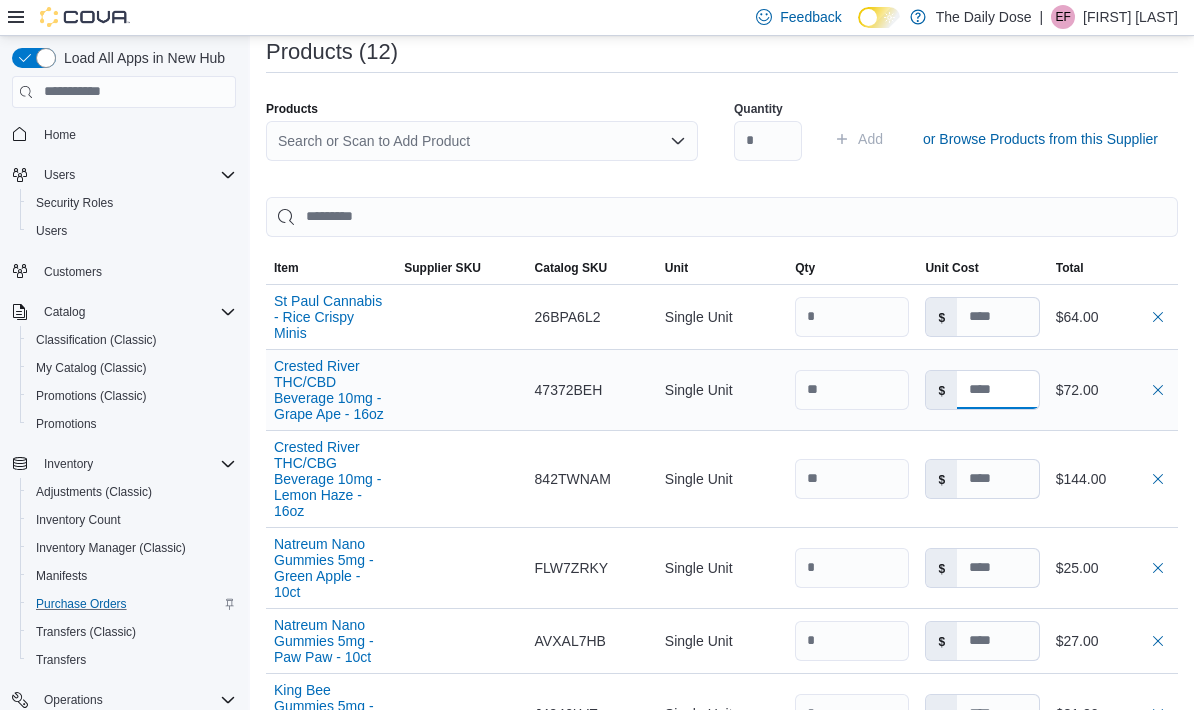 click at bounding box center [998, 390] 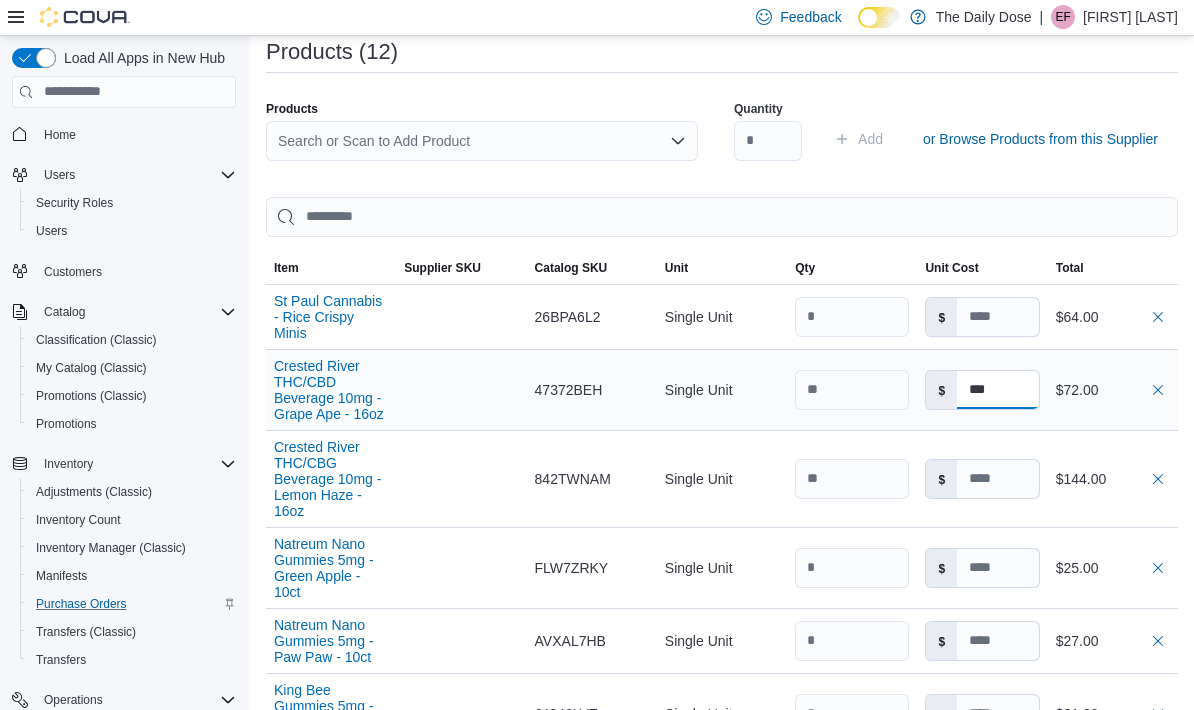 type on "***" 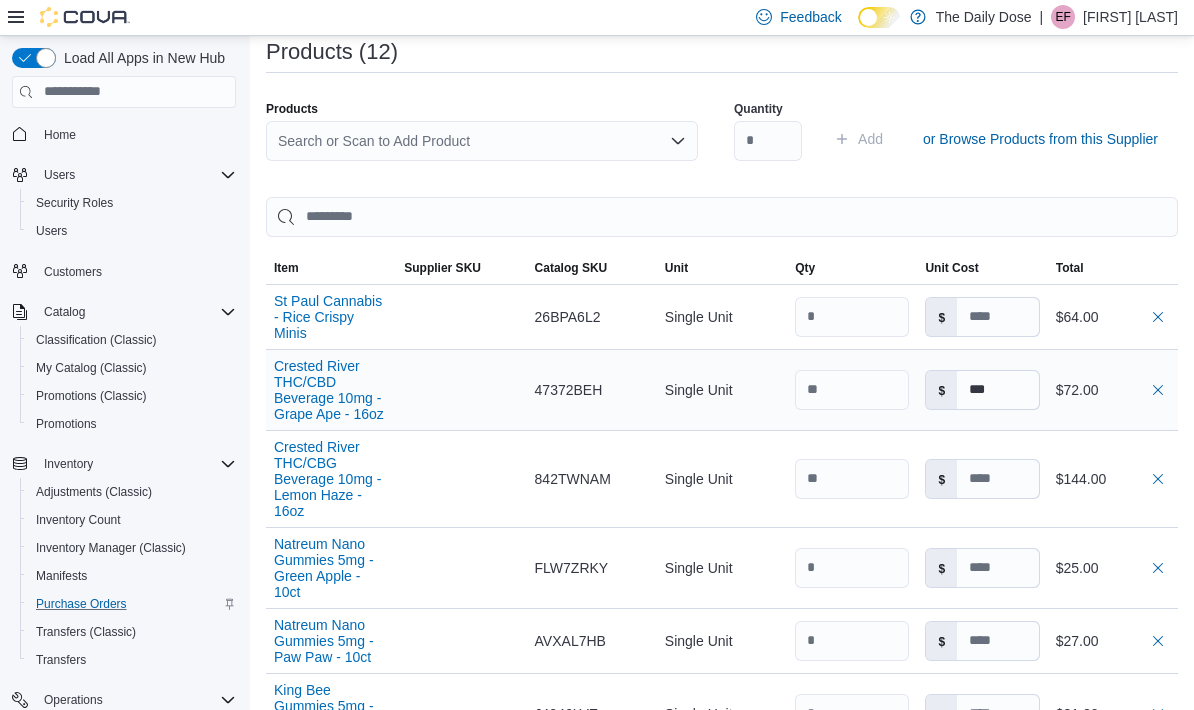 type on "***" 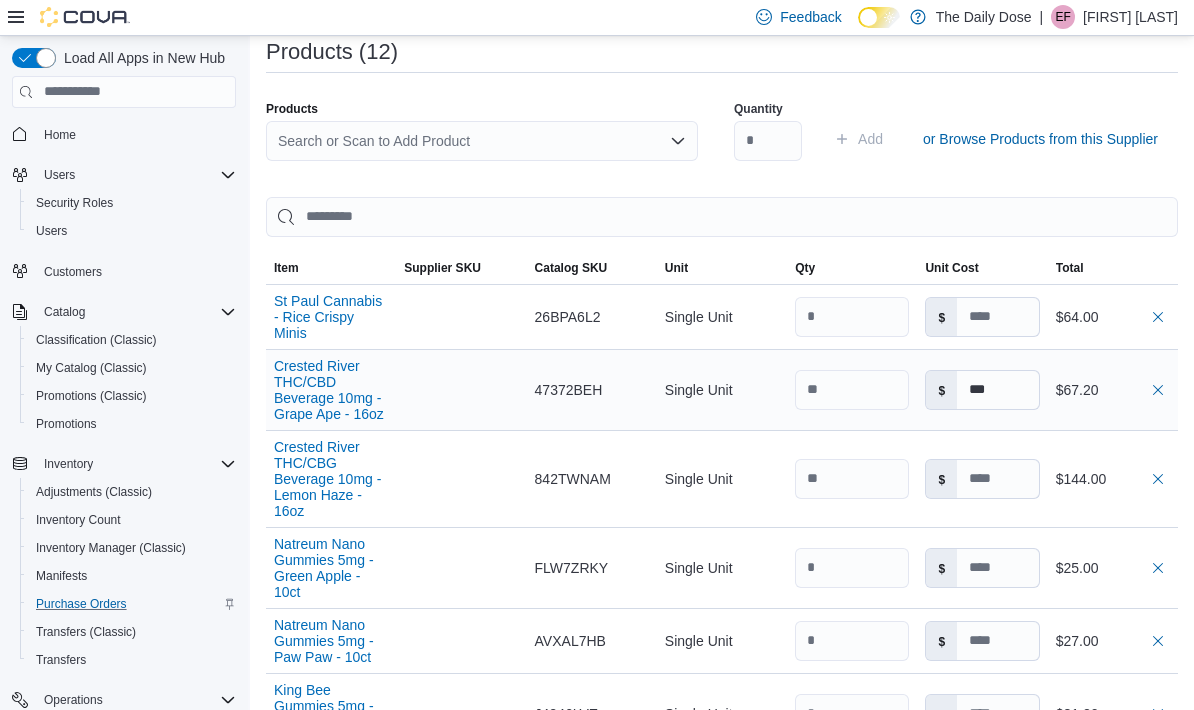 click on "Total $67.20" at bounding box center (1113, 389) 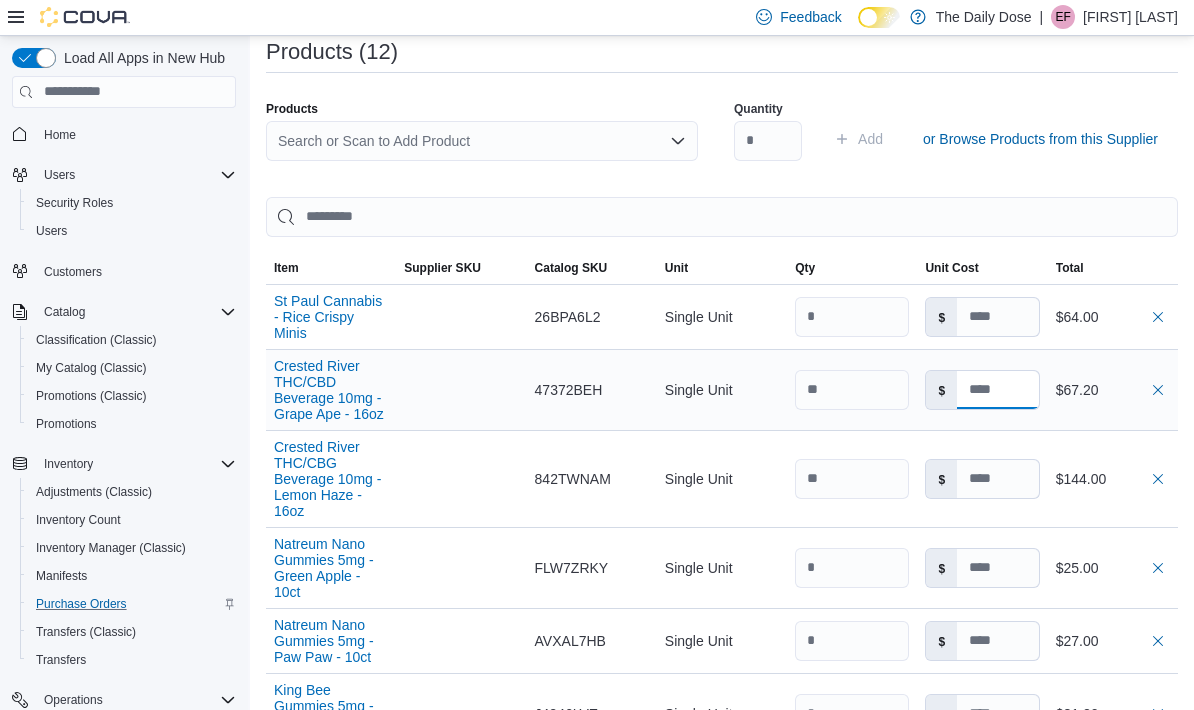 click at bounding box center [998, 390] 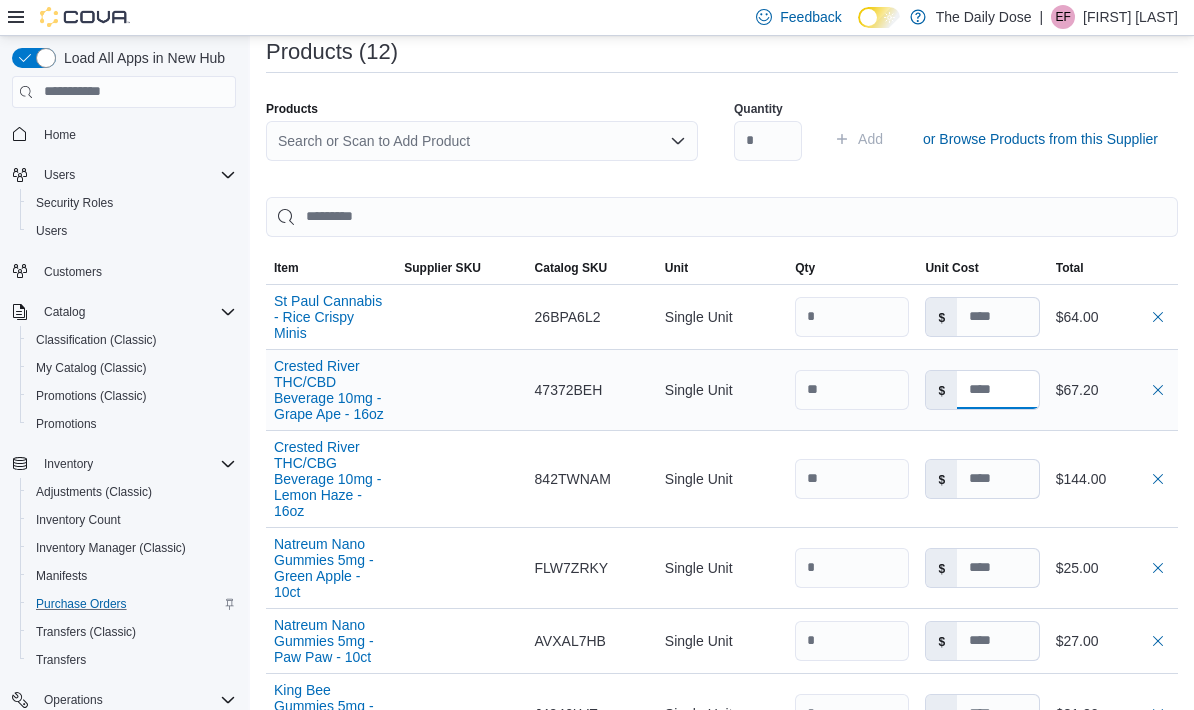 click at bounding box center [998, 390] 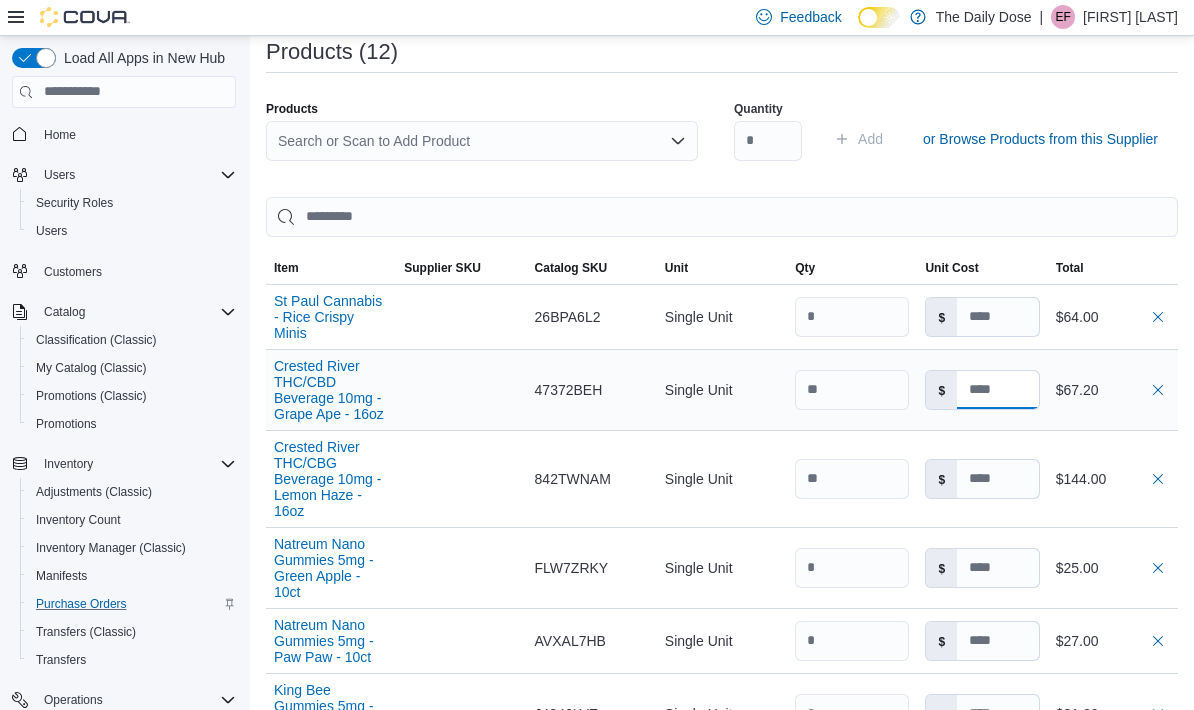click at bounding box center (998, 390) 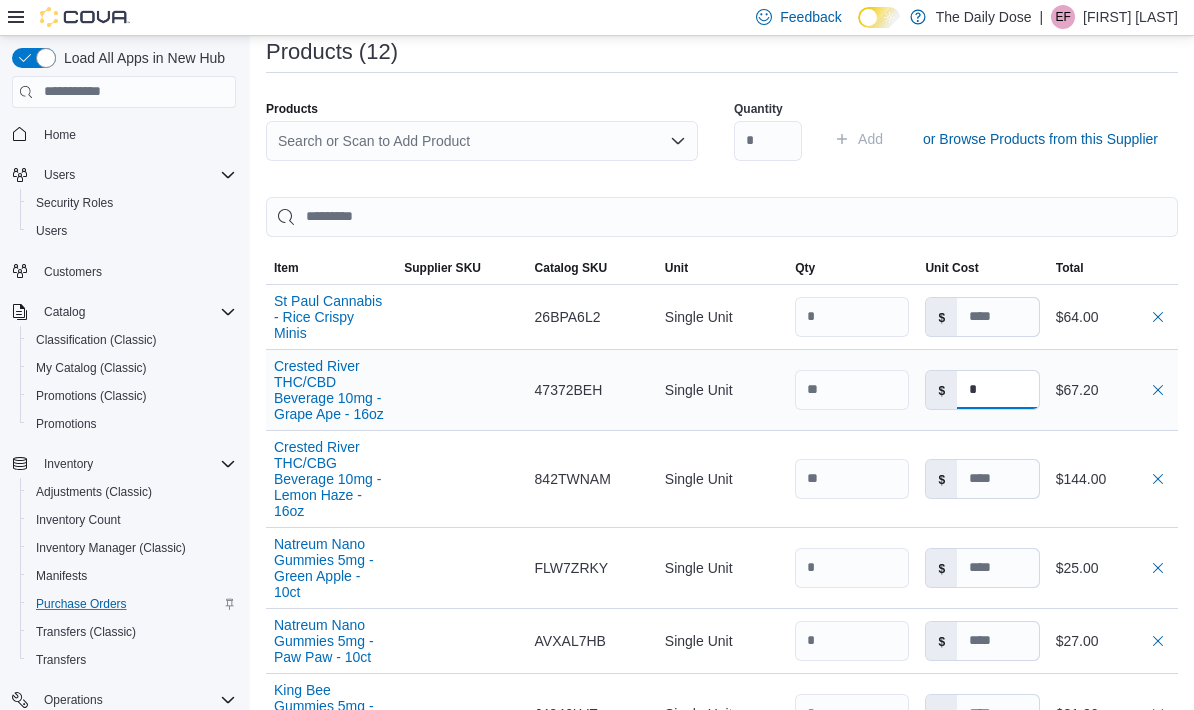 type on "*" 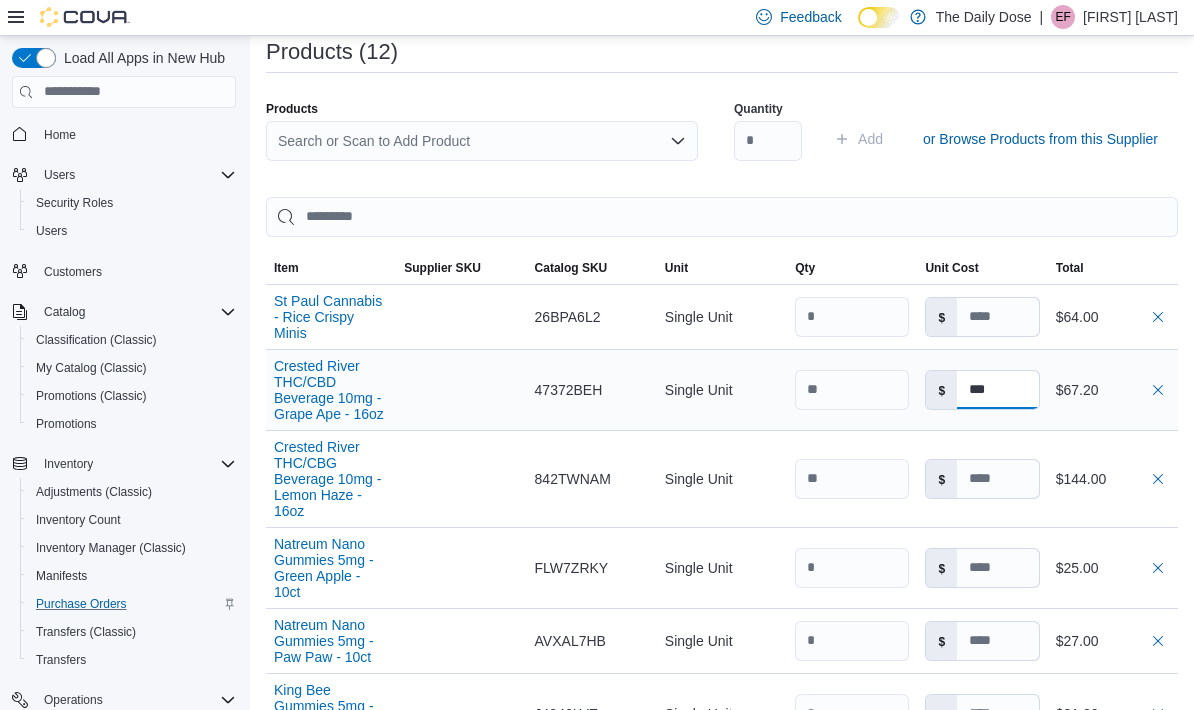 type on "***" 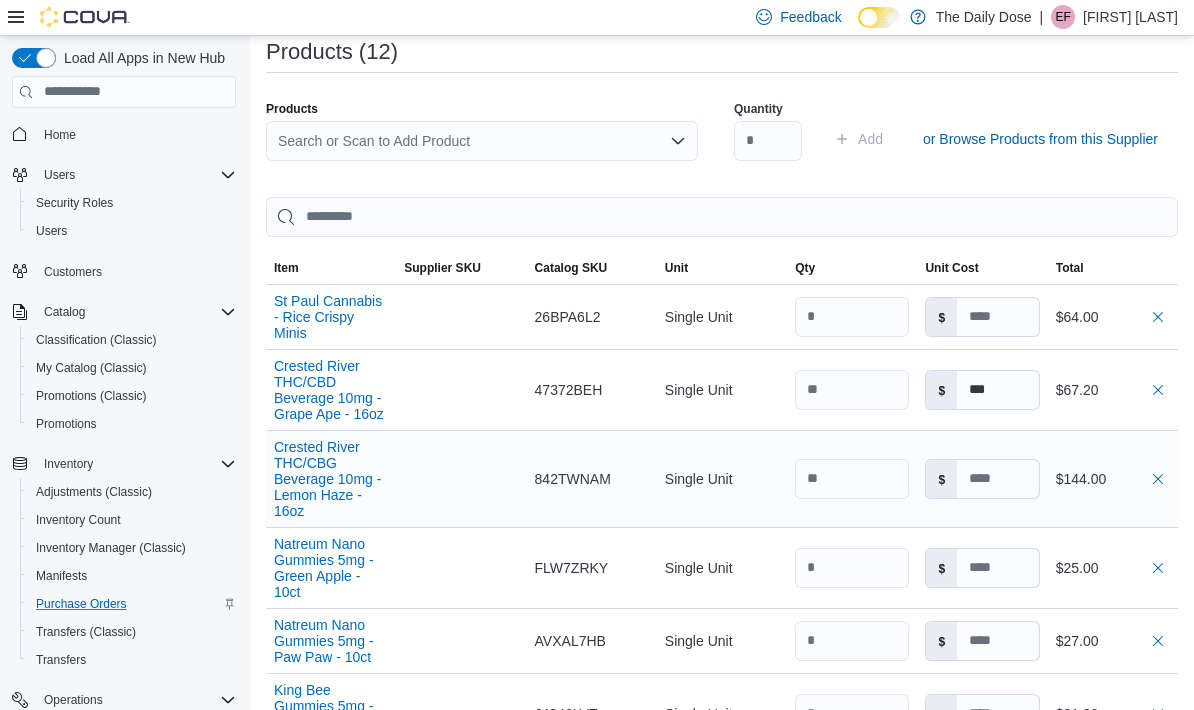 click on "Total $144.00" at bounding box center [1113, 478] 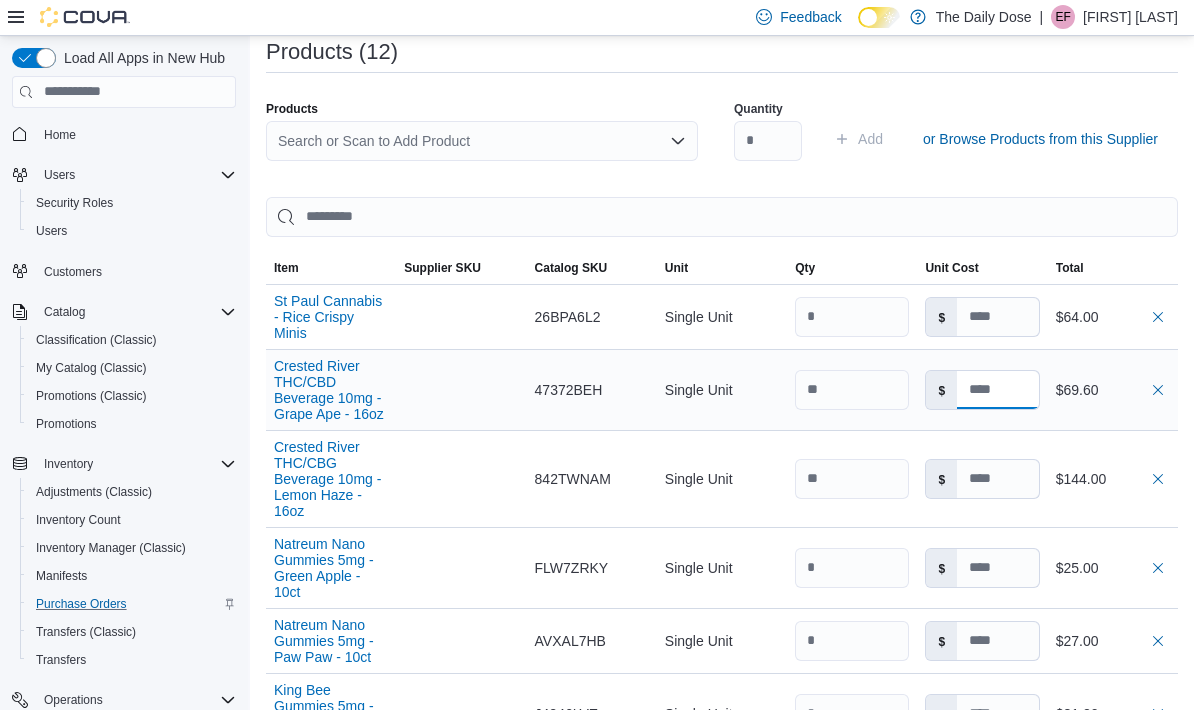 click at bounding box center [998, 390] 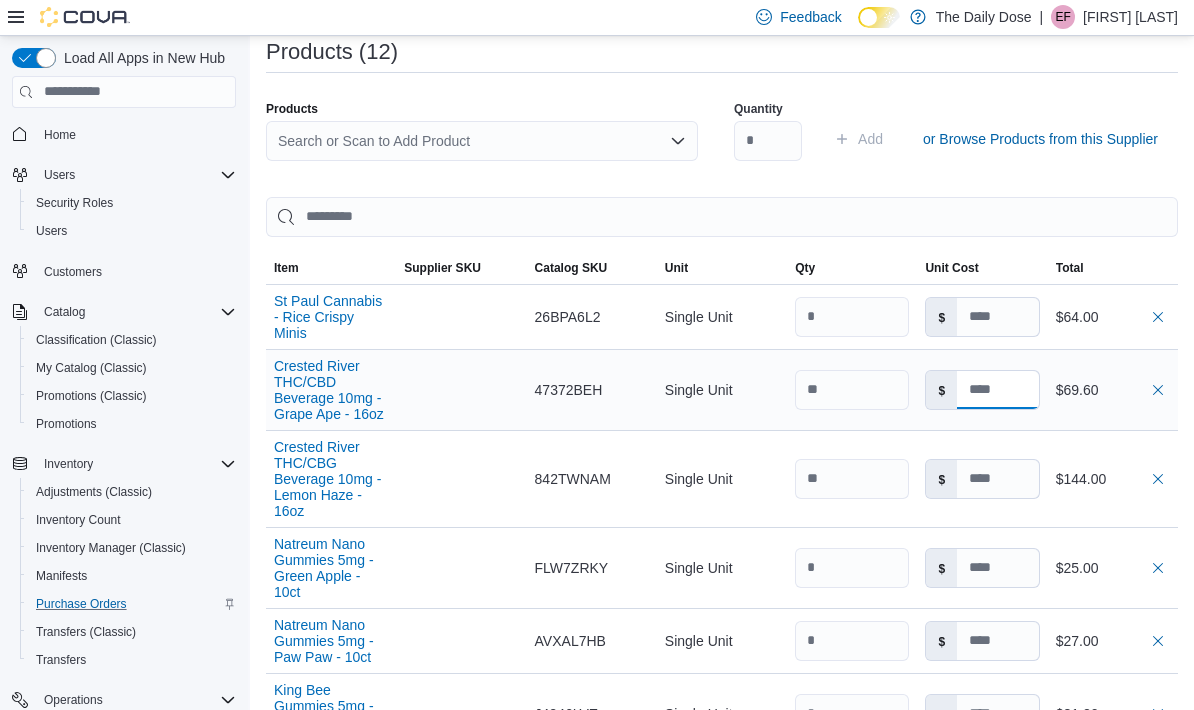 click at bounding box center [998, 390] 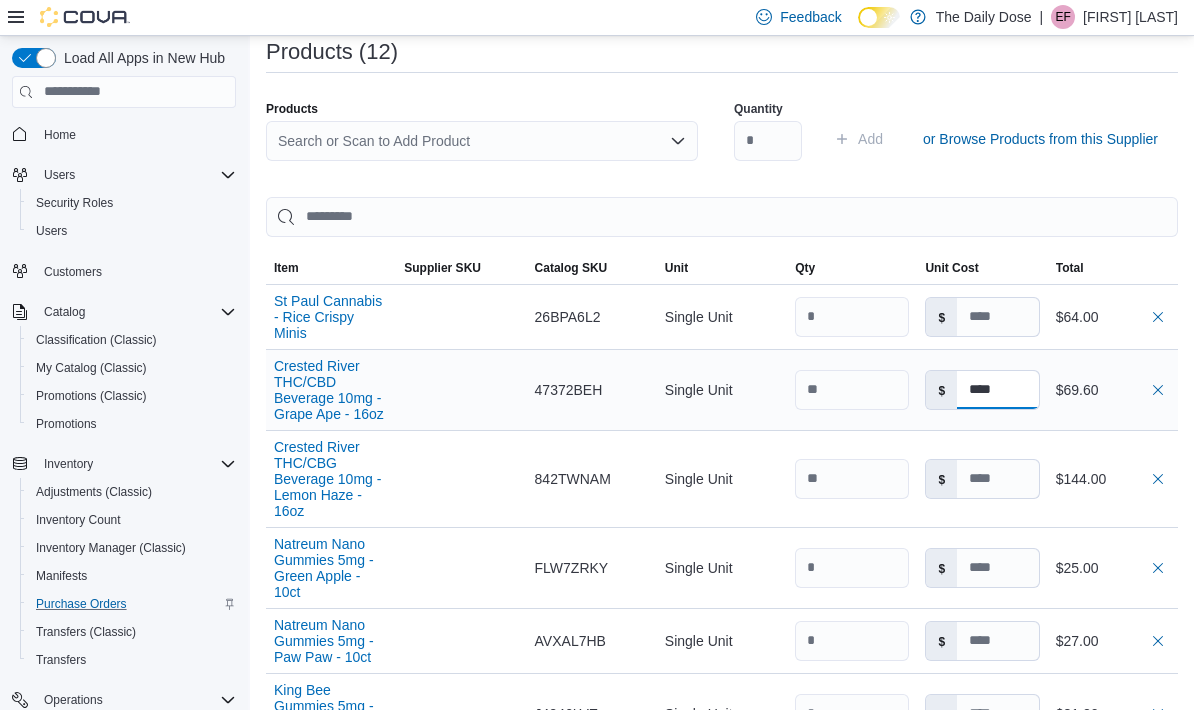 type on "****" 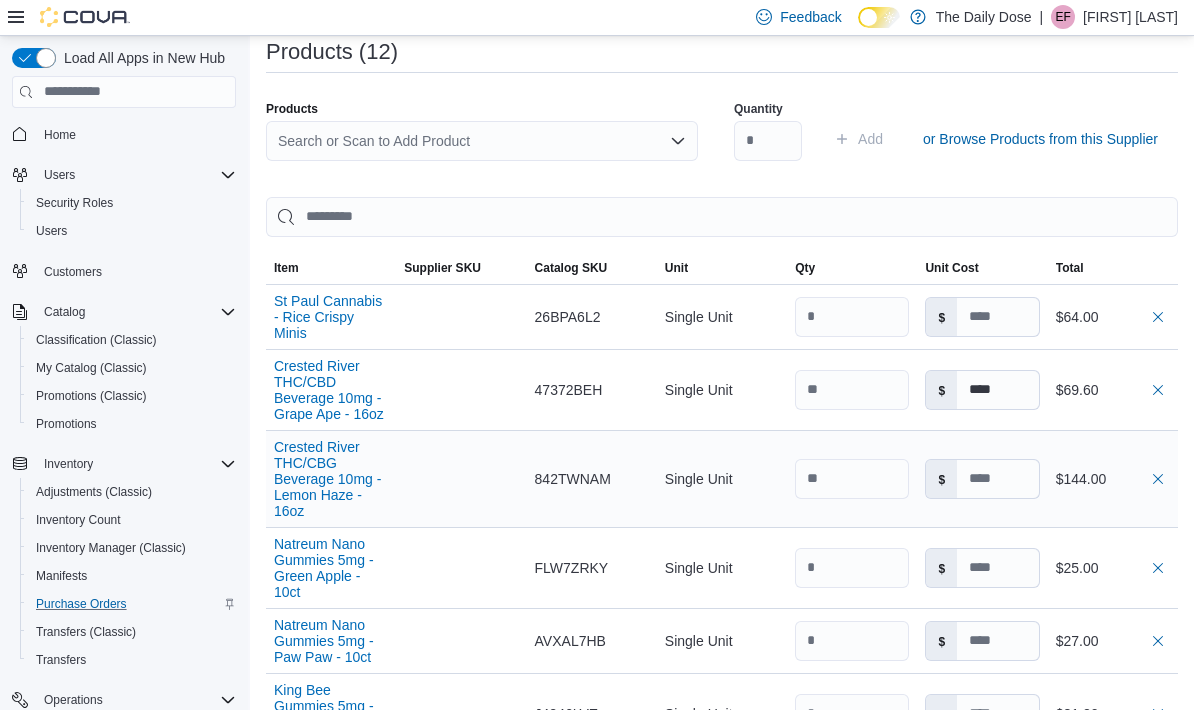 click on "Total $144.00" at bounding box center [1113, 478] 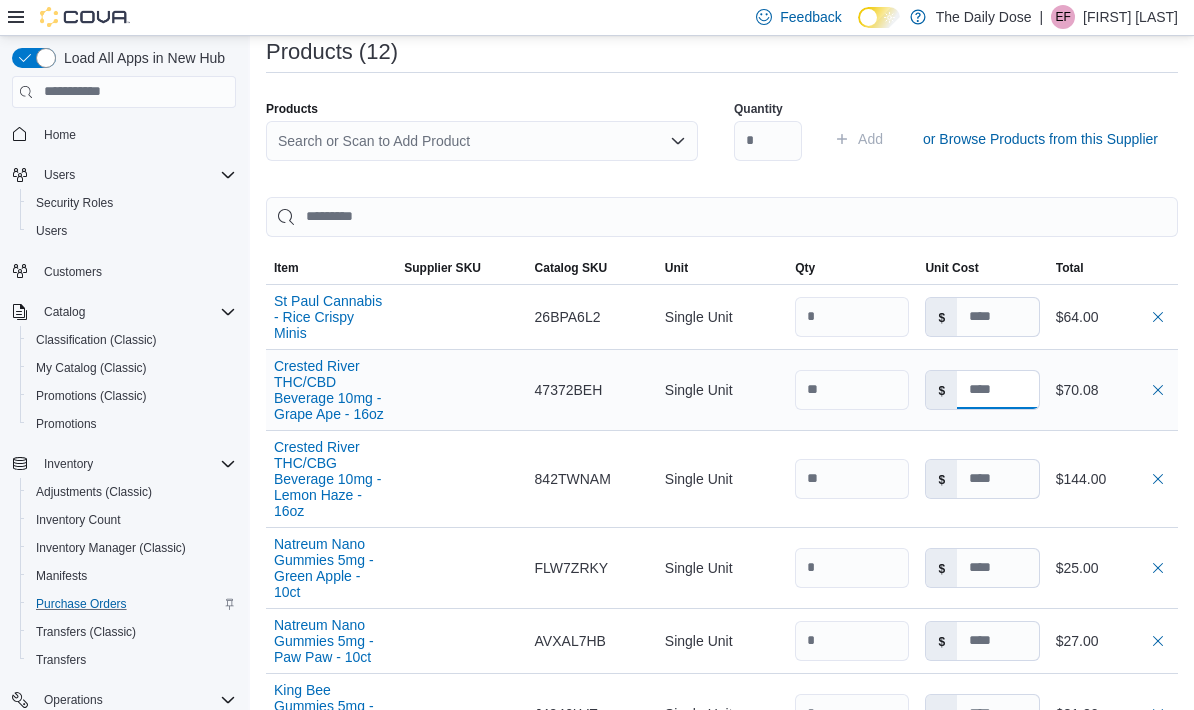 click at bounding box center (998, 390) 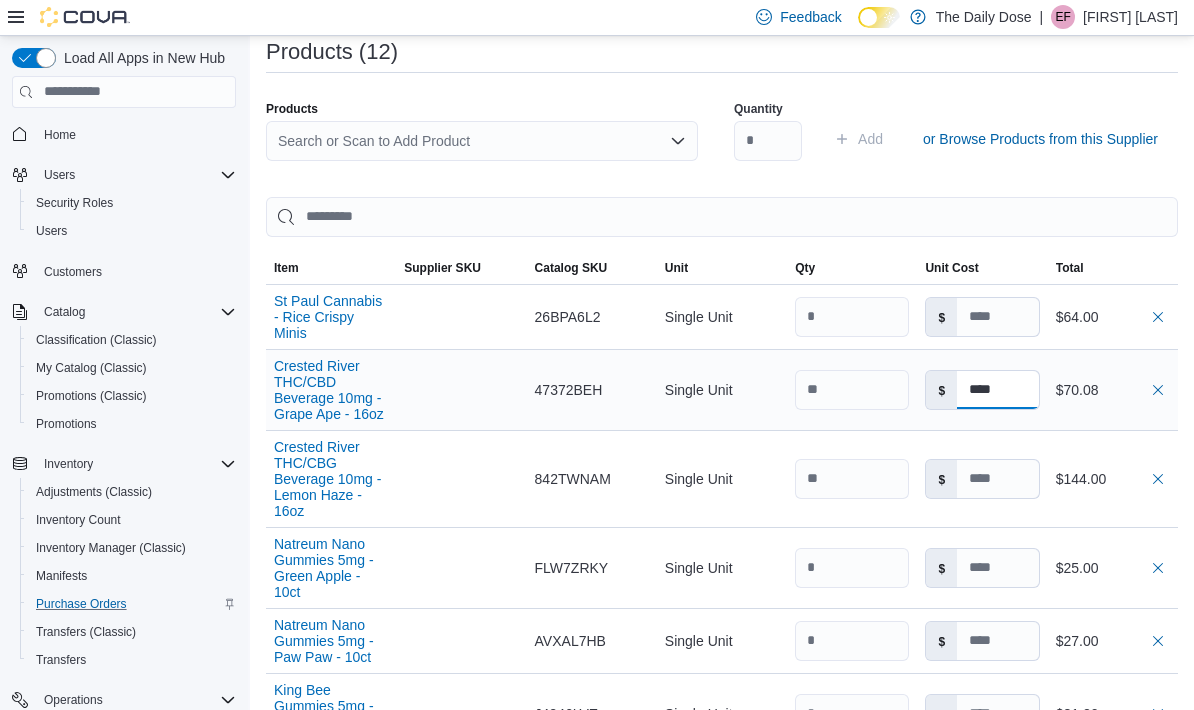 type on "****" 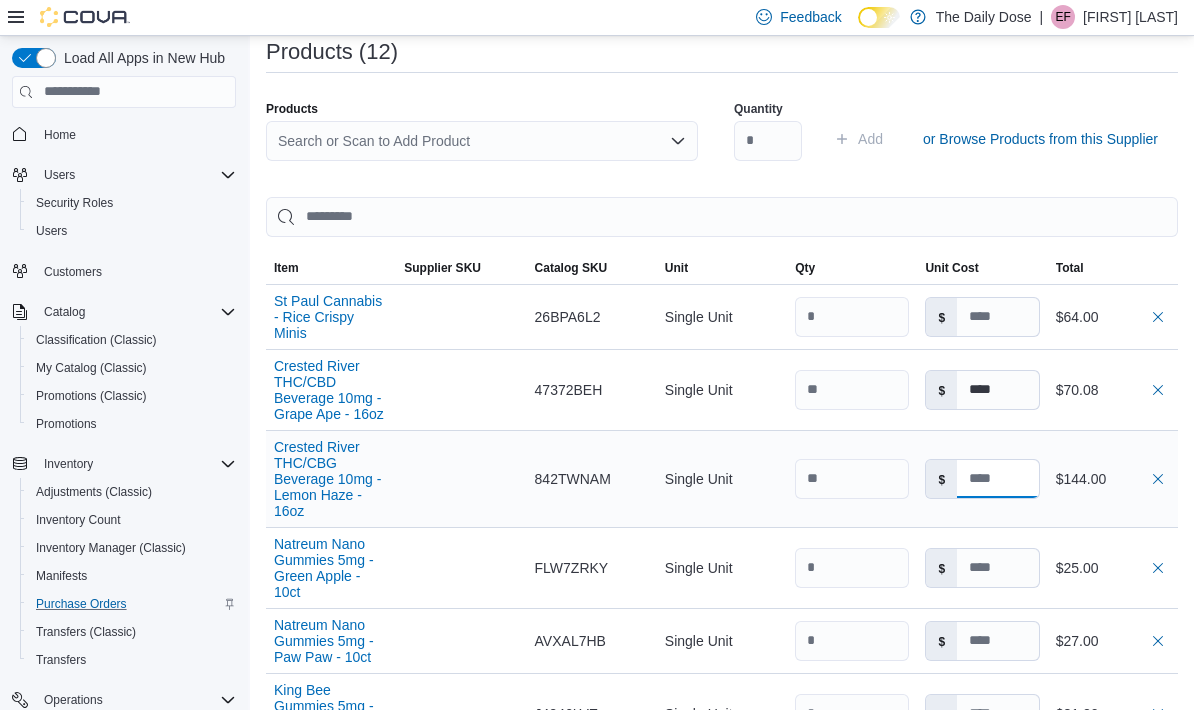 click at bounding box center [998, 479] 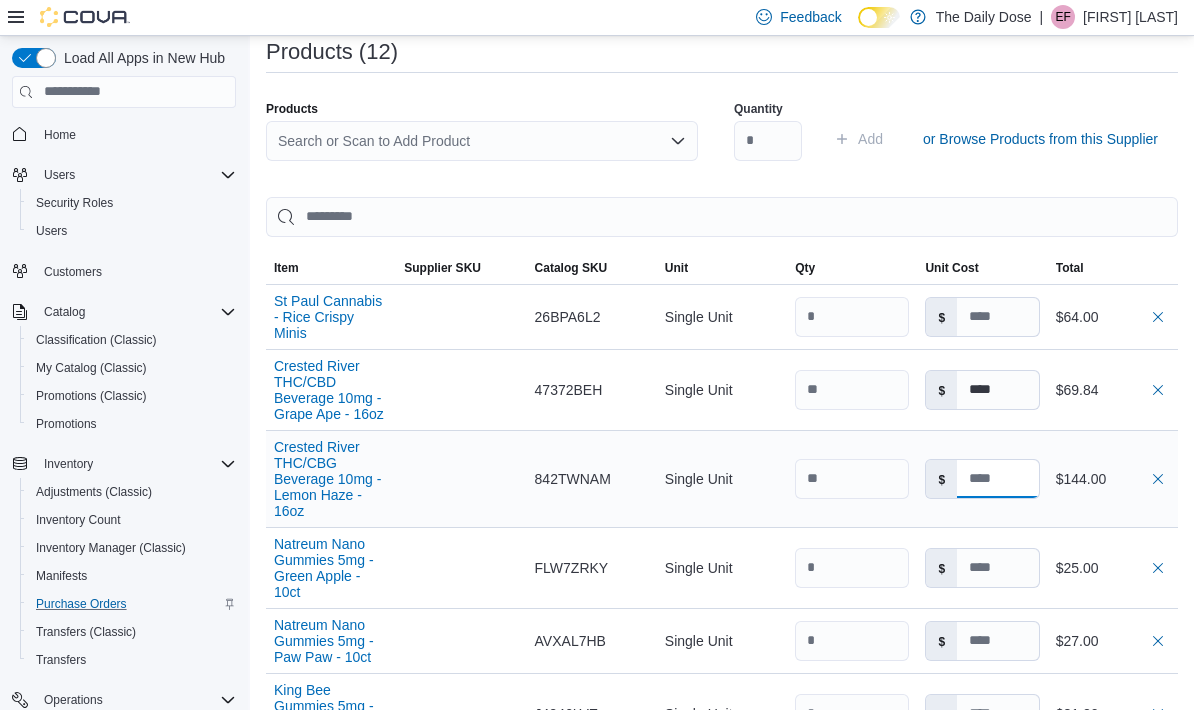 type 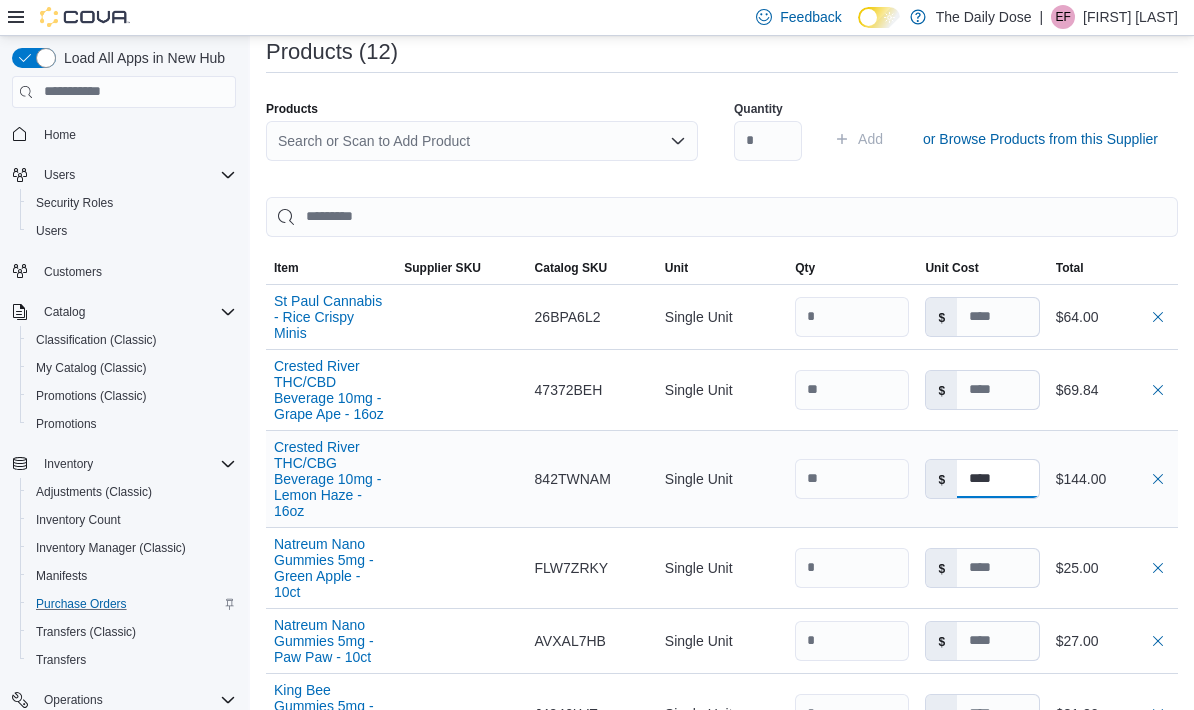 type on "****" 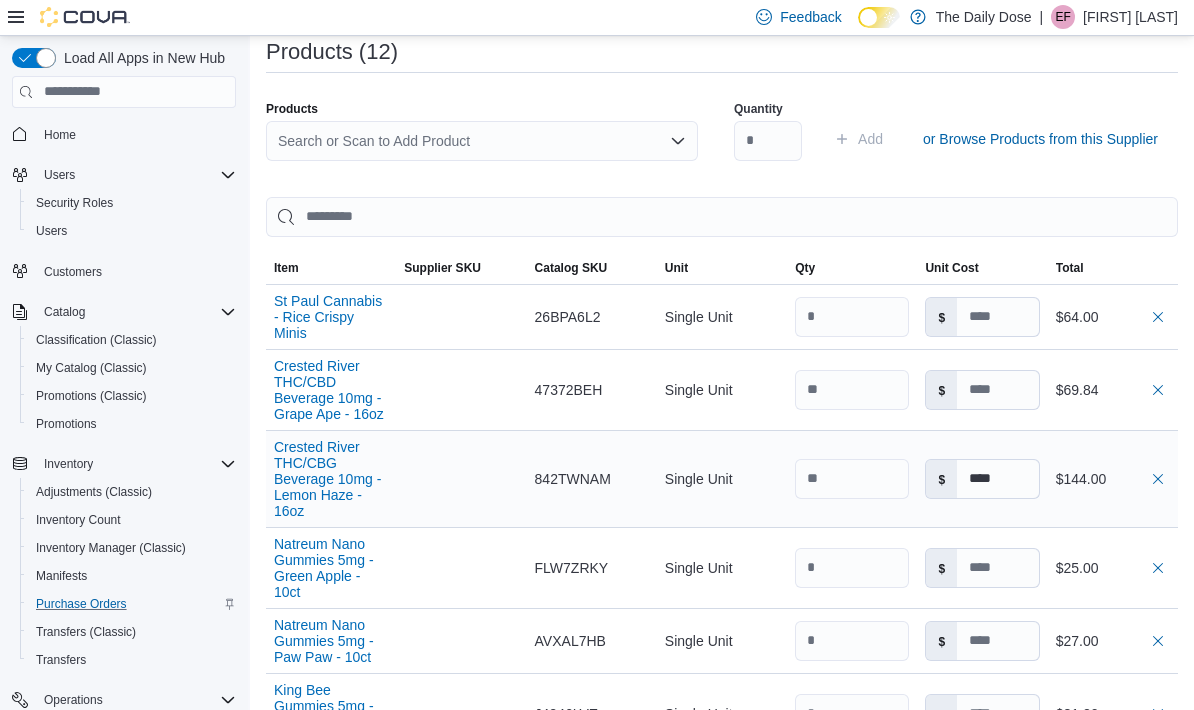 click on "Total $144.00" at bounding box center (1113, 478) 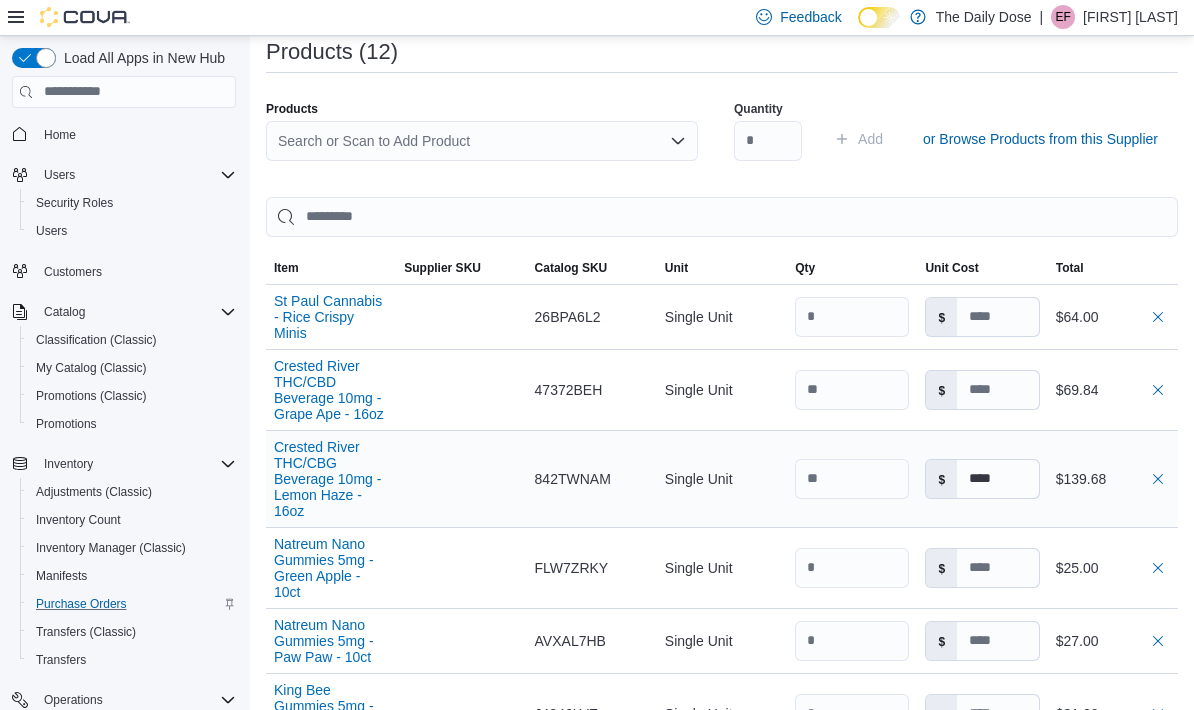 type on "****" 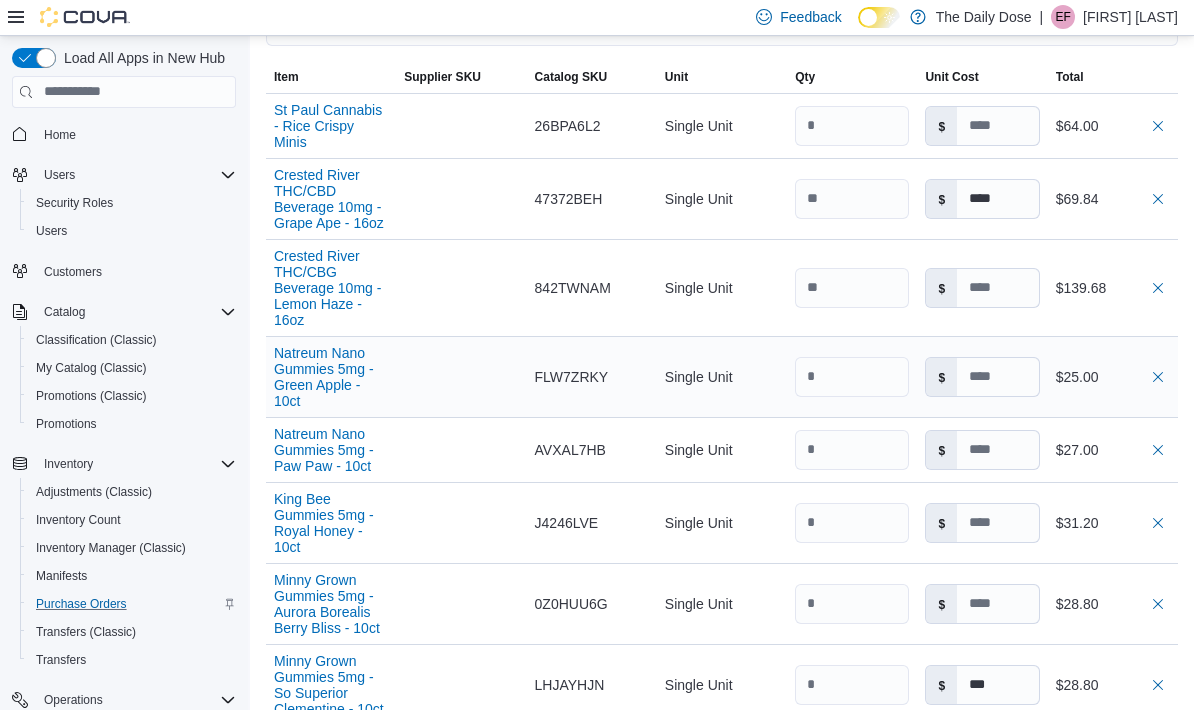 scroll, scrollTop: 776, scrollLeft: 0, axis: vertical 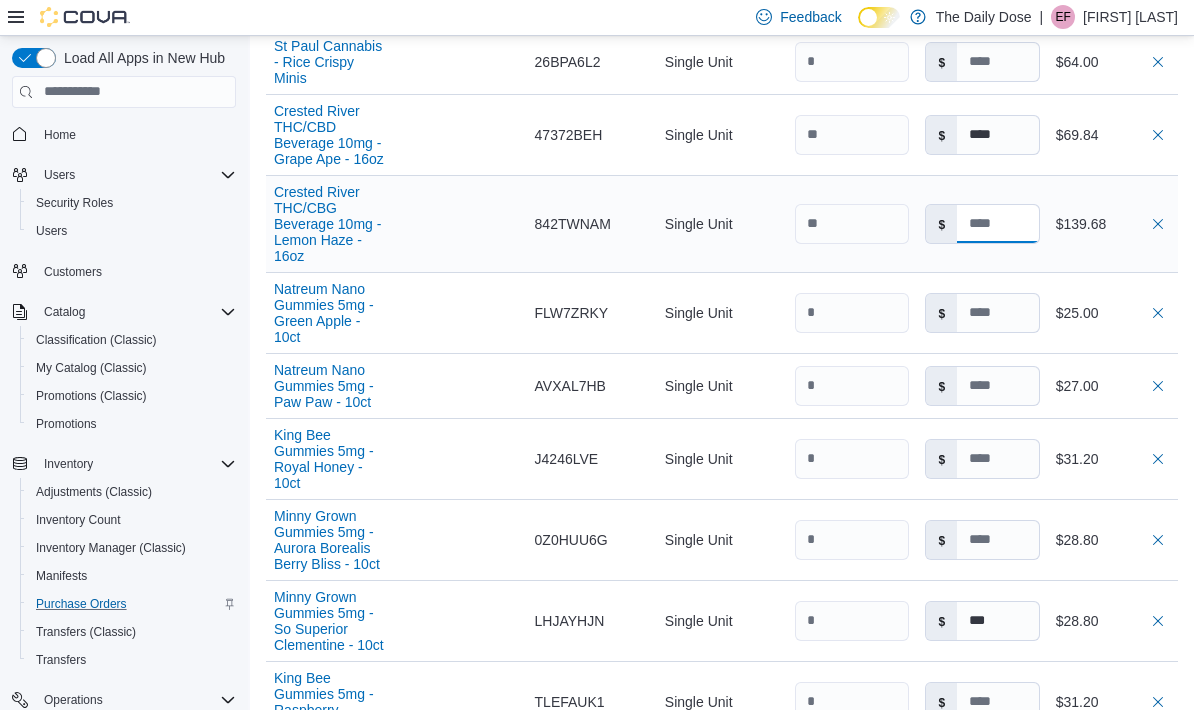 click at bounding box center [998, 224] 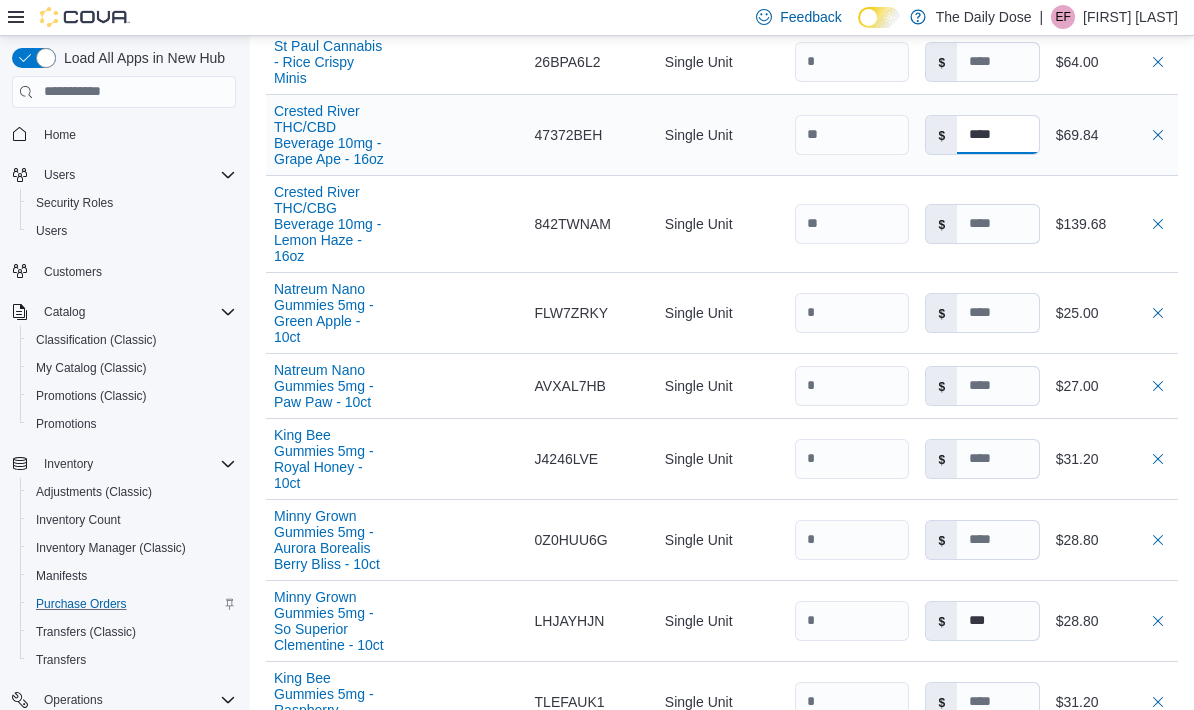 type on "****" 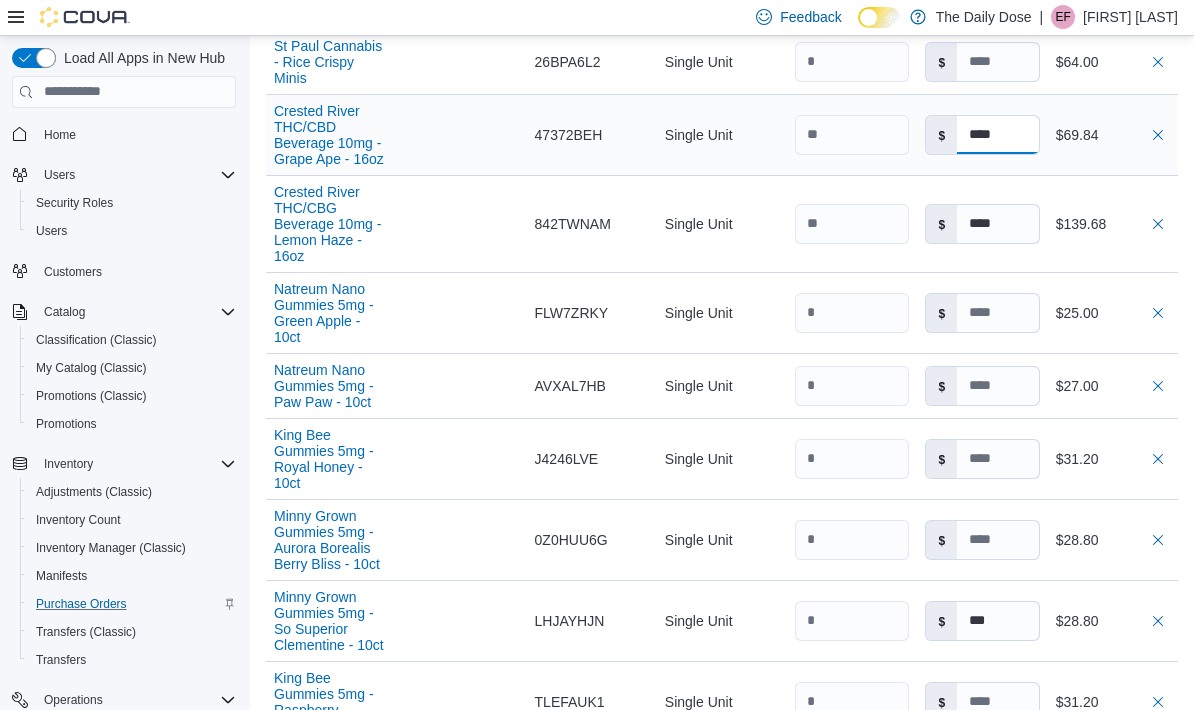 click on "****" at bounding box center (998, 135) 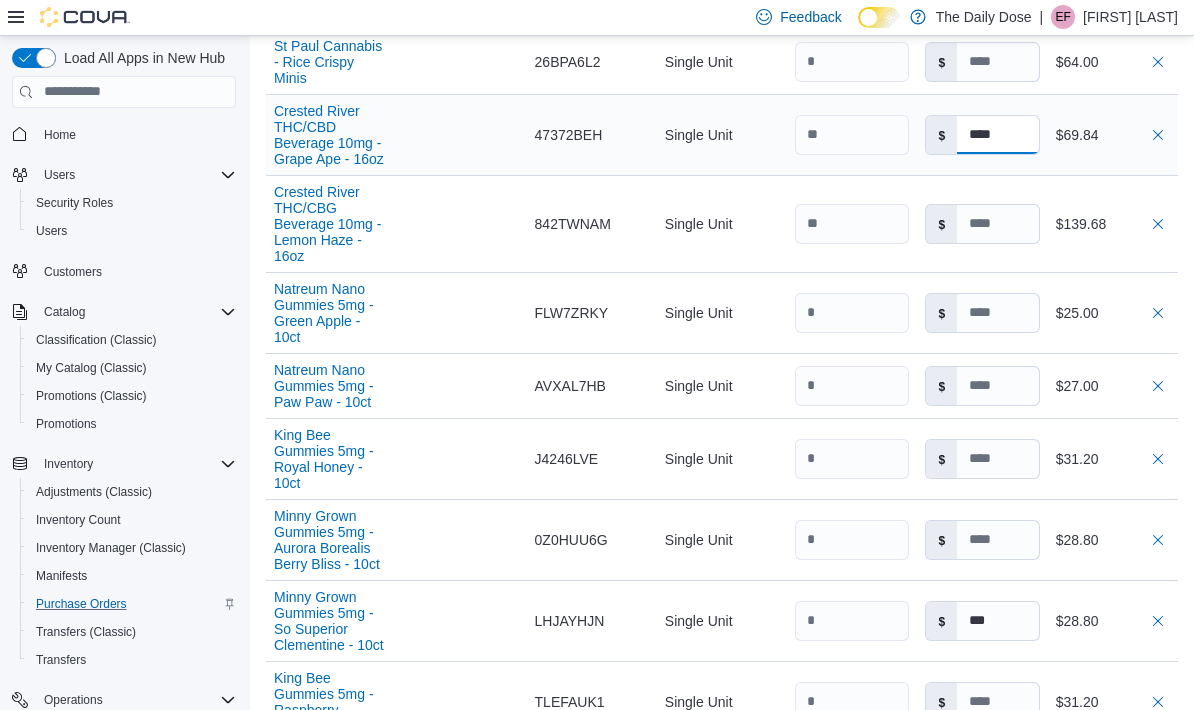 type on "****" 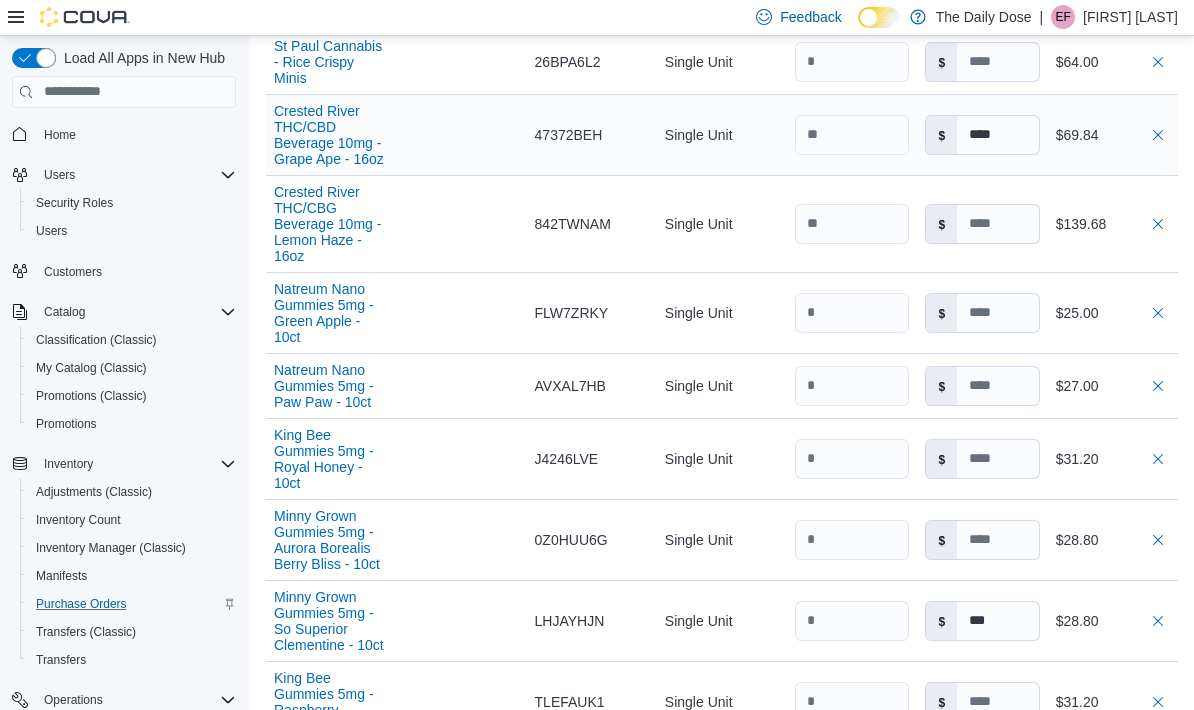 type on "****" 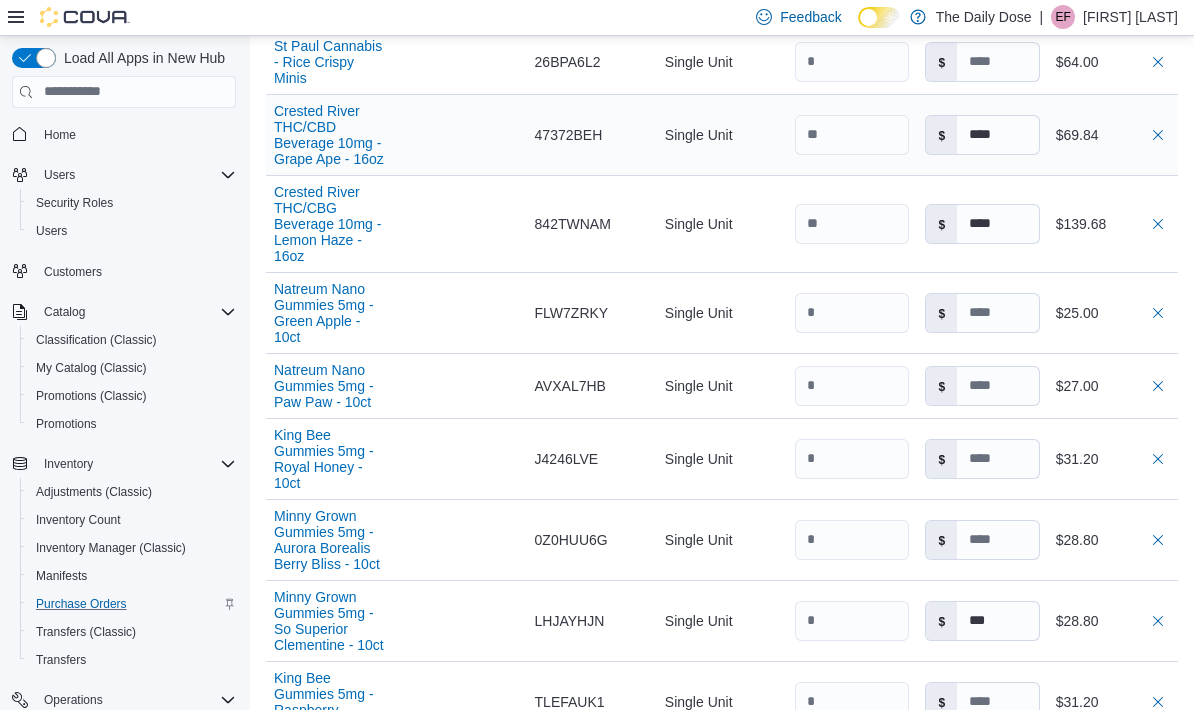 click on "Total $69.84" at bounding box center (1113, 134) 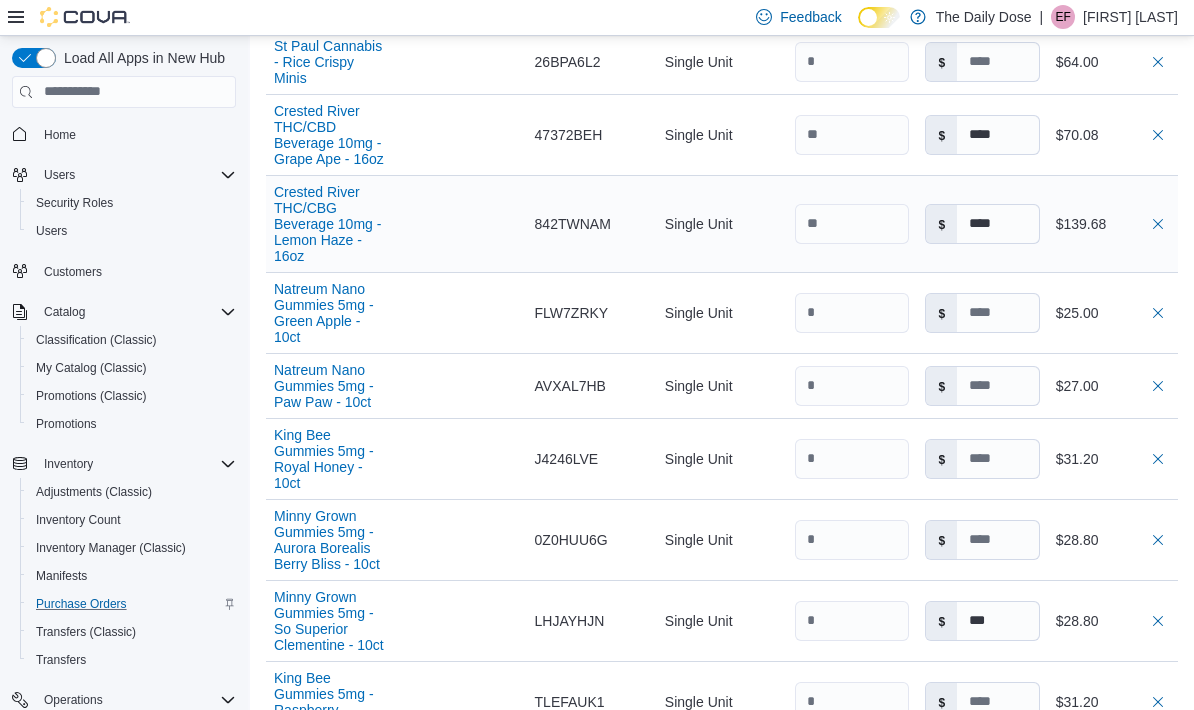 type 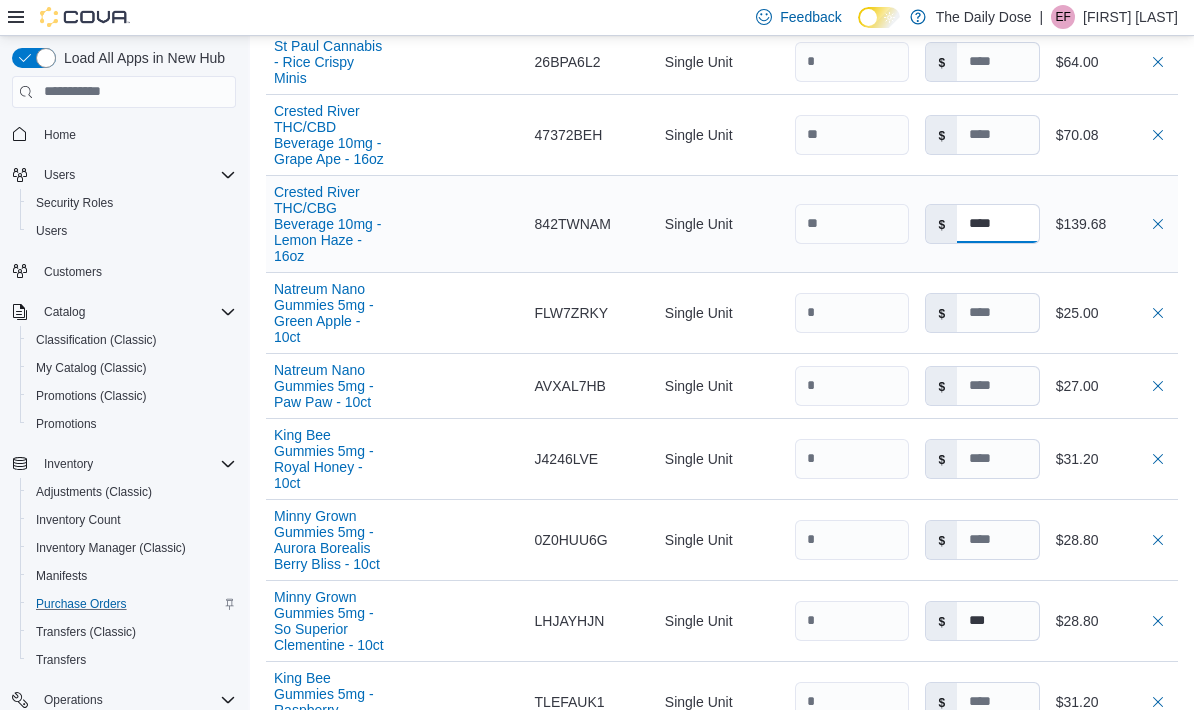 click on "****" at bounding box center [998, 224] 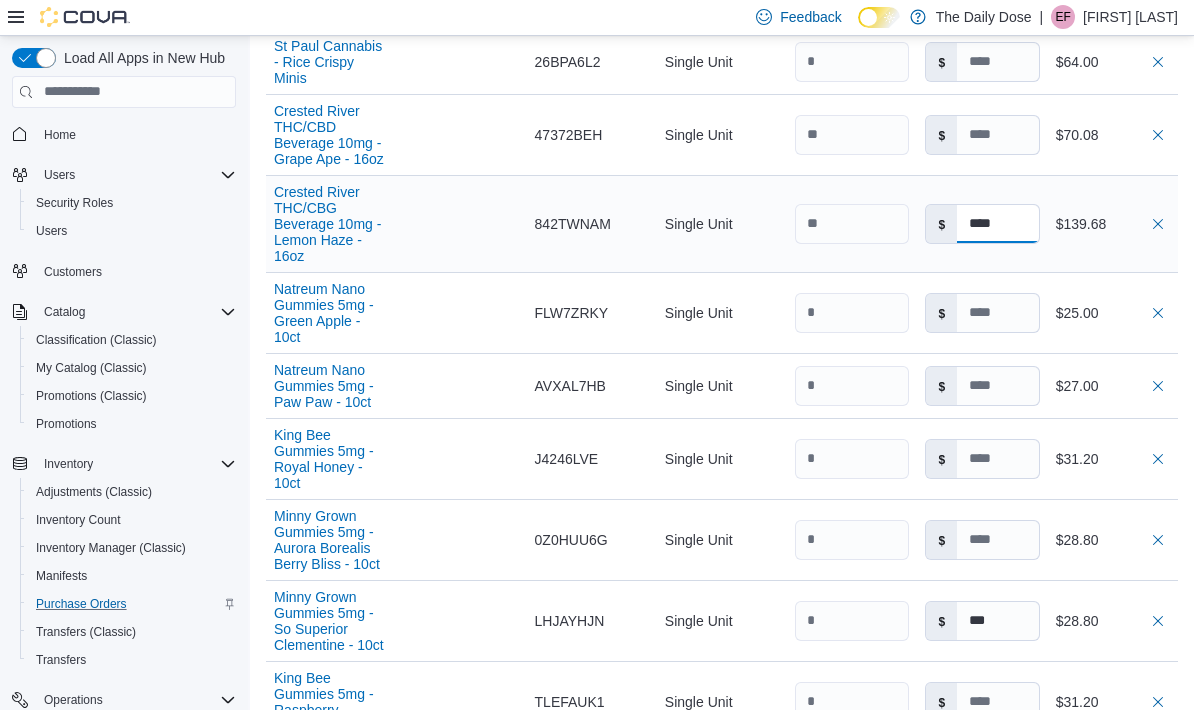 type on "****" 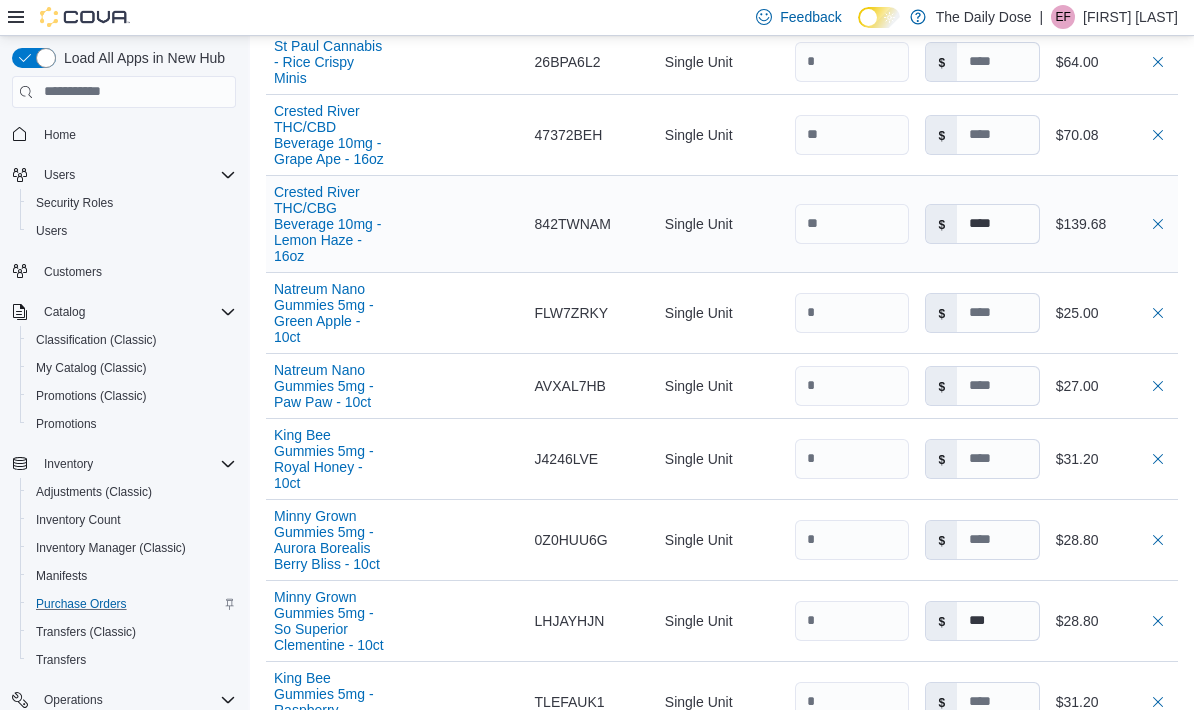 type on "****" 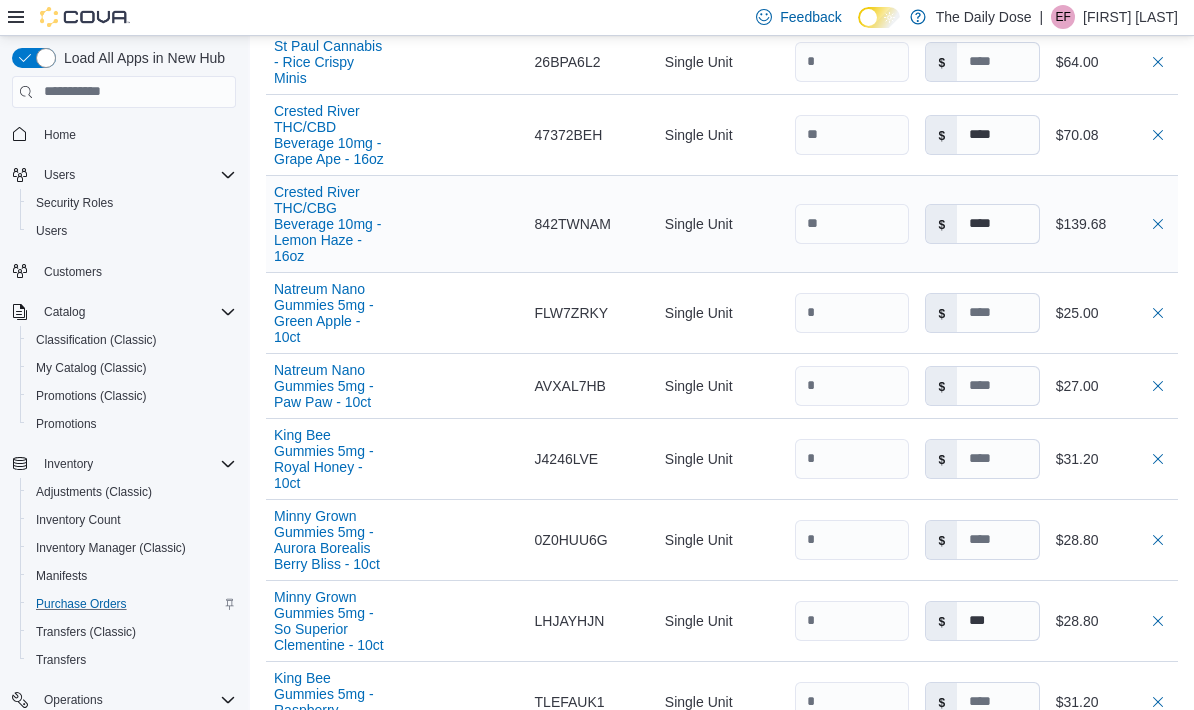 click on "Total $139.68" at bounding box center (1113, 223) 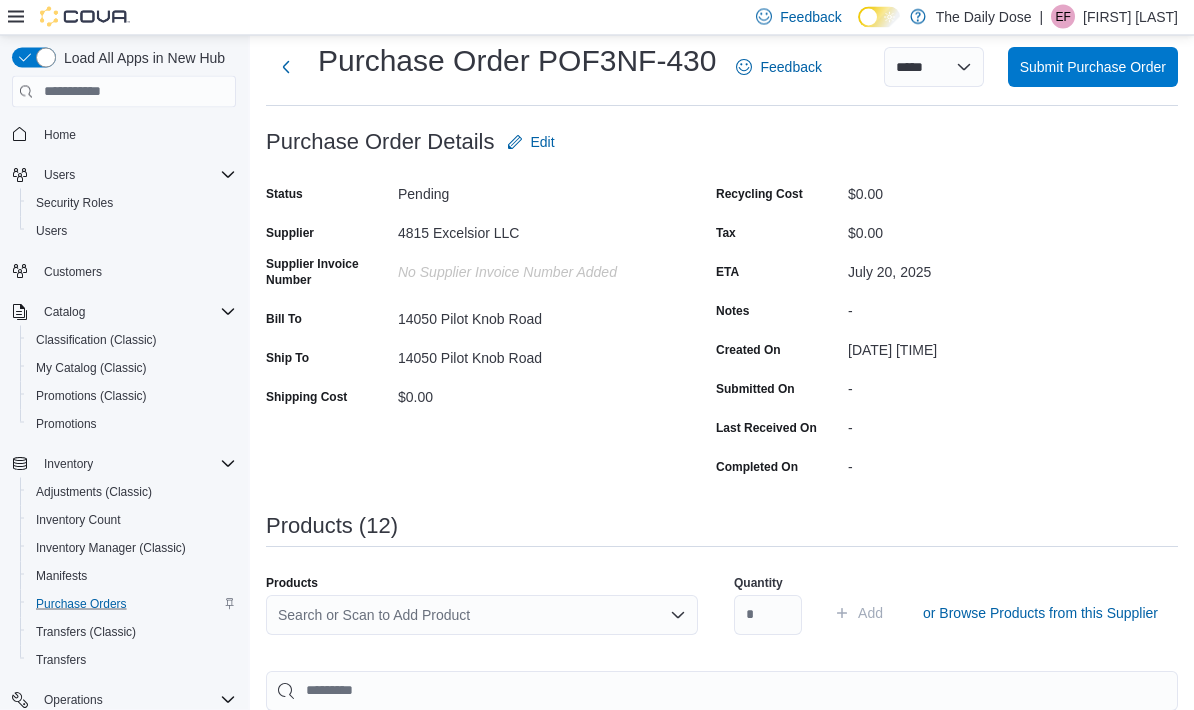 scroll, scrollTop: 0, scrollLeft: 0, axis: both 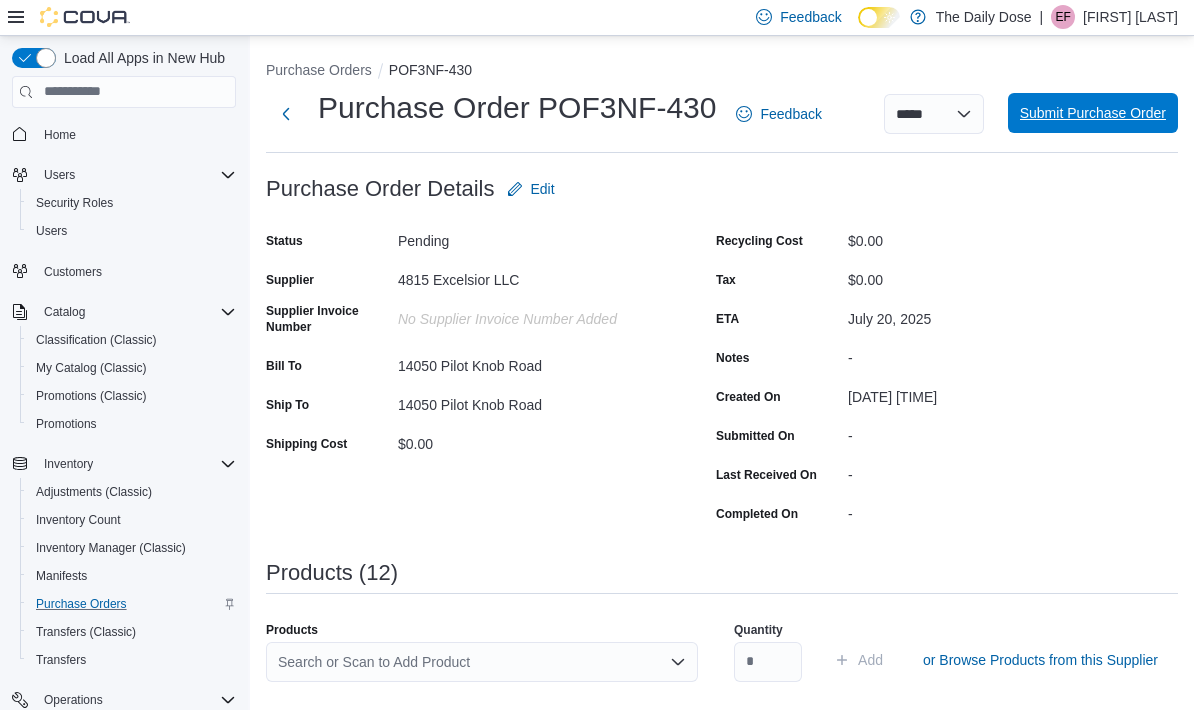 click on "Submit Purchase Order" at bounding box center (1093, 113) 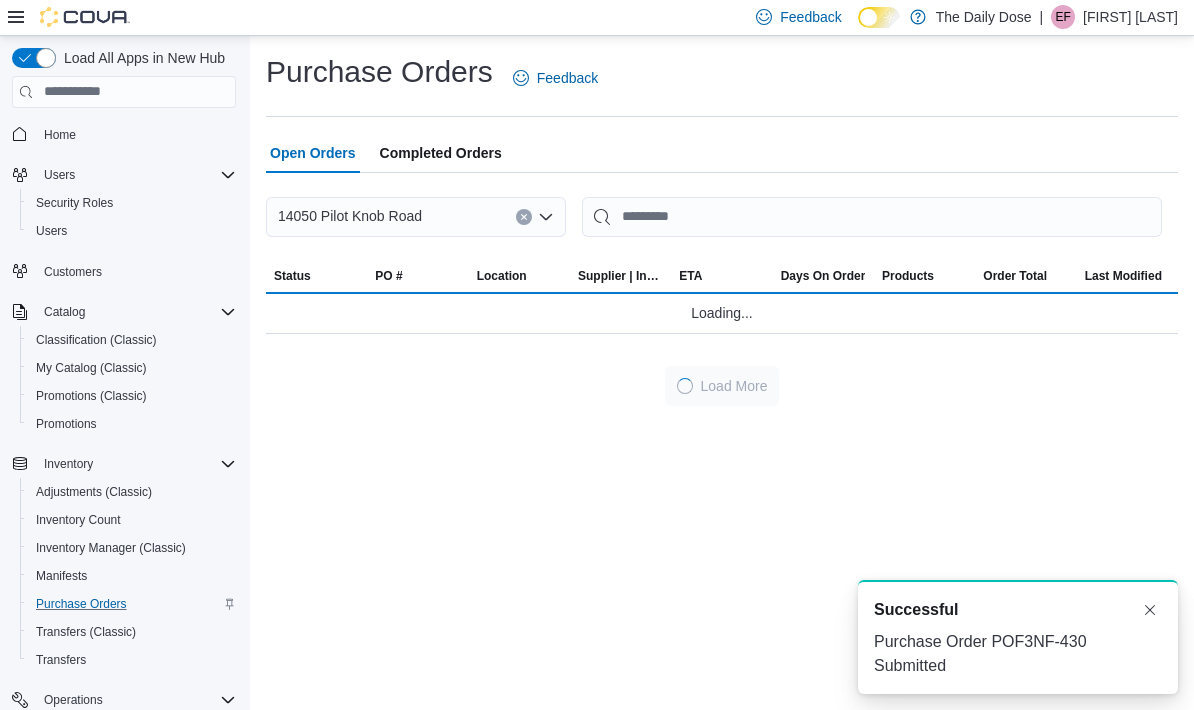 scroll, scrollTop: 0, scrollLeft: 0, axis: both 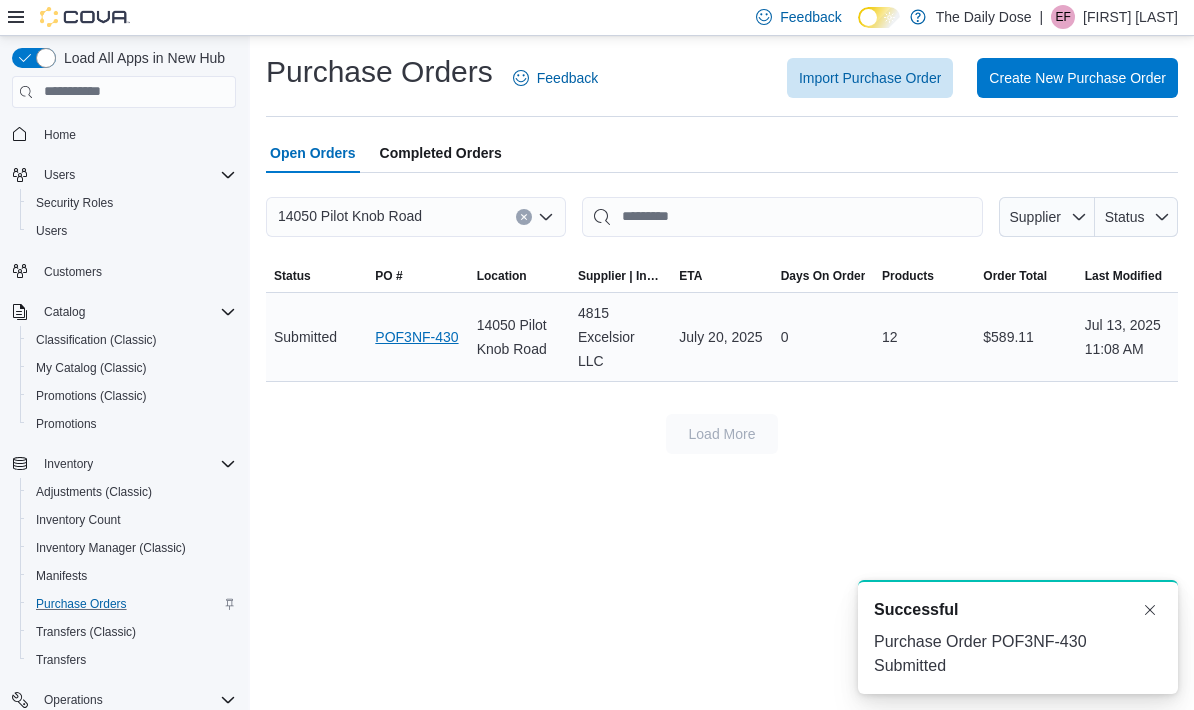 click on "POF3NF-430" at bounding box center [416, 337] 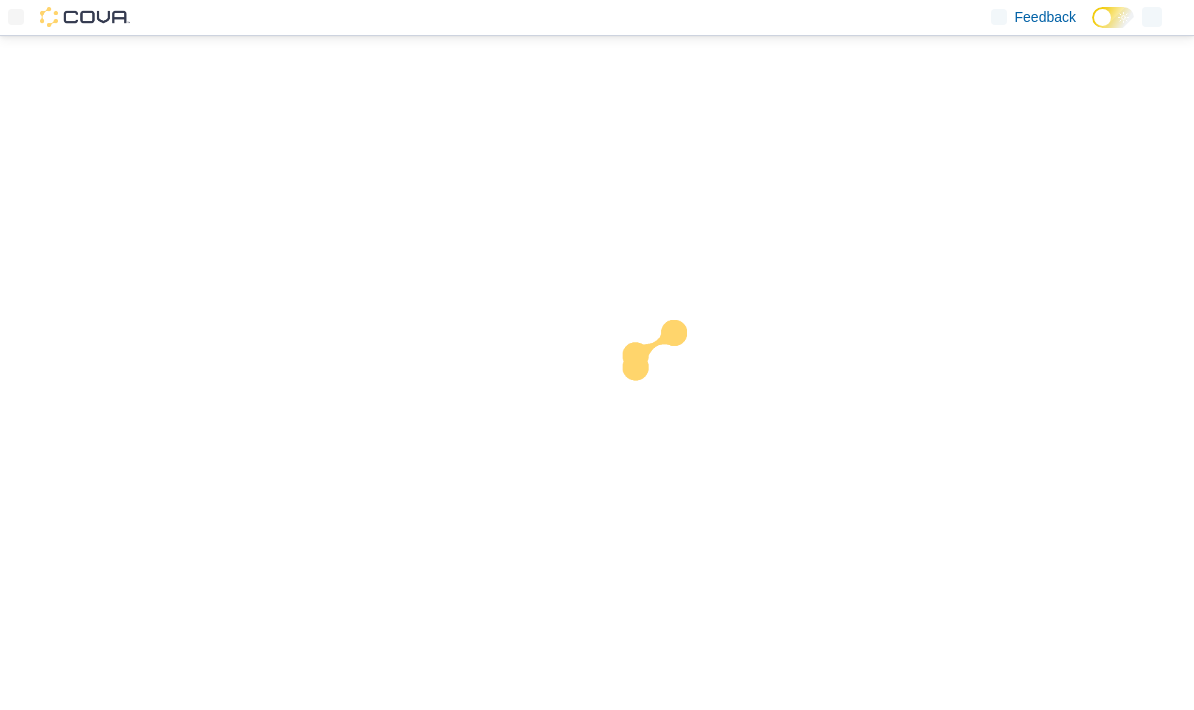 scroll, scrollTop: 0, scrollLeft: 0, axis: both 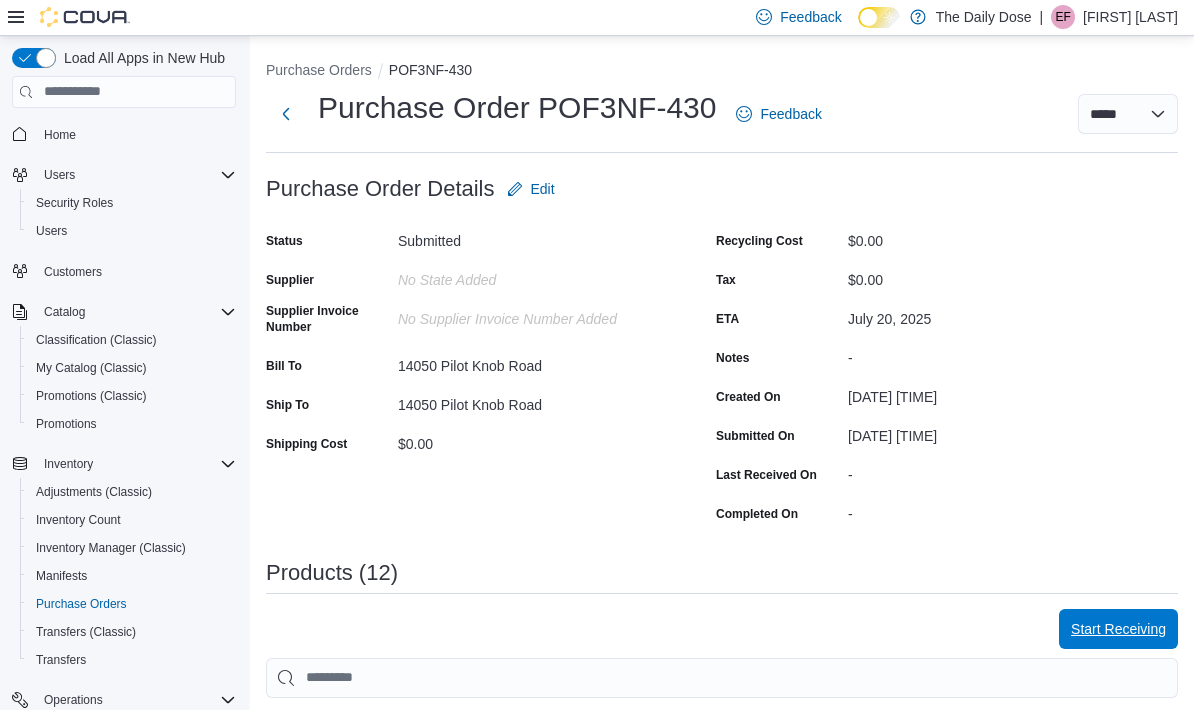 click on "Start Receiving" at bounding box center (1118, 629) 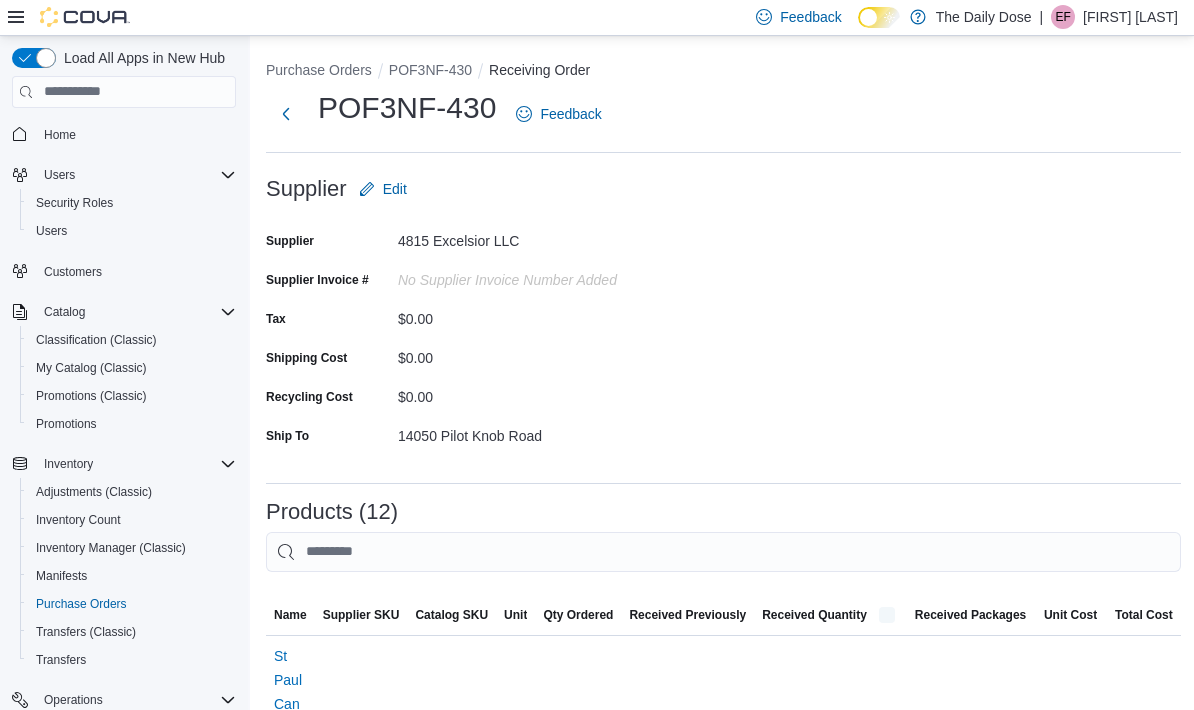 scroll, scrollTop: 3867, scrollLeft: 3, axis: both 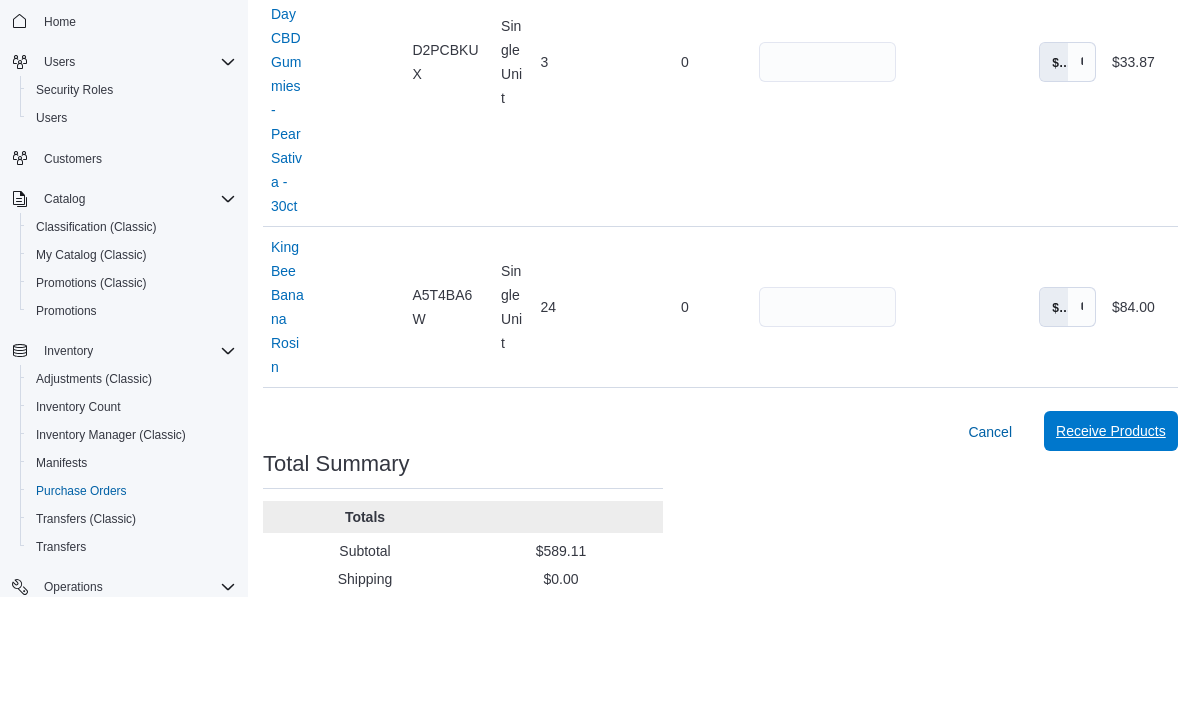 click on "Receive Products" at bounding box center [1111, 544] 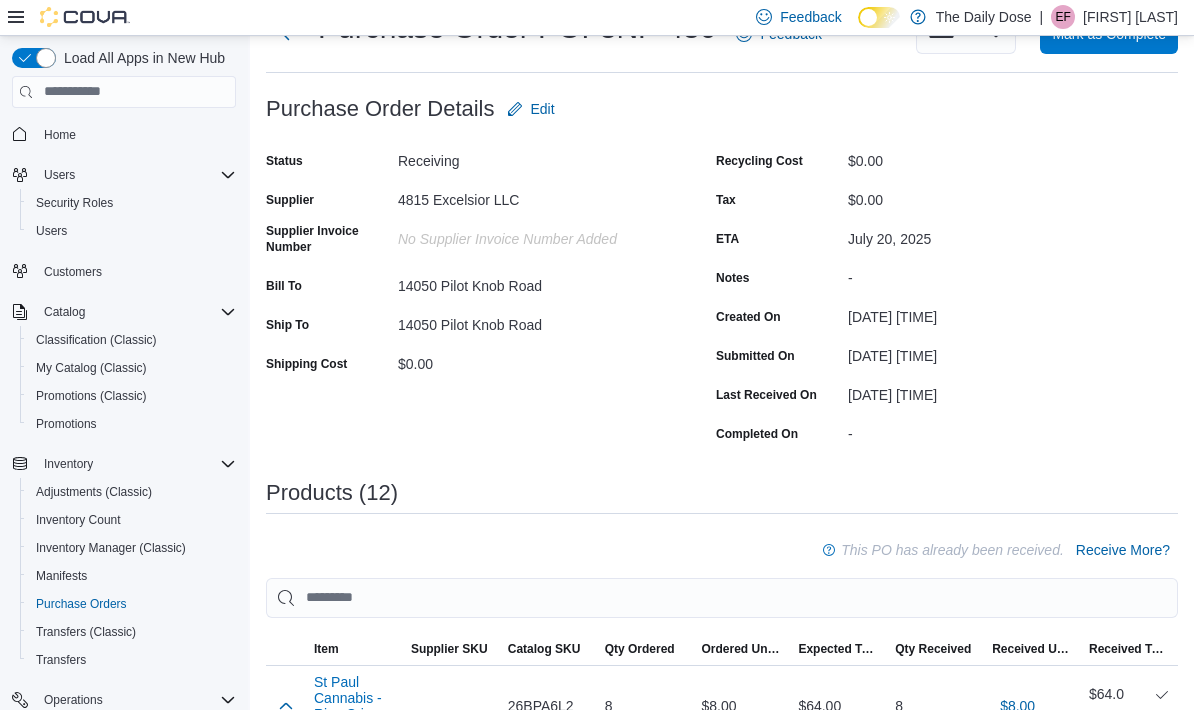 scroll, scrollTop: 0, scrollLeft: 0, axis: both 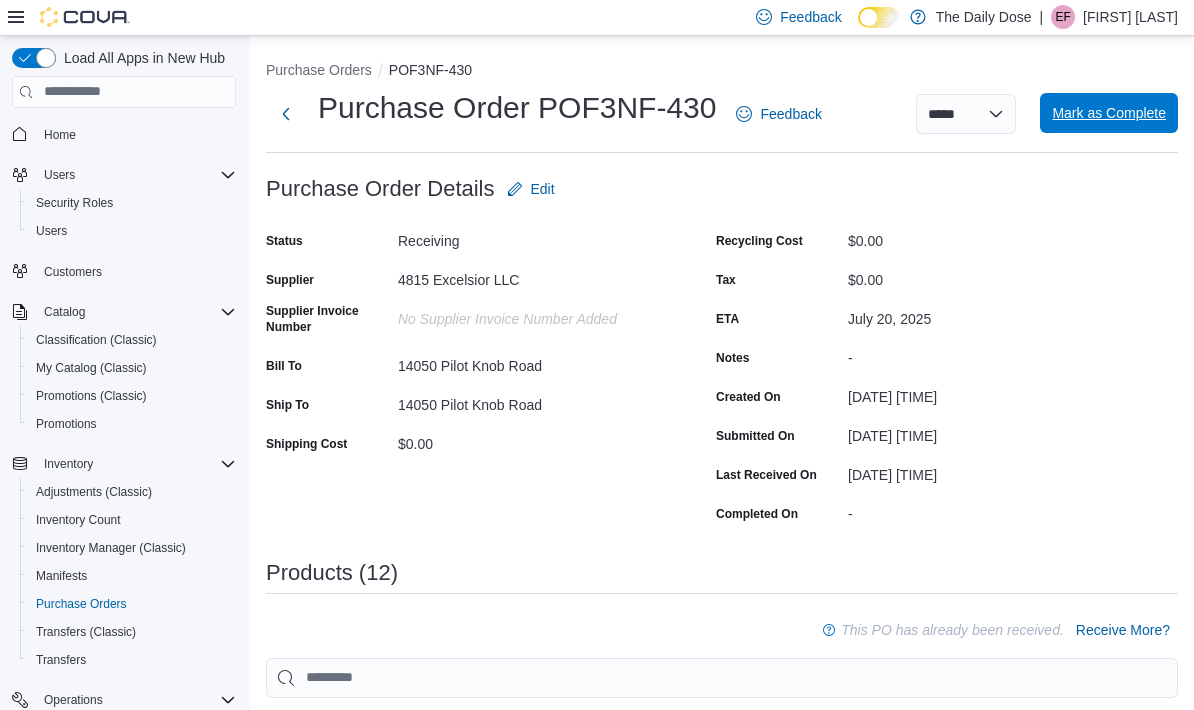 click on "Mark as Complete" at bounding box center [1109, 113] 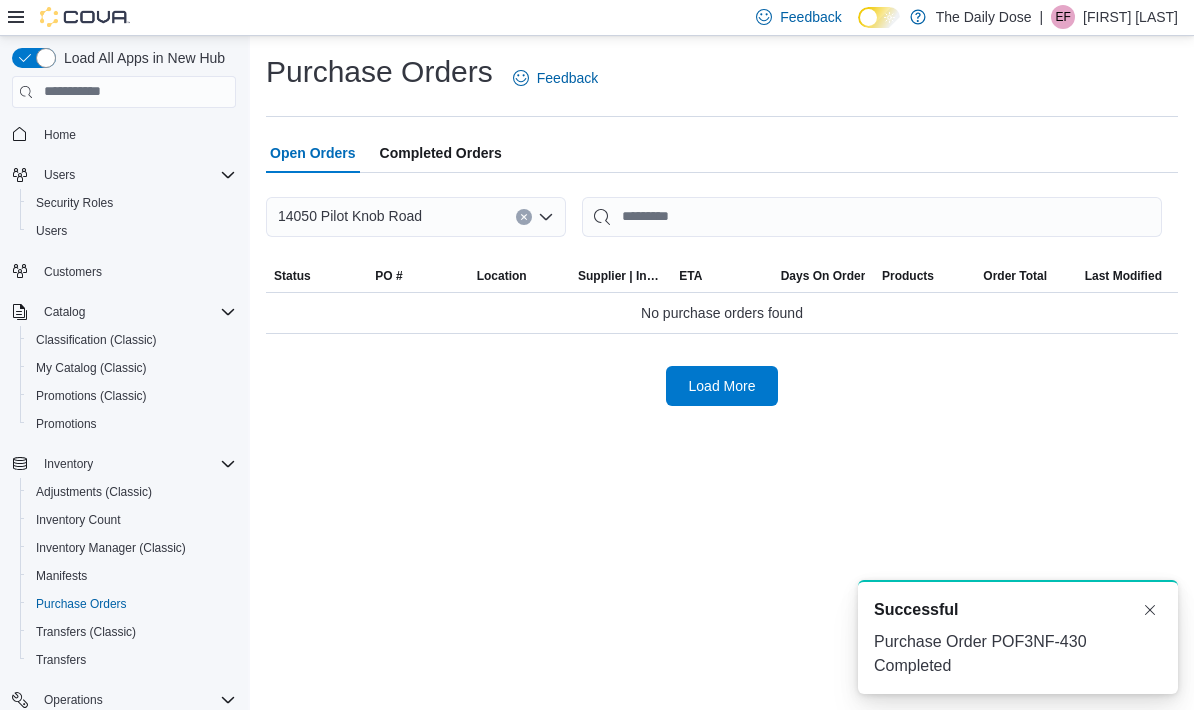 scroll, scrollTop: 0, scrollLeft: 0, axis: both 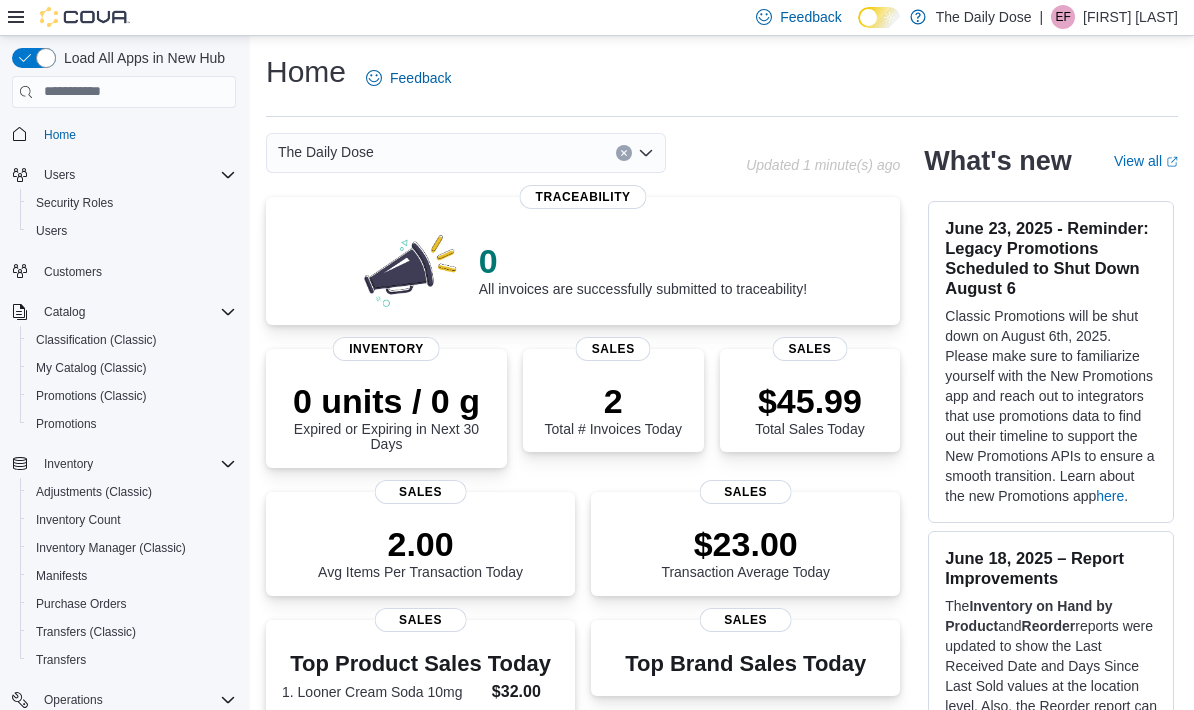 drag, startPoint x: 672, startPoint y: 699, endPoint x: -1, endPoint y: -1, distance: 971.0453 